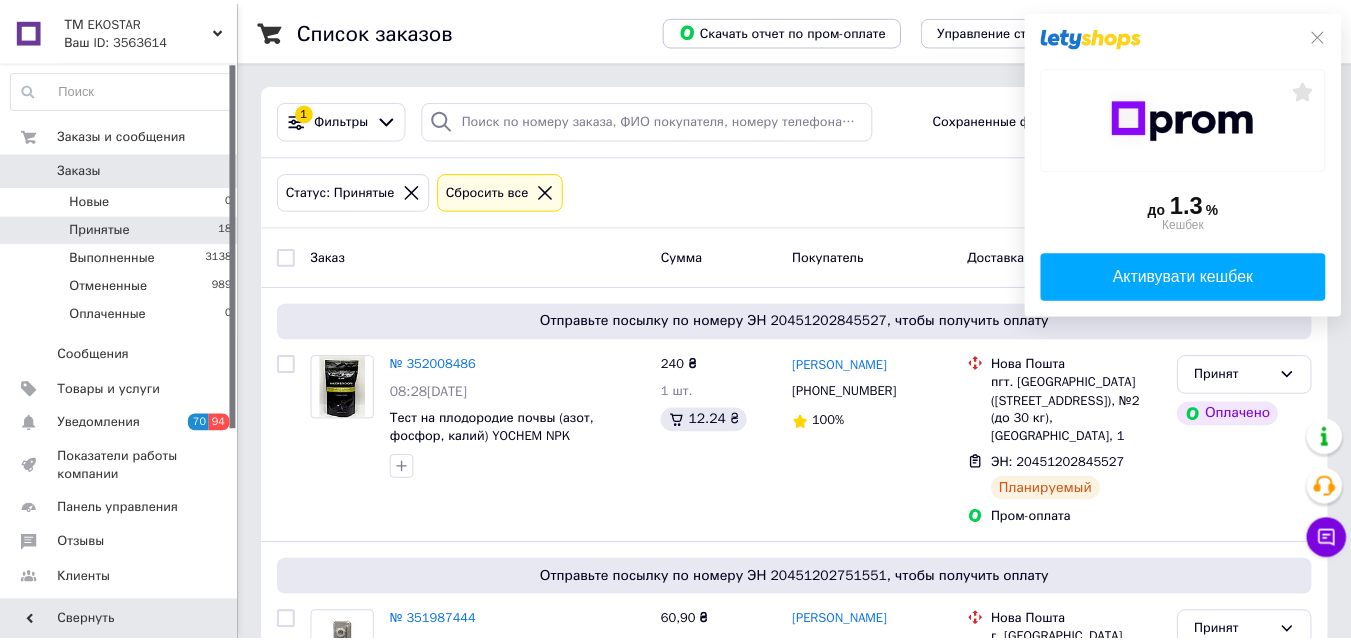 scroll, scrollTop: 0, scrollLeft: 0, axis: both 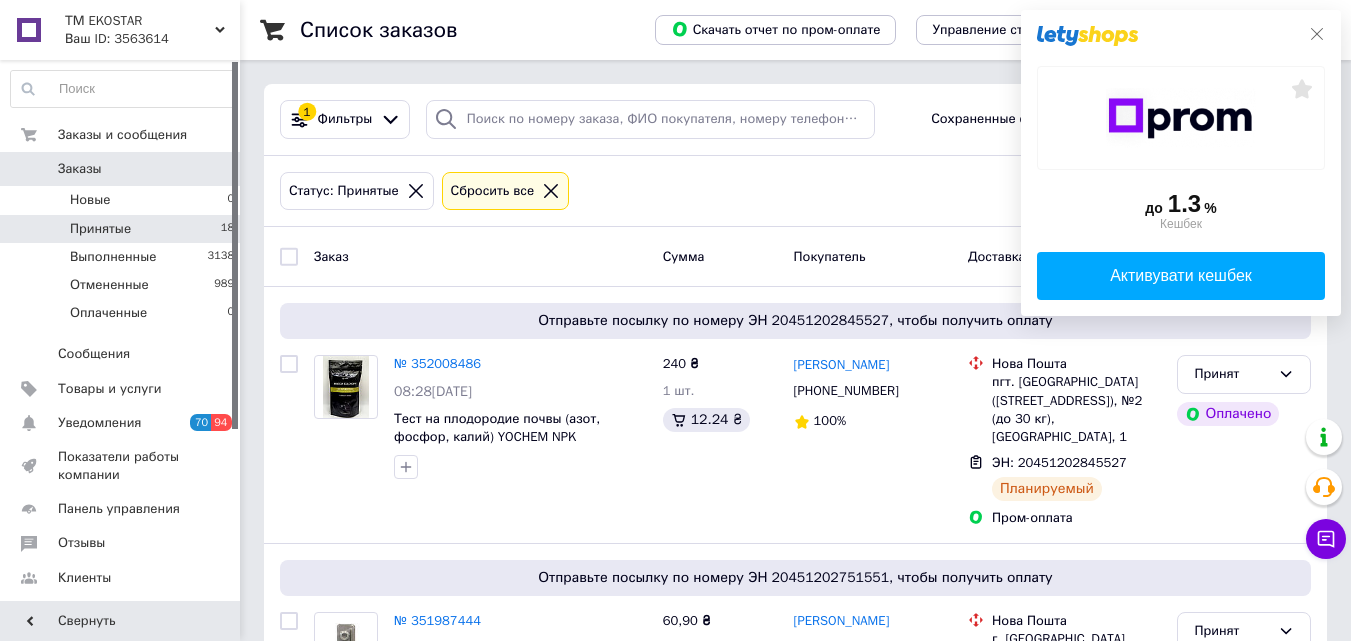 click 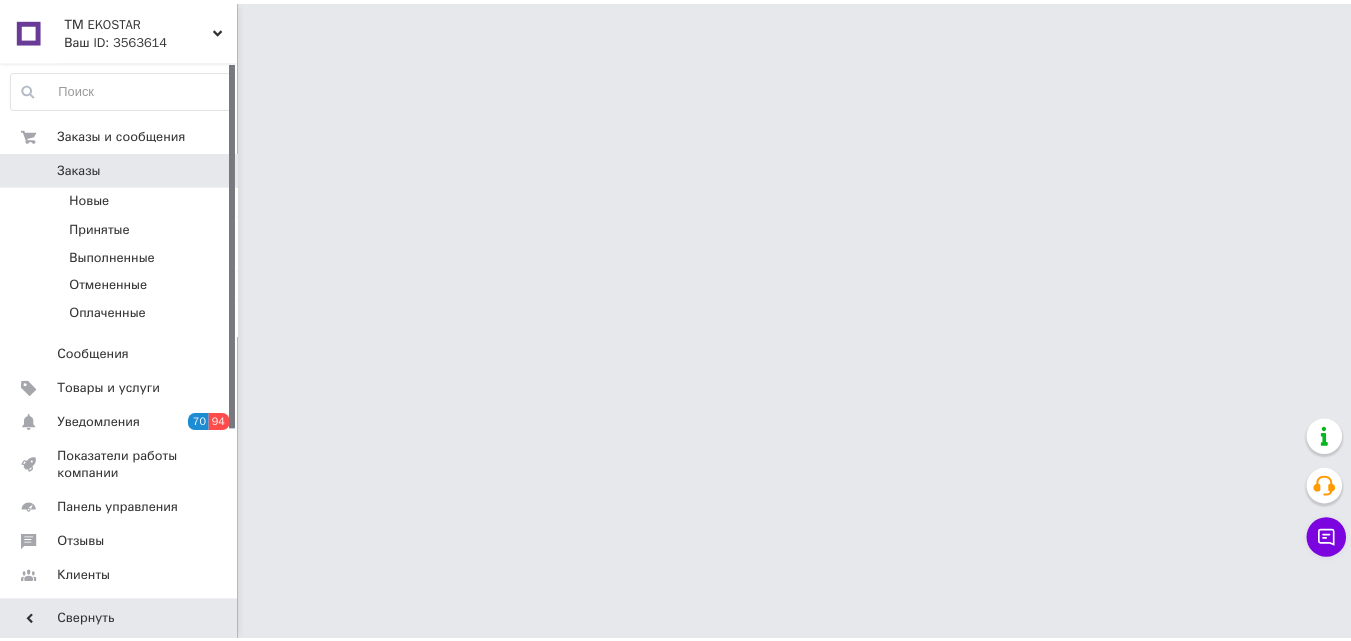 scroll, scrollTop: 0, scrollLeft: 0, axis: both 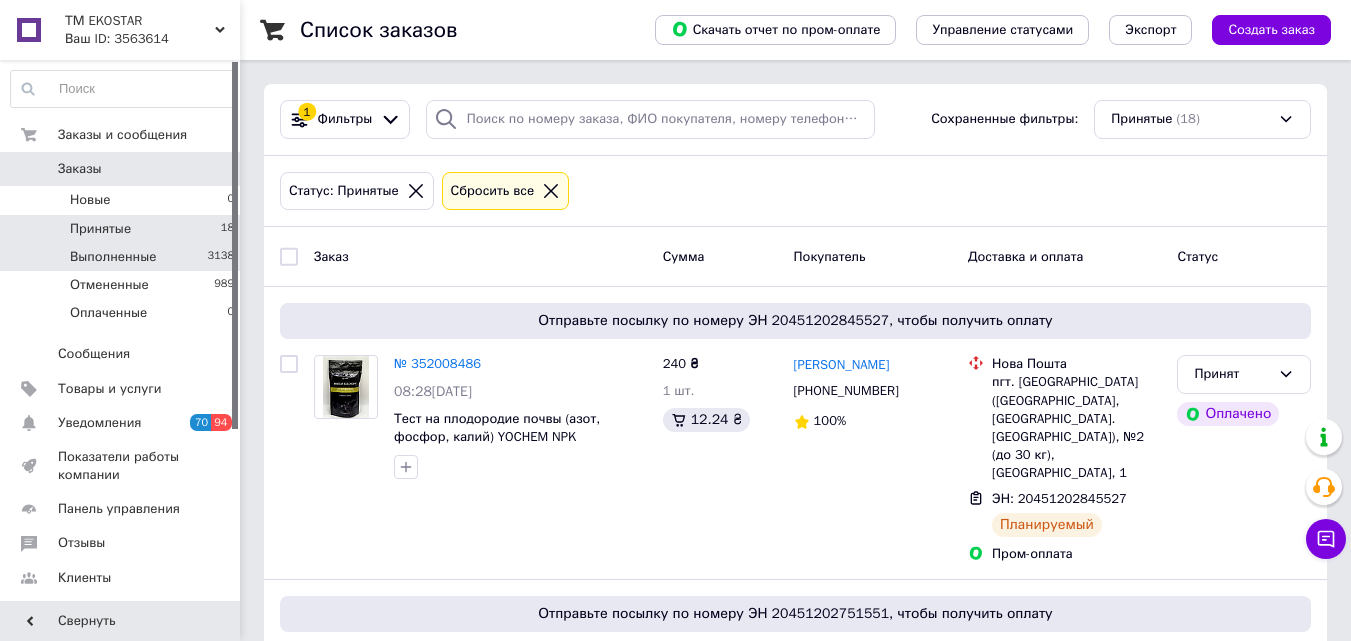 click on "Выполненные" at bounding box center [113, 257] 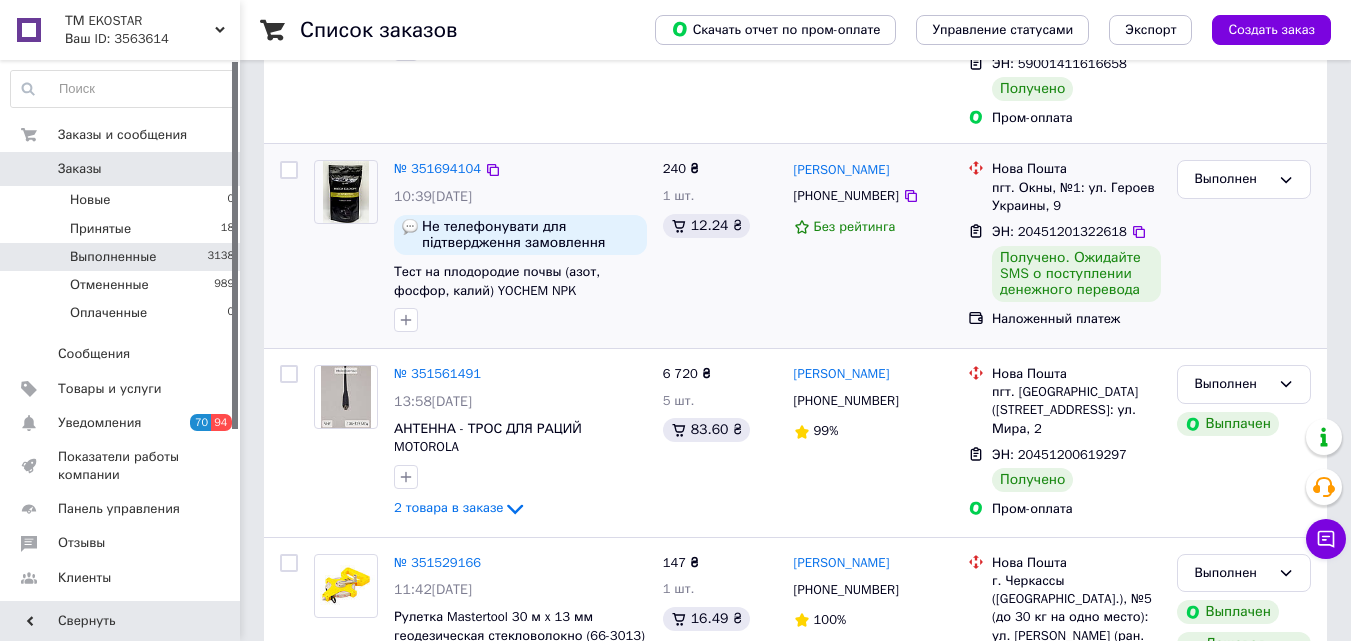 scroll, scrollTop: 600, scrollLeft: 0, axis: vertical 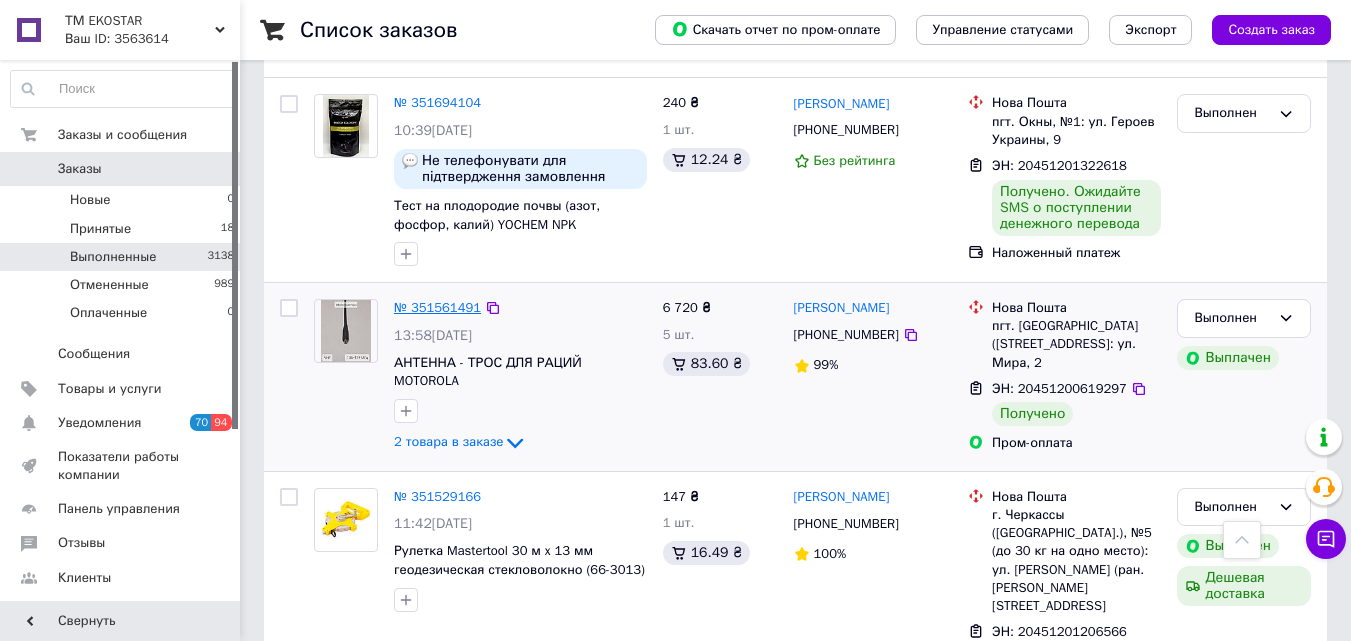 click on "№ 351561491" at bounding box center [437, 307] 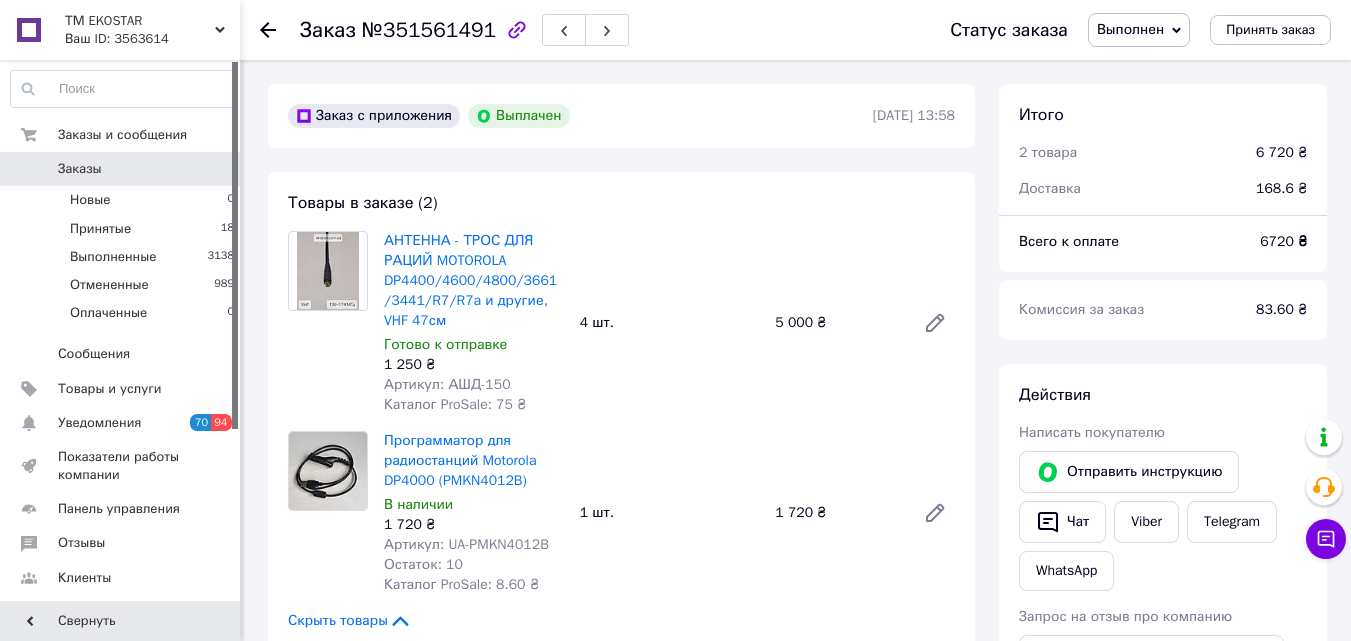 scroll, scrollTop: 148, scrollLeft: 0, axis: vertical 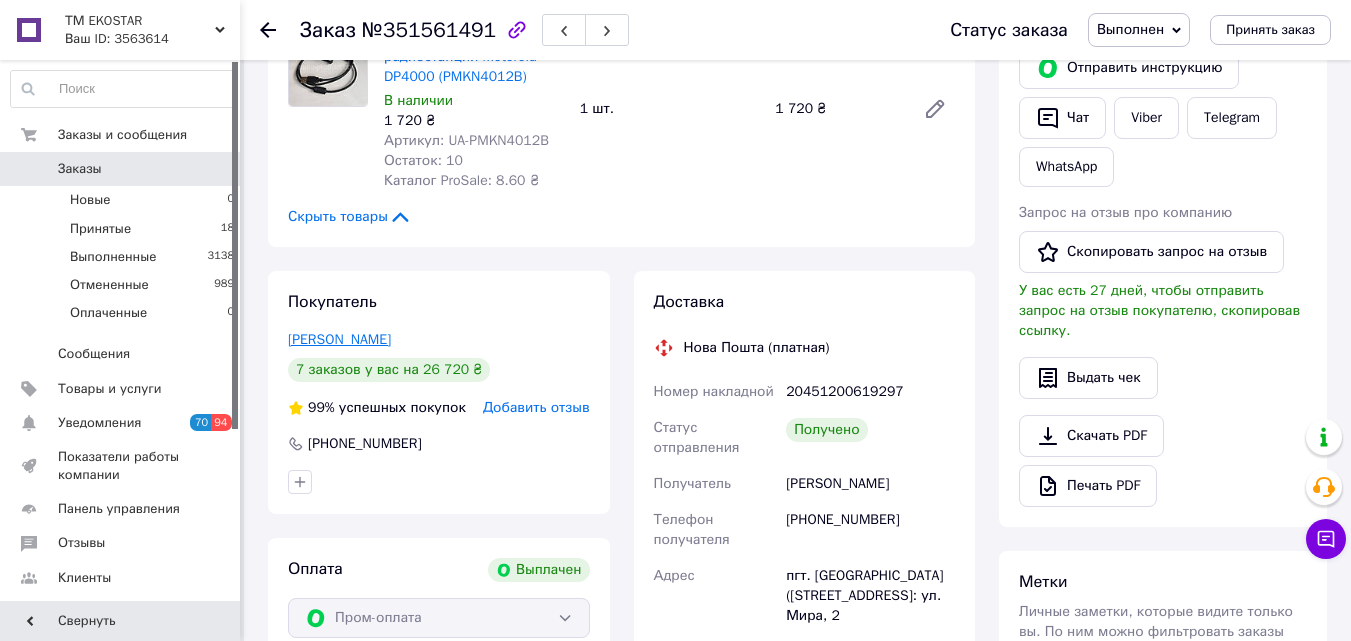 click on "Шаповал Євгеній" at bounding box center [339, 339] 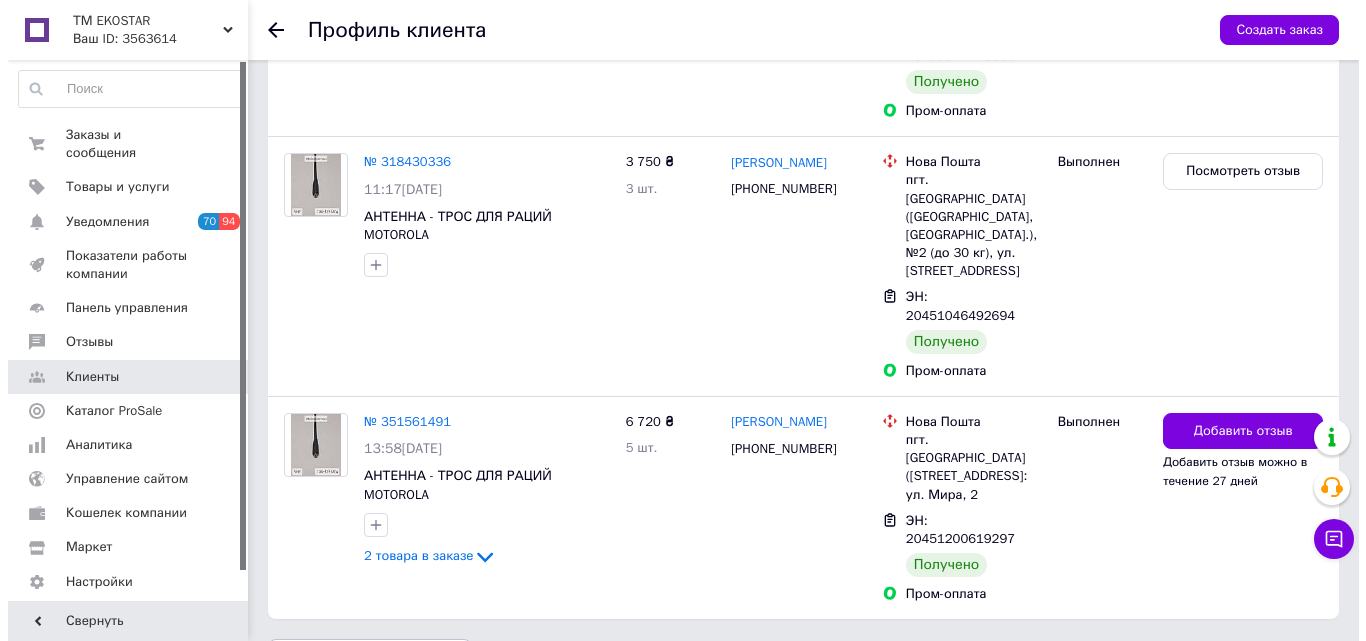 scroll, scrollTop: 1521, scrollLeft: 0, axis: vertical 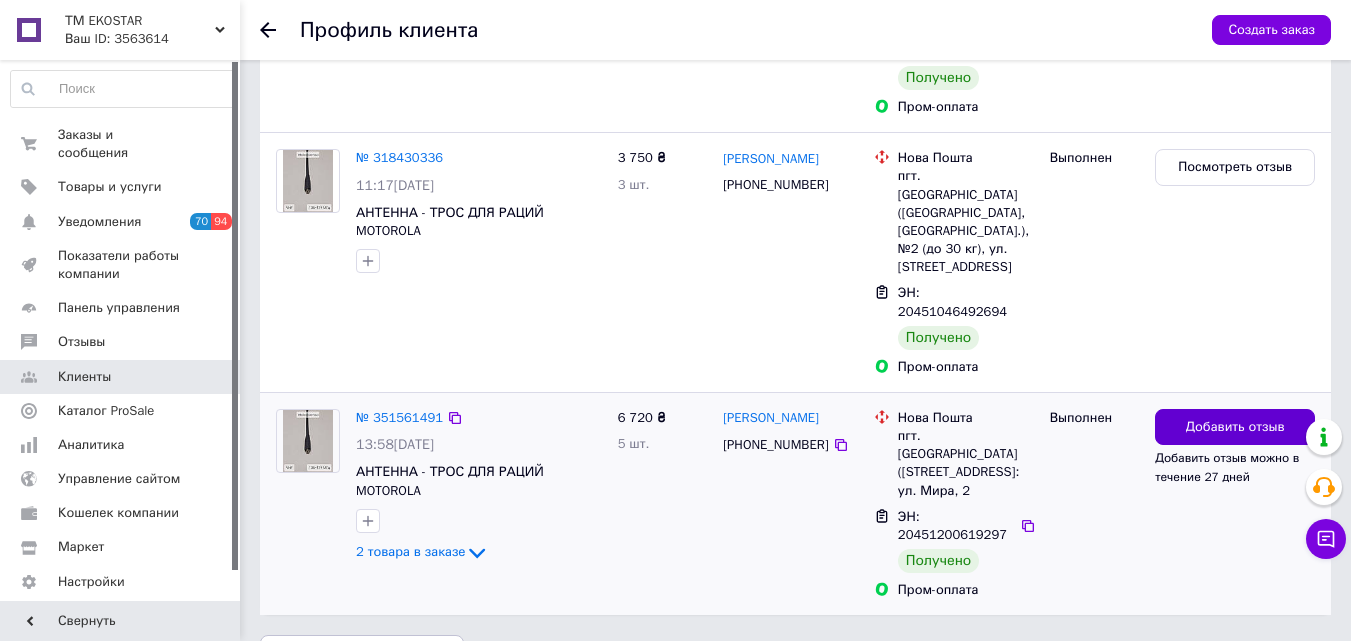 click on "Добавить отзыв" at bounding box center [1235, 427] 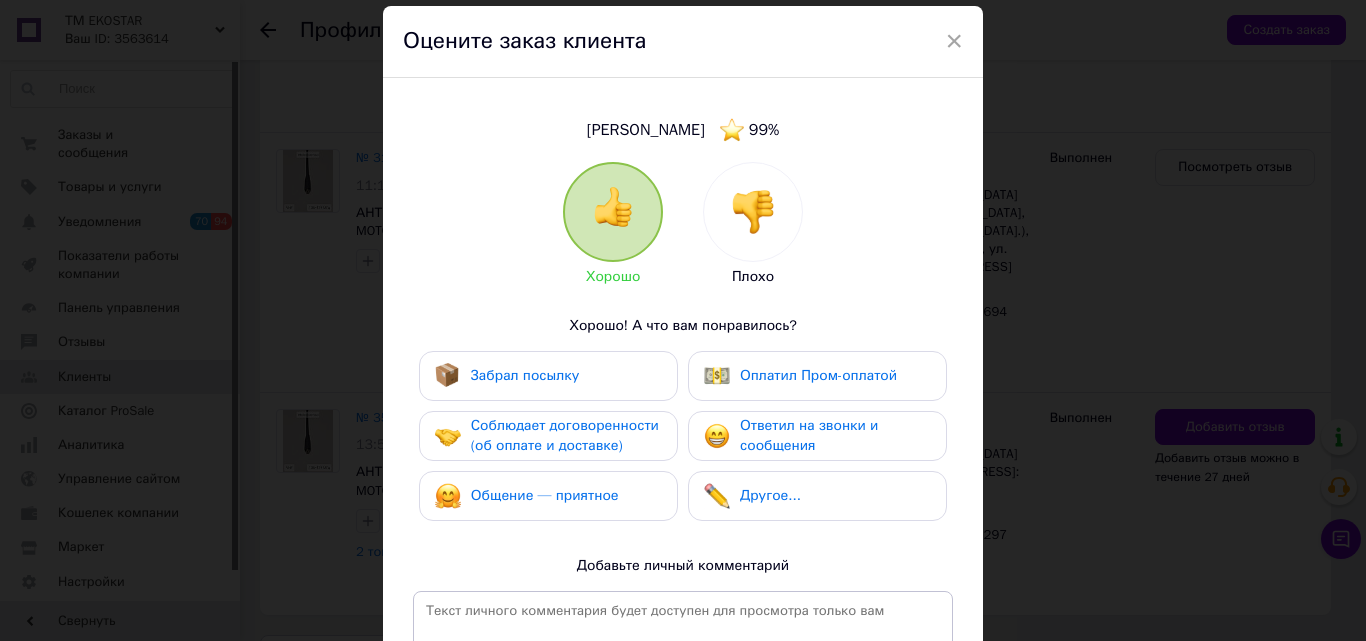 scroll, scrollTop: 100, scrollLeft: 0, axis: vertical 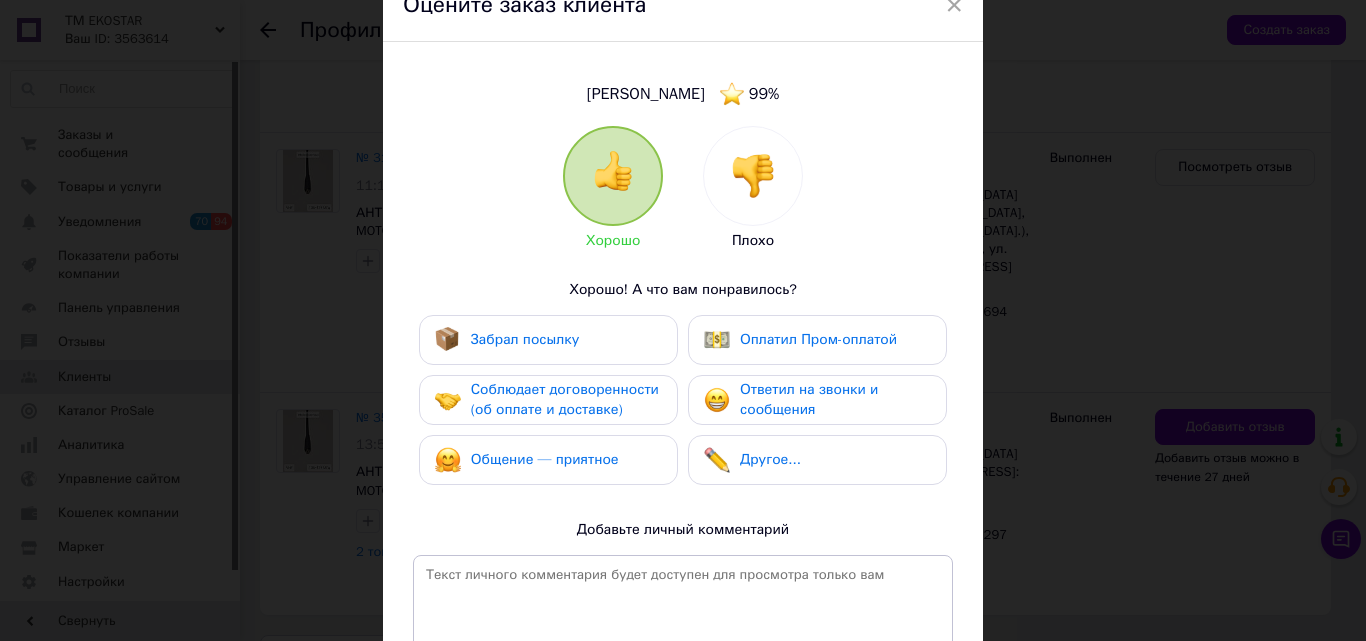 click on "Забрал посылку" at bounding box center (548, 340) 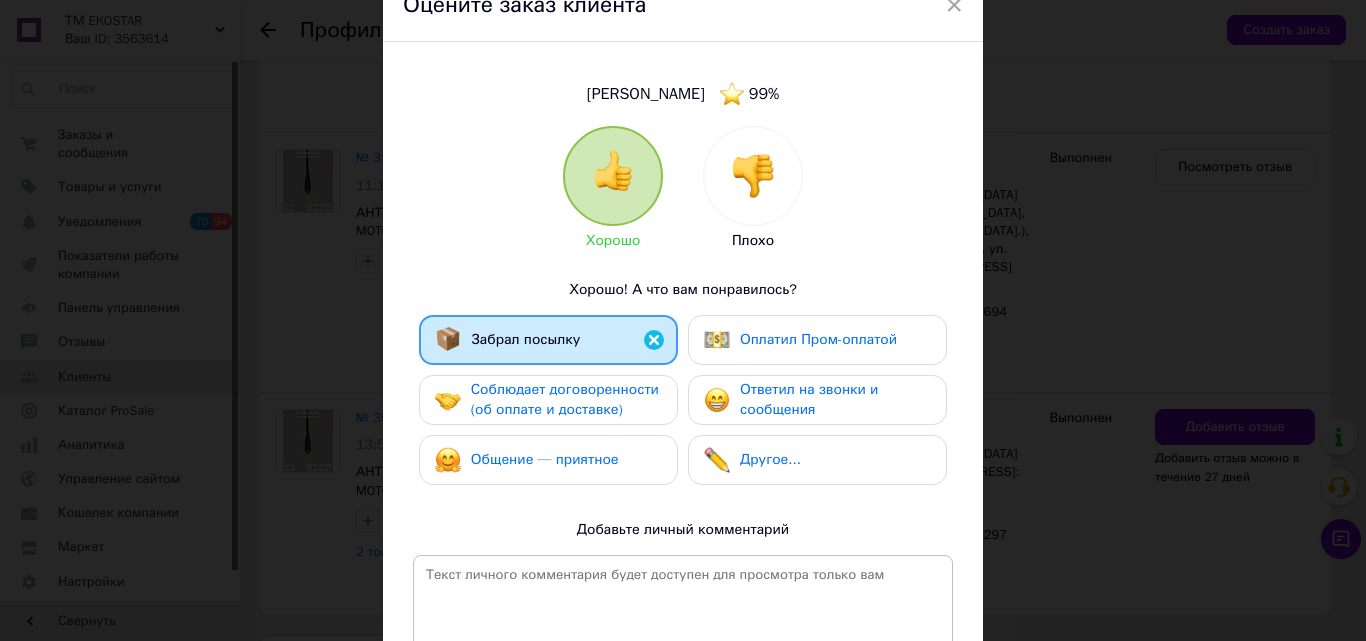 drag, startPoint x: 556, startPoint y: 393, endPoint x: 556, endPoint y: 405, distance: 12 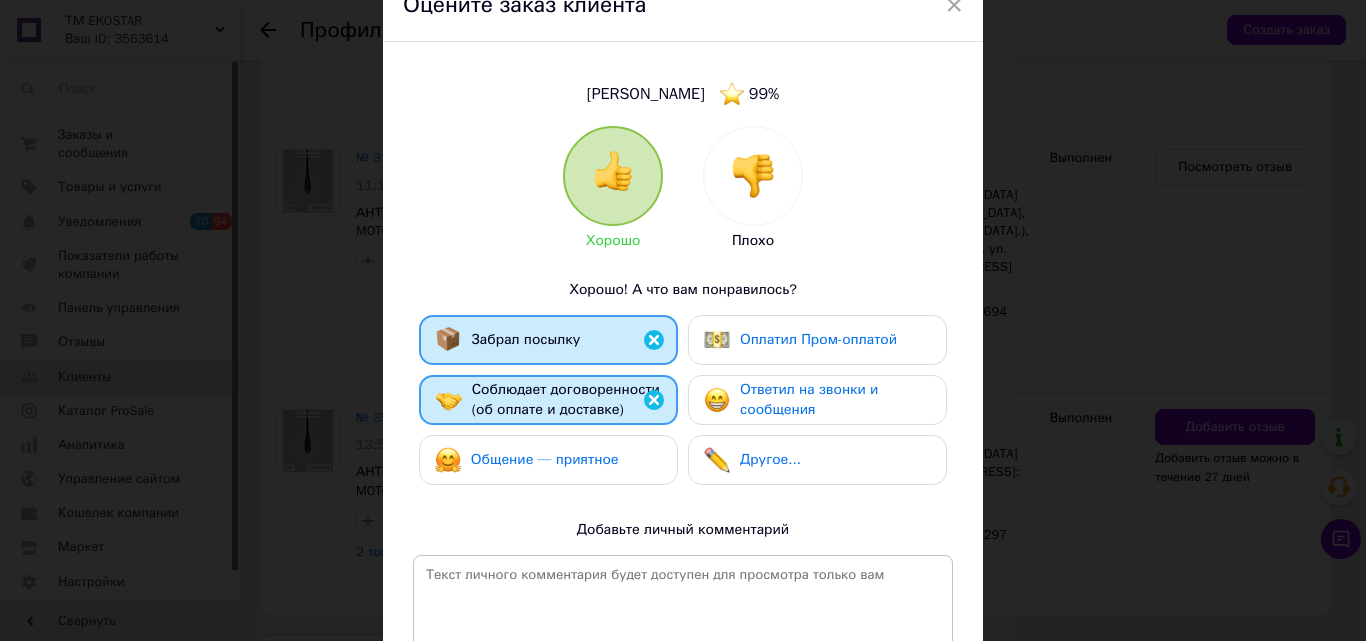 click on "Общение — приятное" at bounding box center [545, 459] 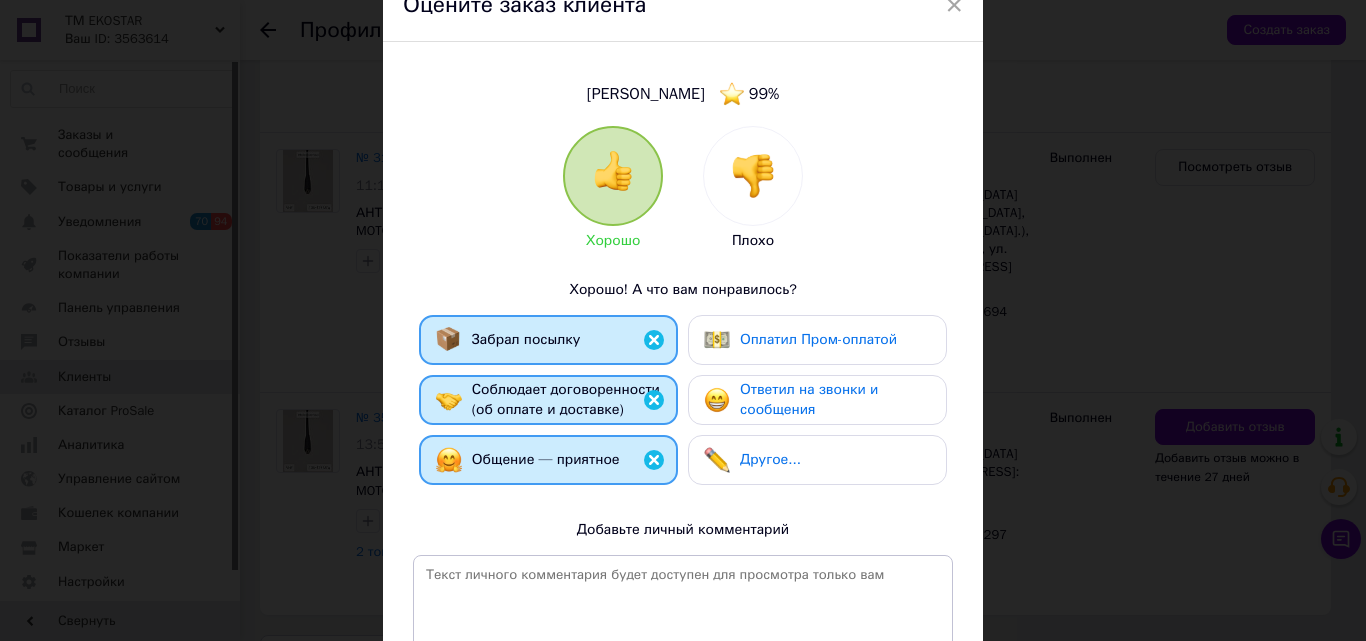 click on "Оплатил Пром-оплатой" at bounding box center (817, 340) 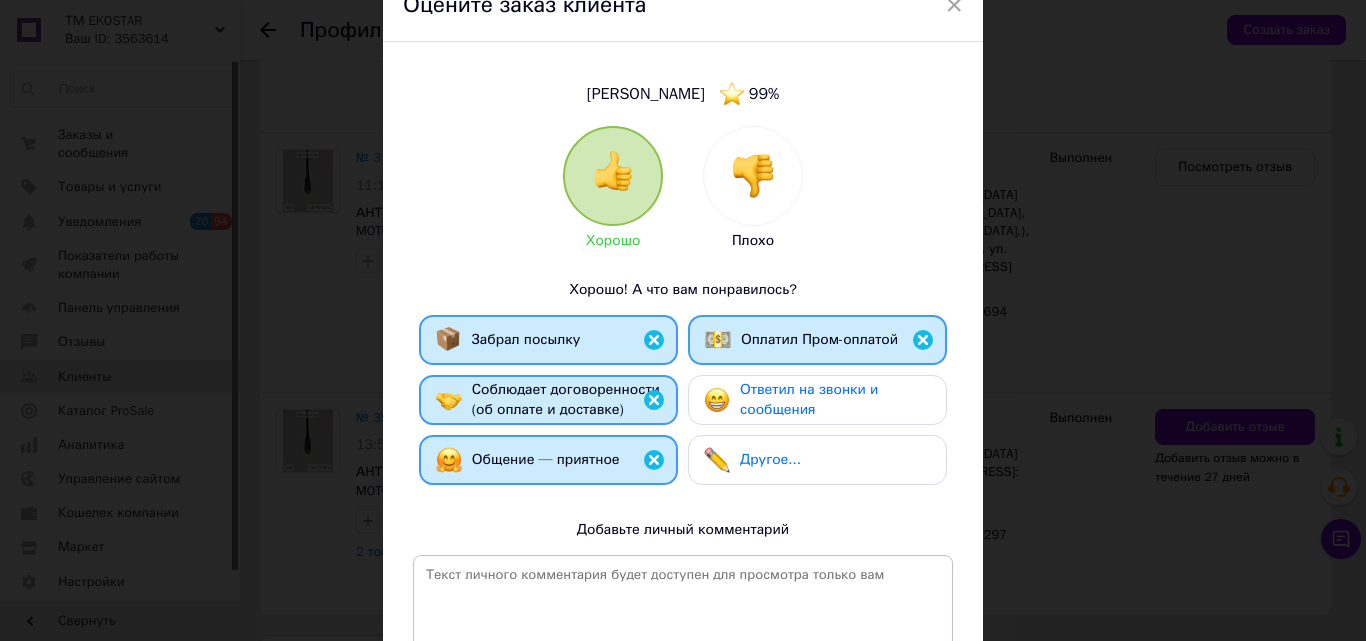 click at bounding box center [717, 400] 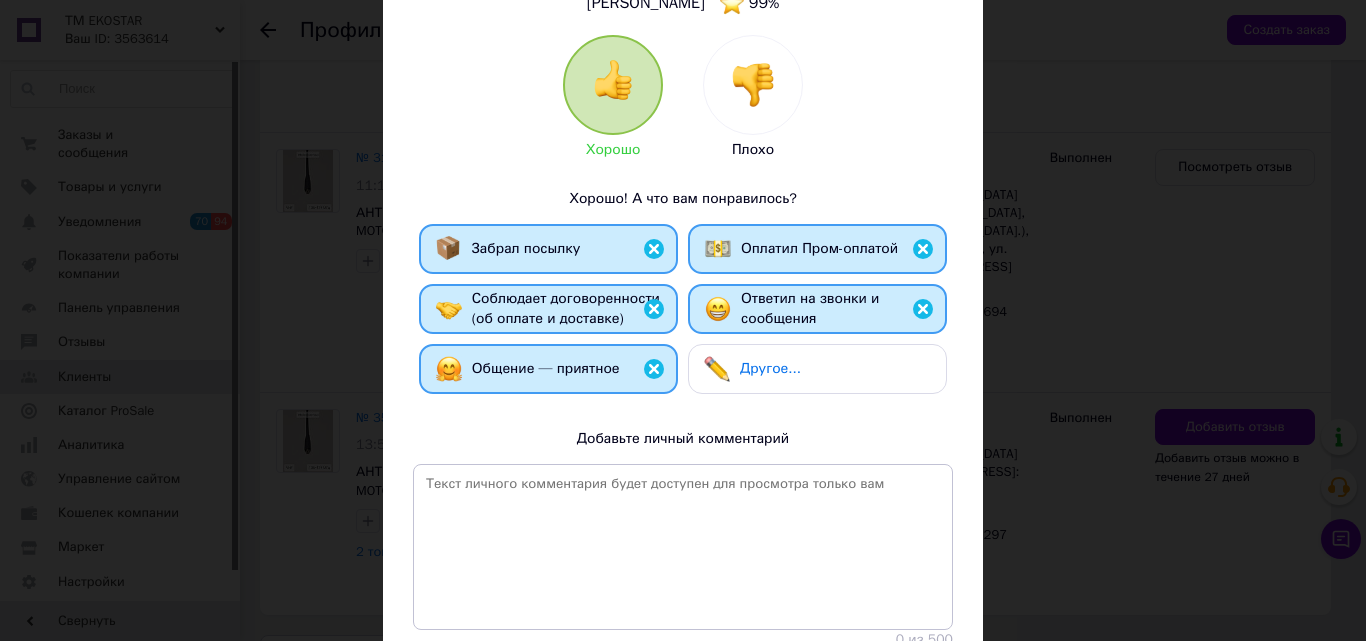 scroll, scrollTop: 341, scrollLeft: 0, axis: vertical 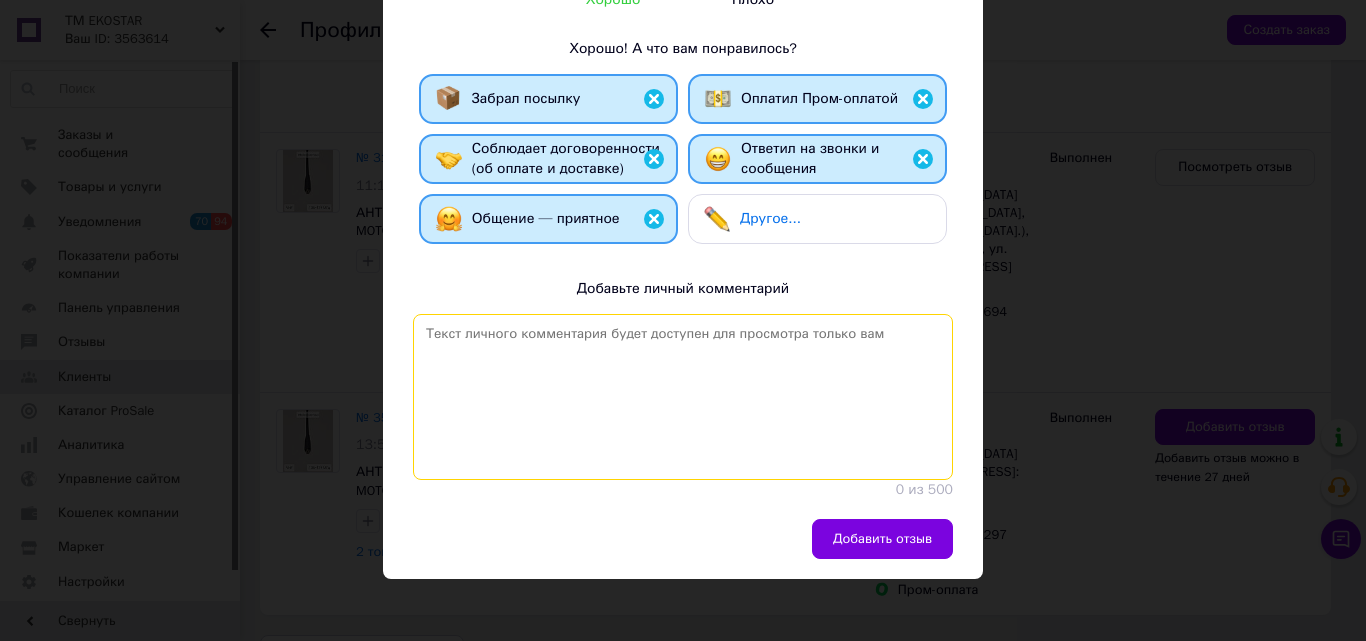 click at bounding box center [683, 397] 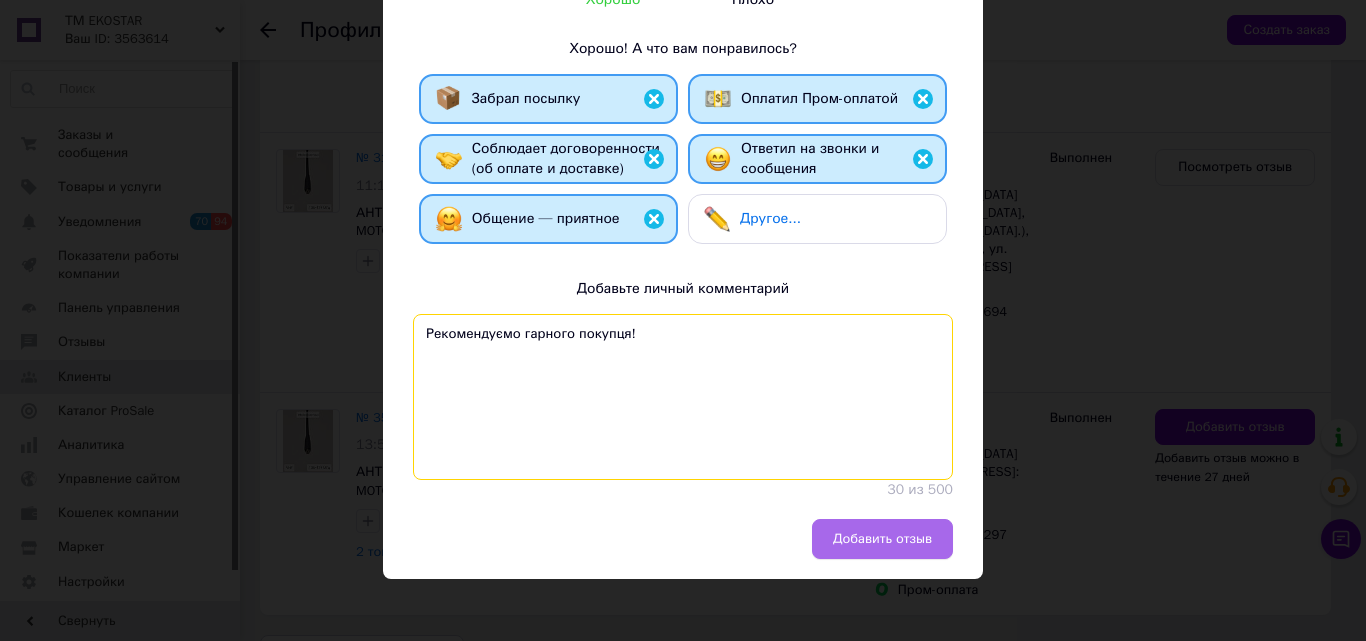 type on "Рекомендуємо гарного покупця!" 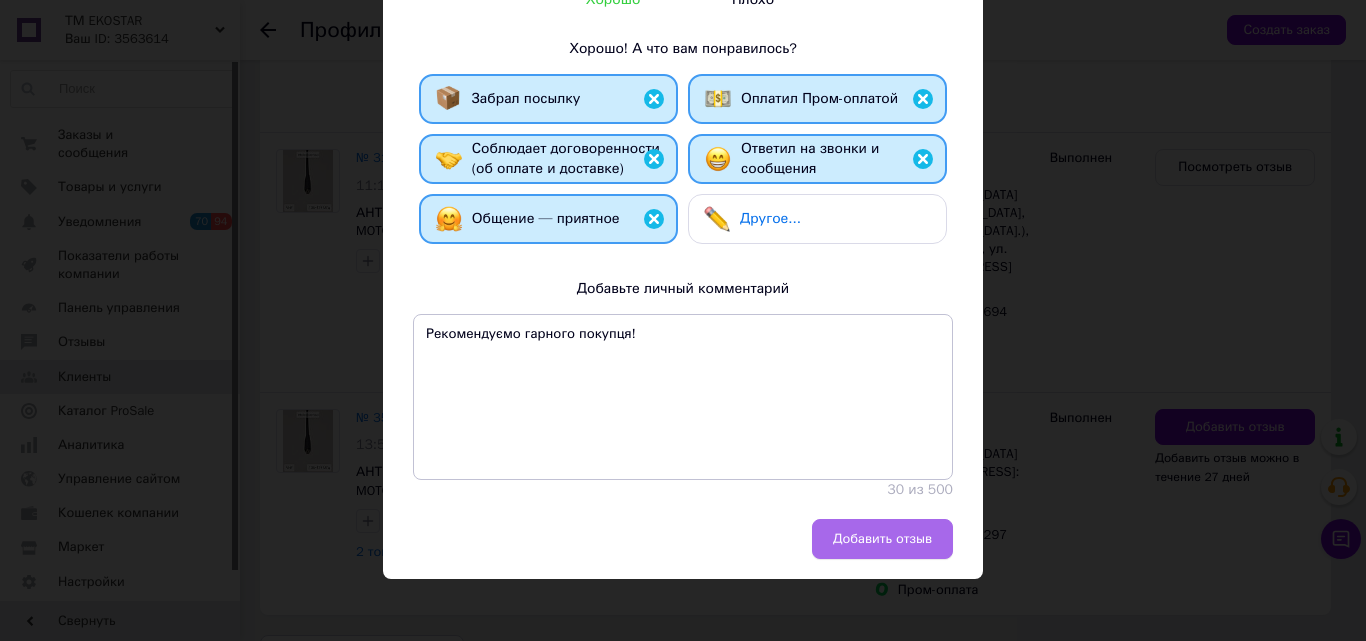click on "Добавить отзыв" at bounding box center [882, 539] 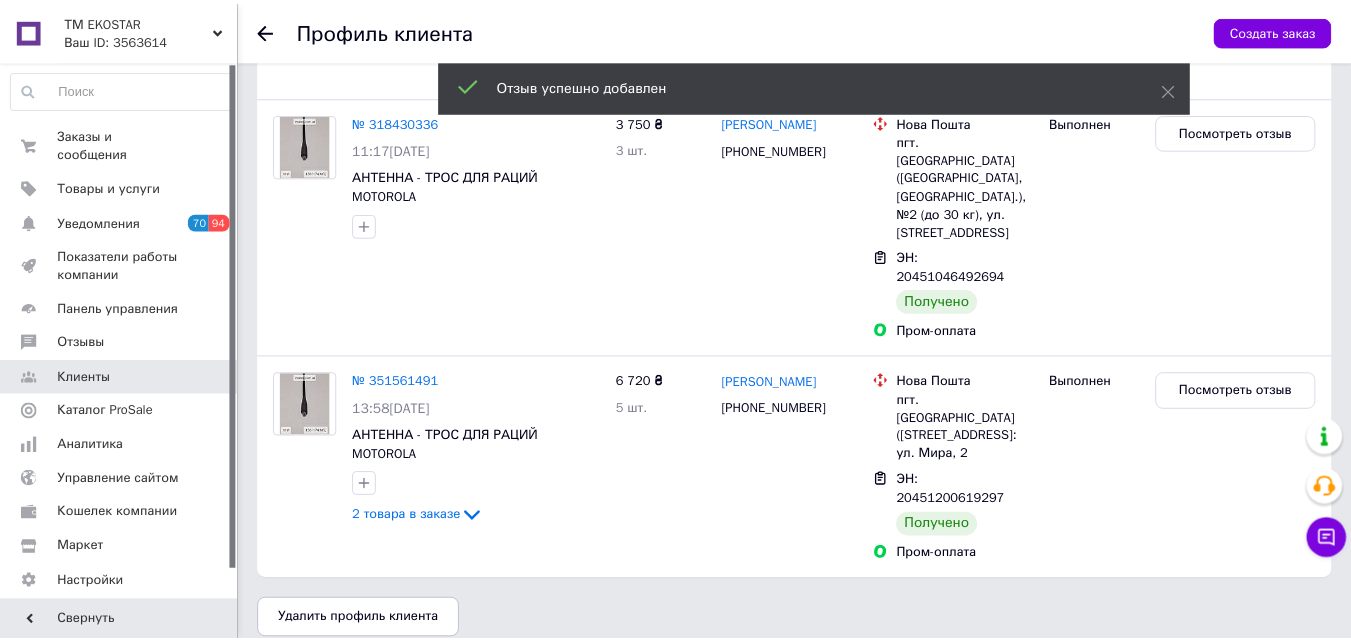 scroll, scrollTop: 1484, scrollLeft: 0, axis: vertical 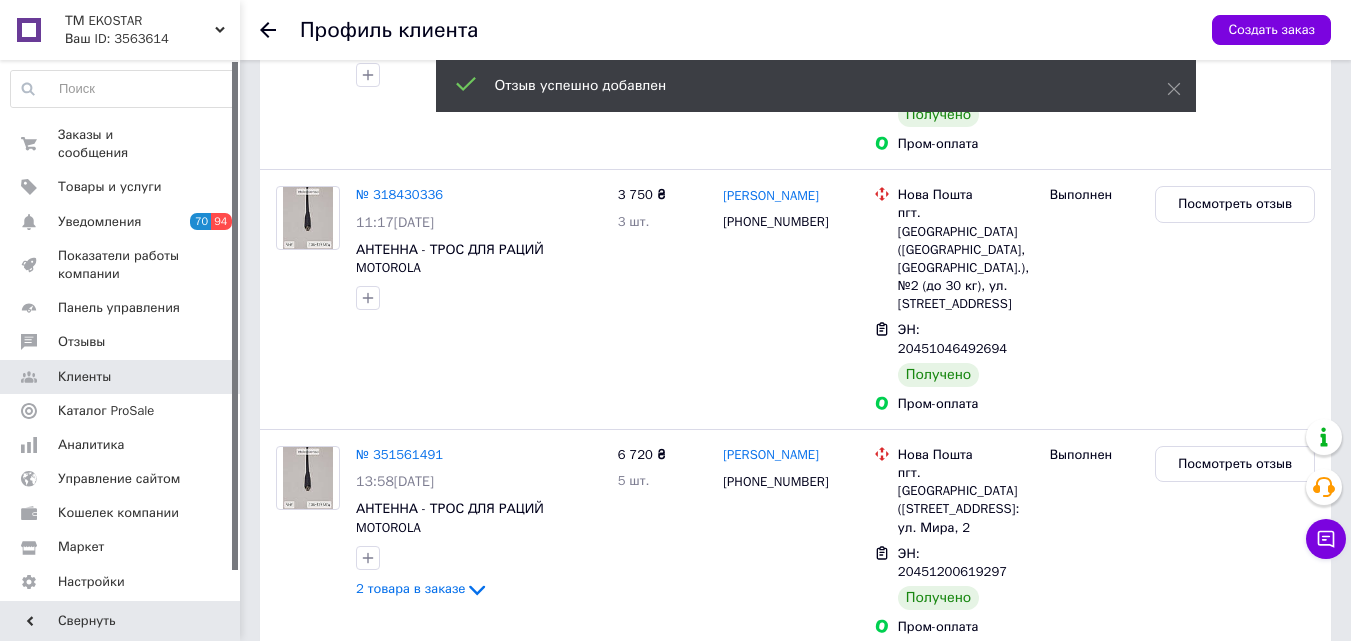 click 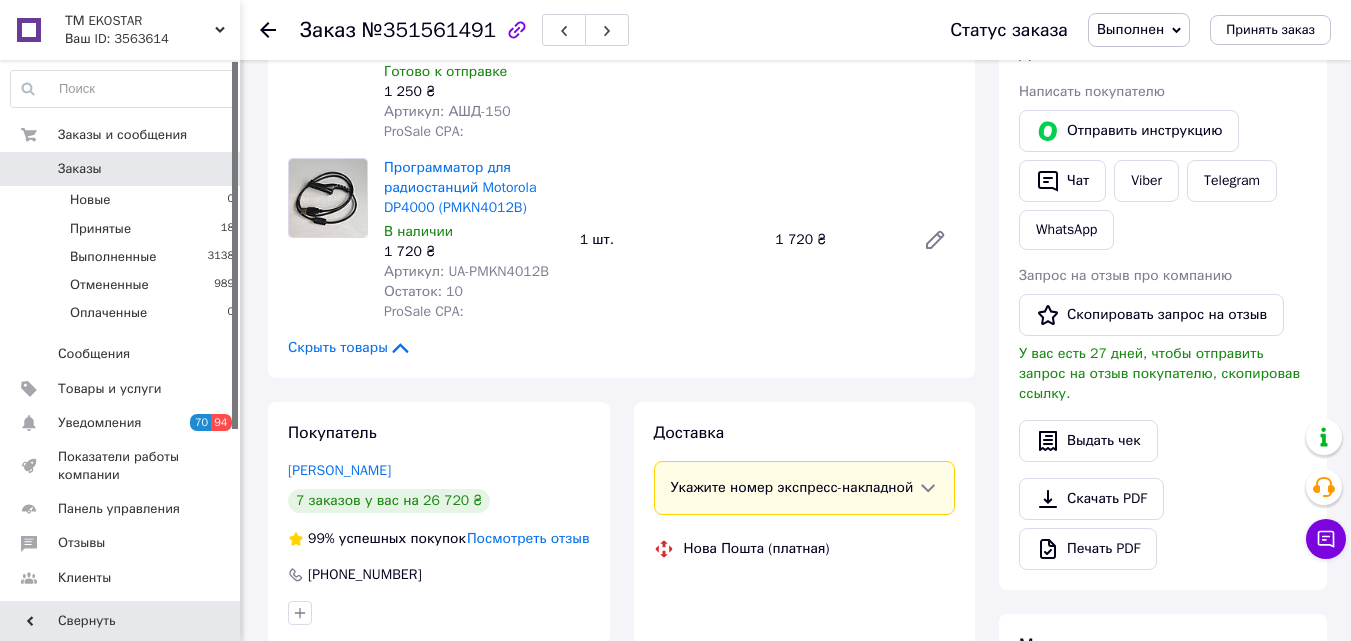 scroll, scrollTop: 148, scrollLeft: 0, axis: vertical 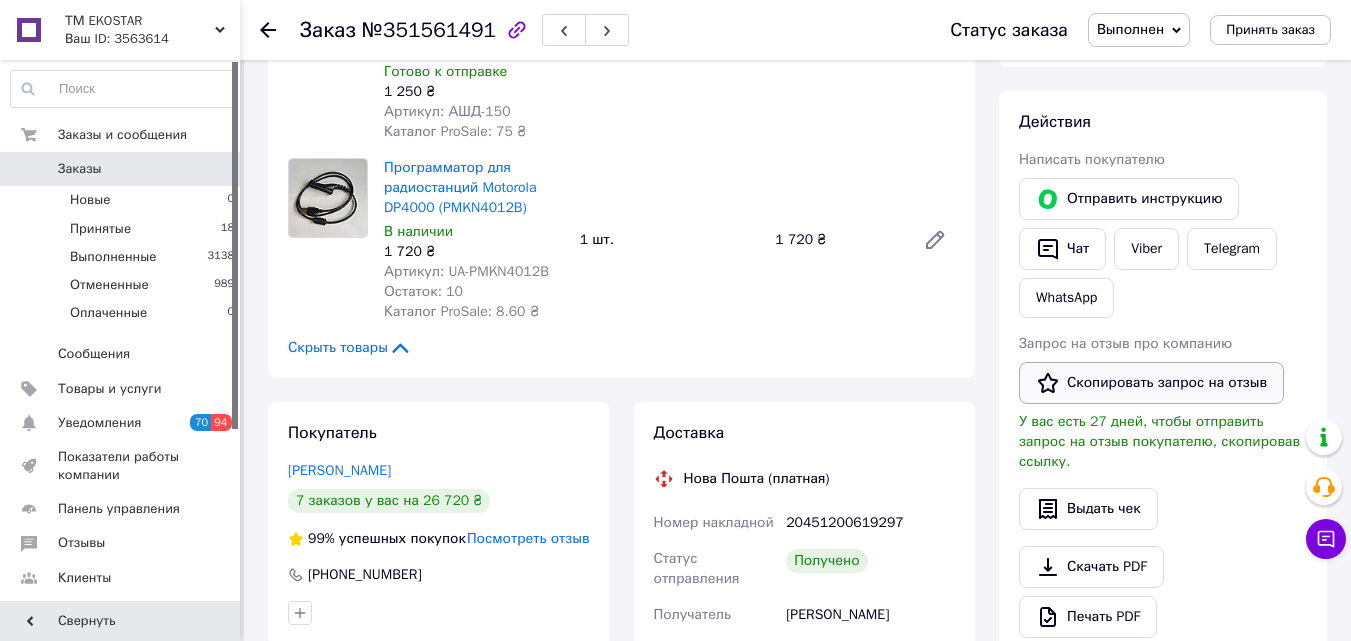 click on "Скопировать запрос на отзыв" at bounding box center [1151, 383] 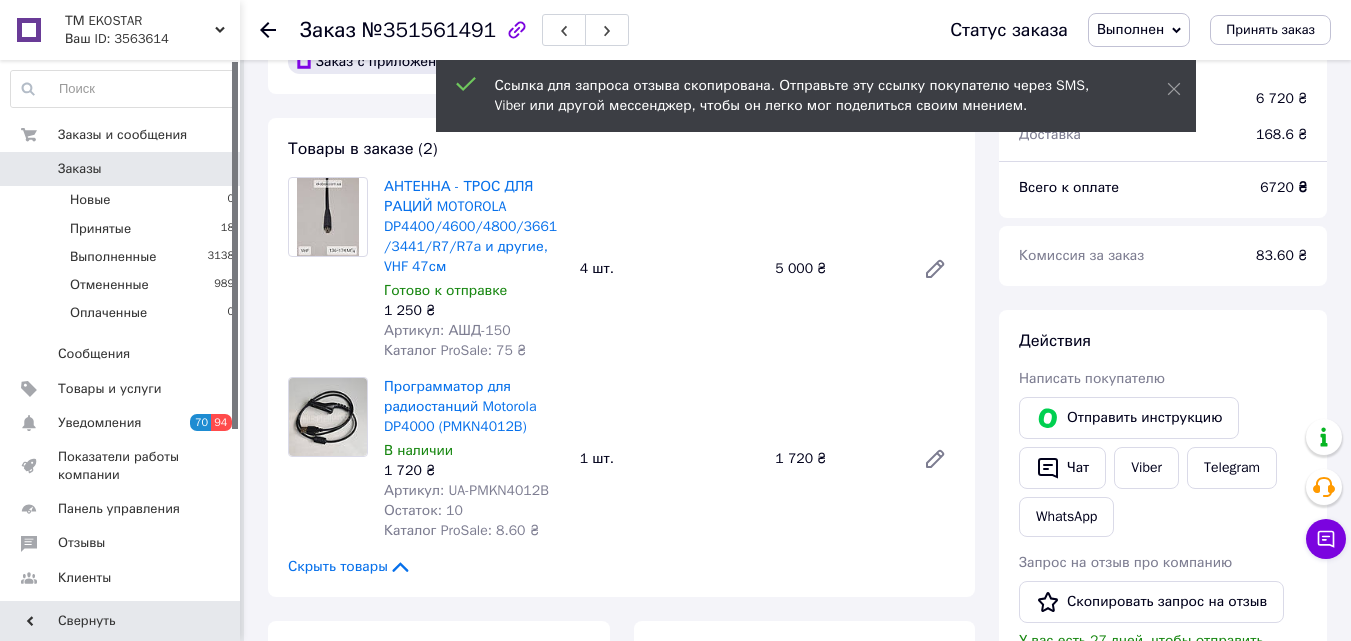 scroll, scrollTop: 100, scrollLeft: 0, axis: vertical 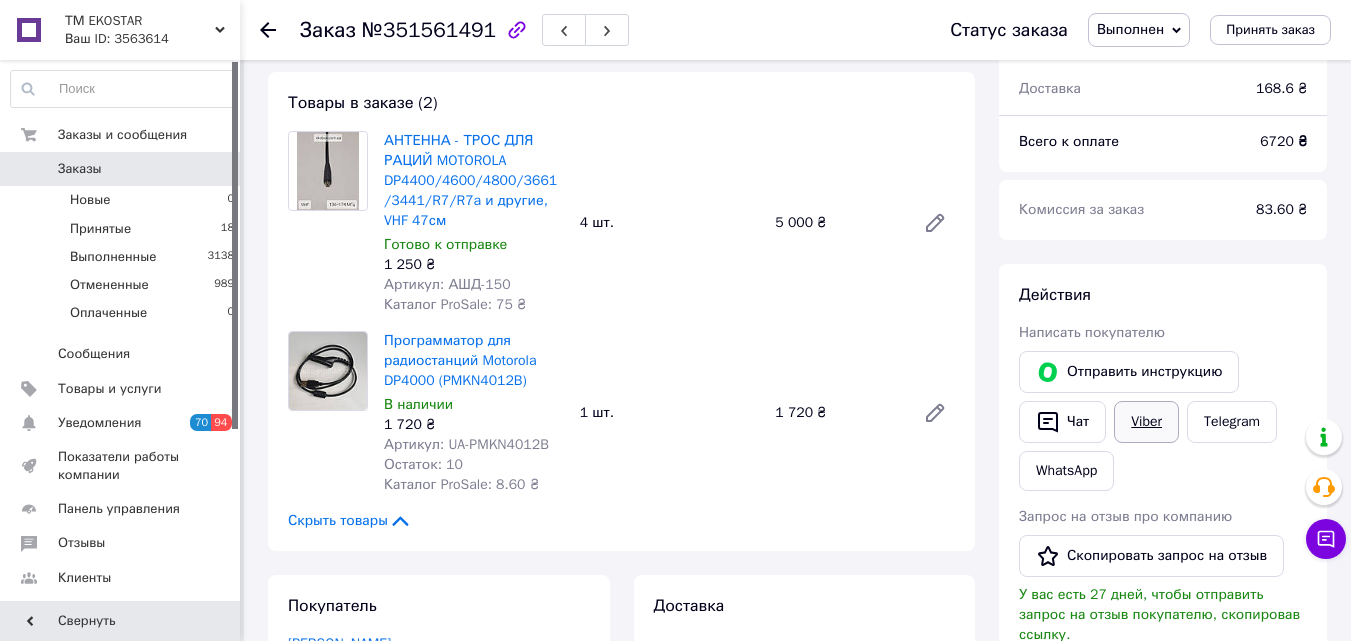 click on "Viber" at bounding box center (1146, 422) 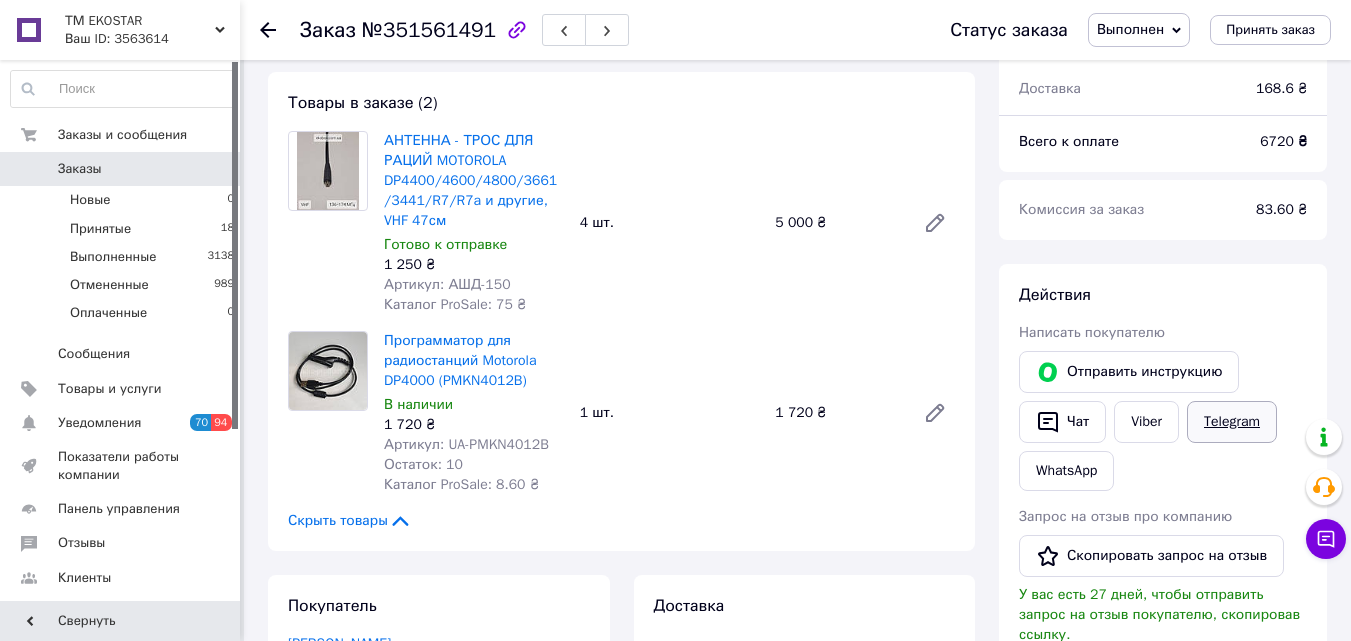 click on "Telegram" at bounding box center (1232, 422) 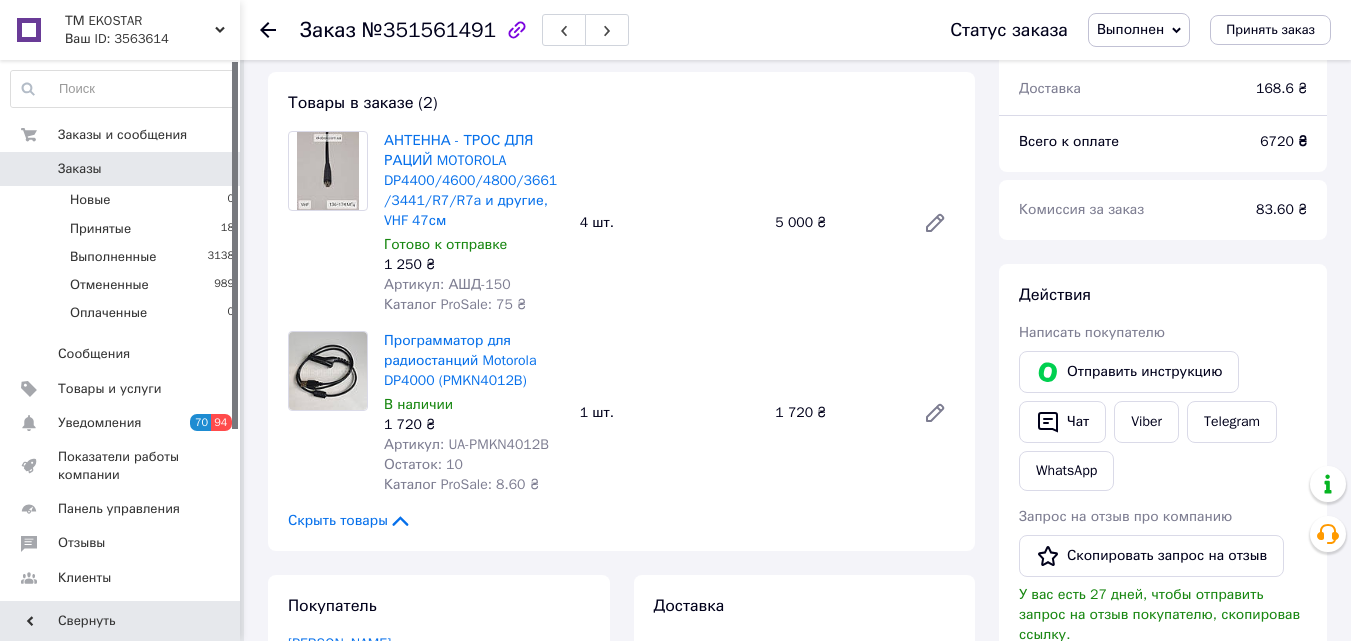 scroll, scrollTop: 100, scrollLeft: 0, axis: vertical 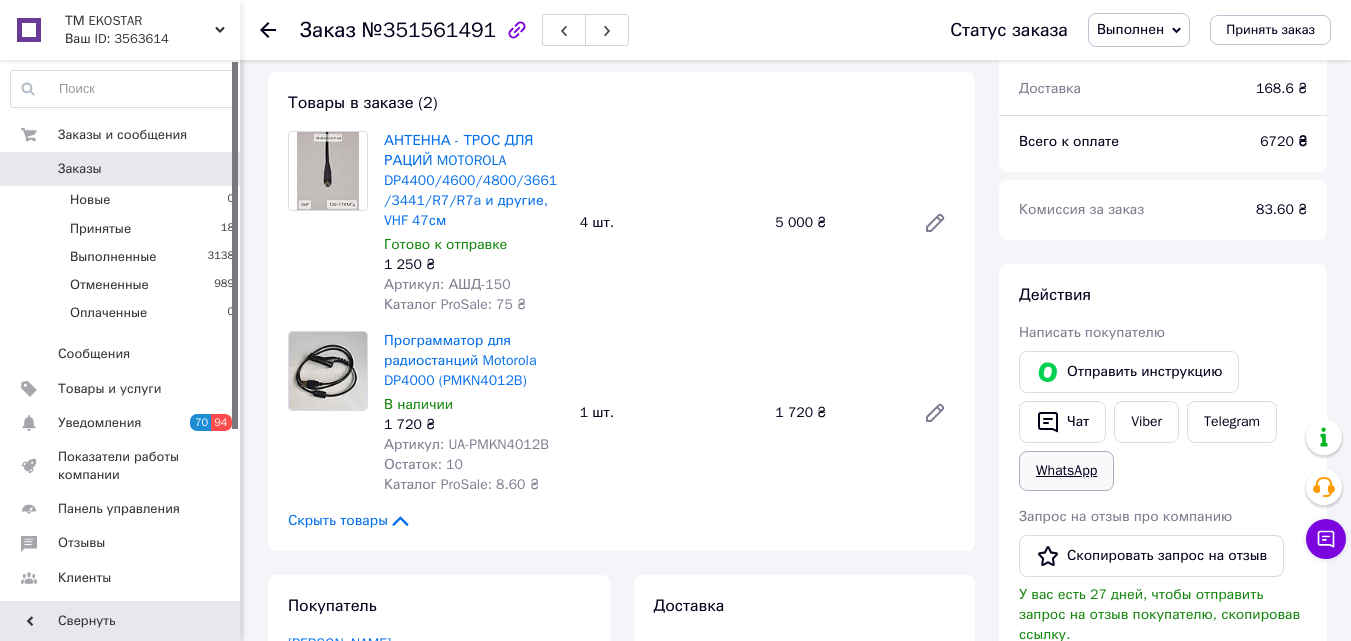 click on "WhatsApp" at bounding box center [1066, 471] 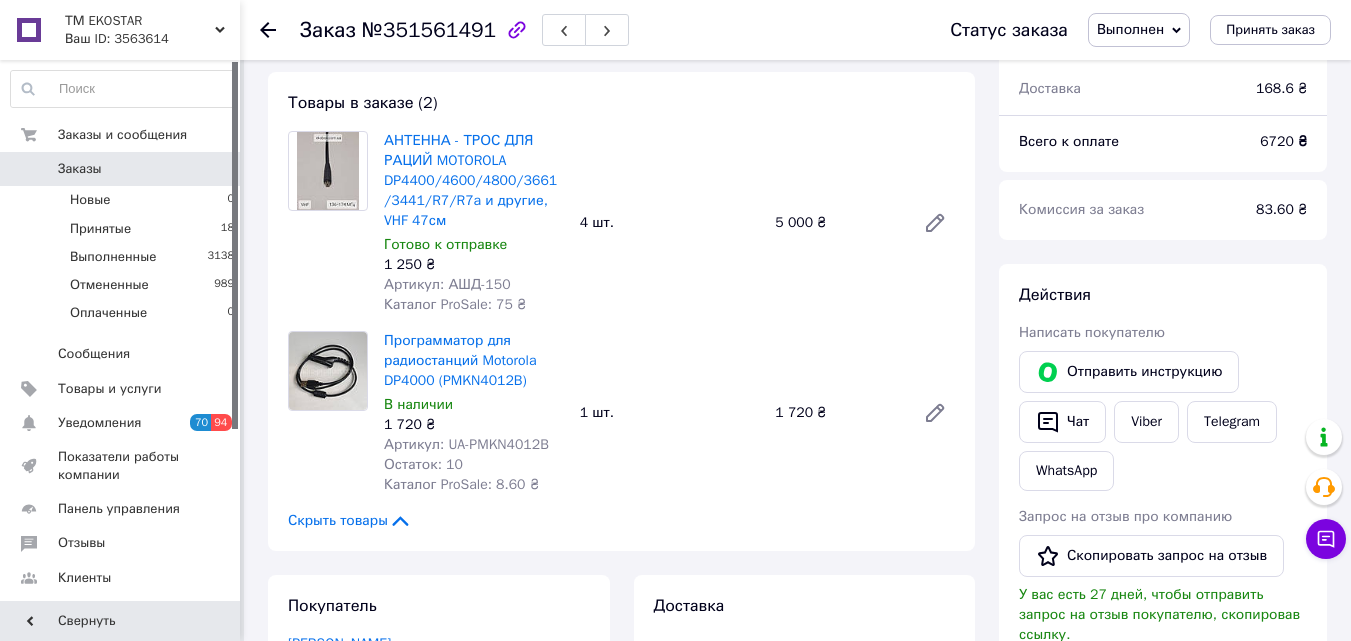 scroll, scrollTop: 100, scrollLeft: 0, axis: vertical 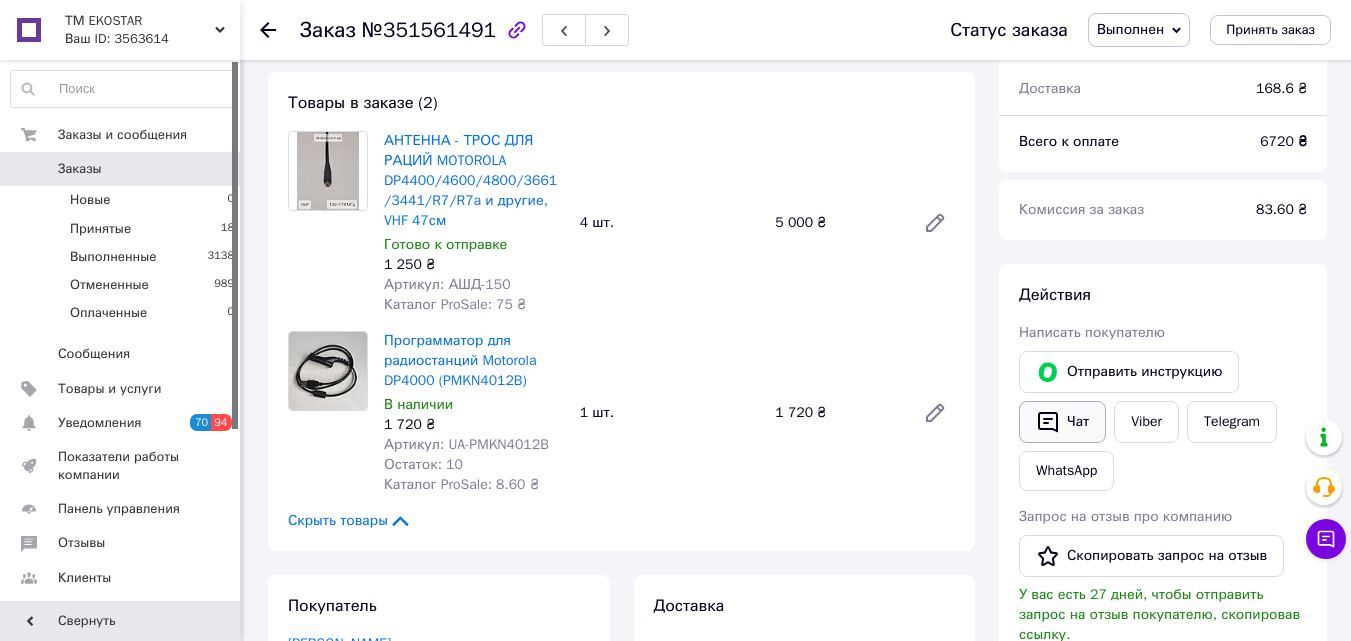 click on "Чат" at bounding box center [1062, 422] 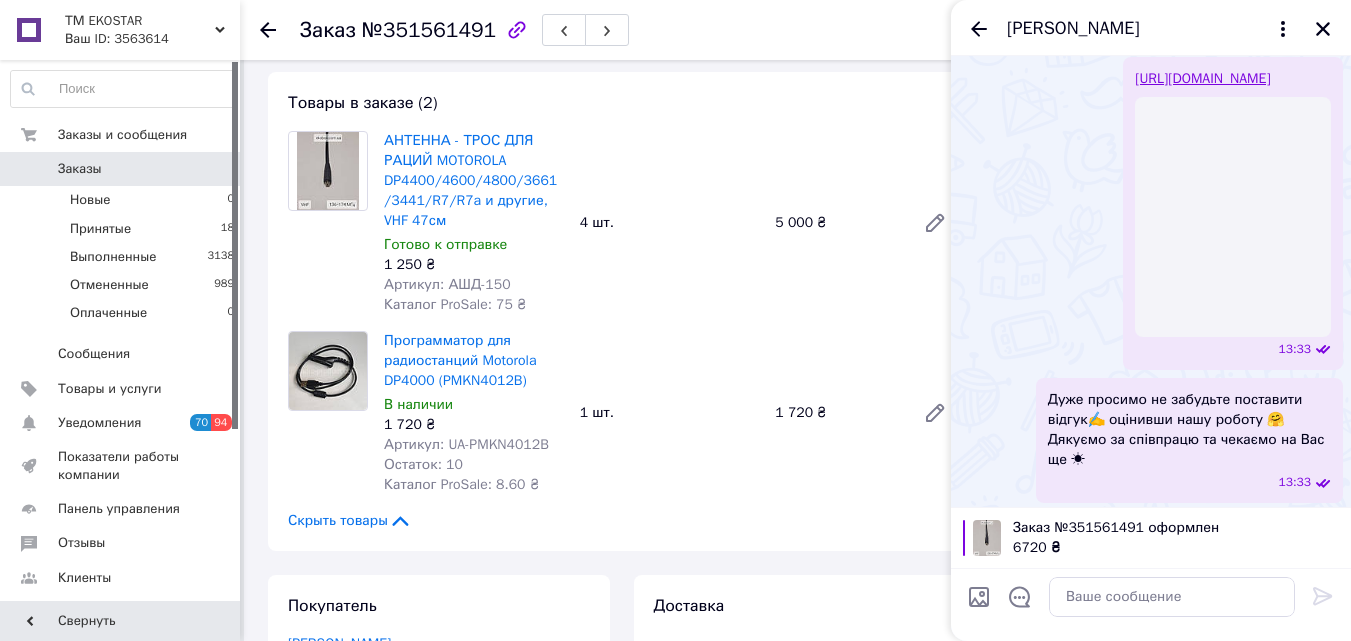 scroll, scrollTop: 358, scrollLeft: 0, axis: vertical 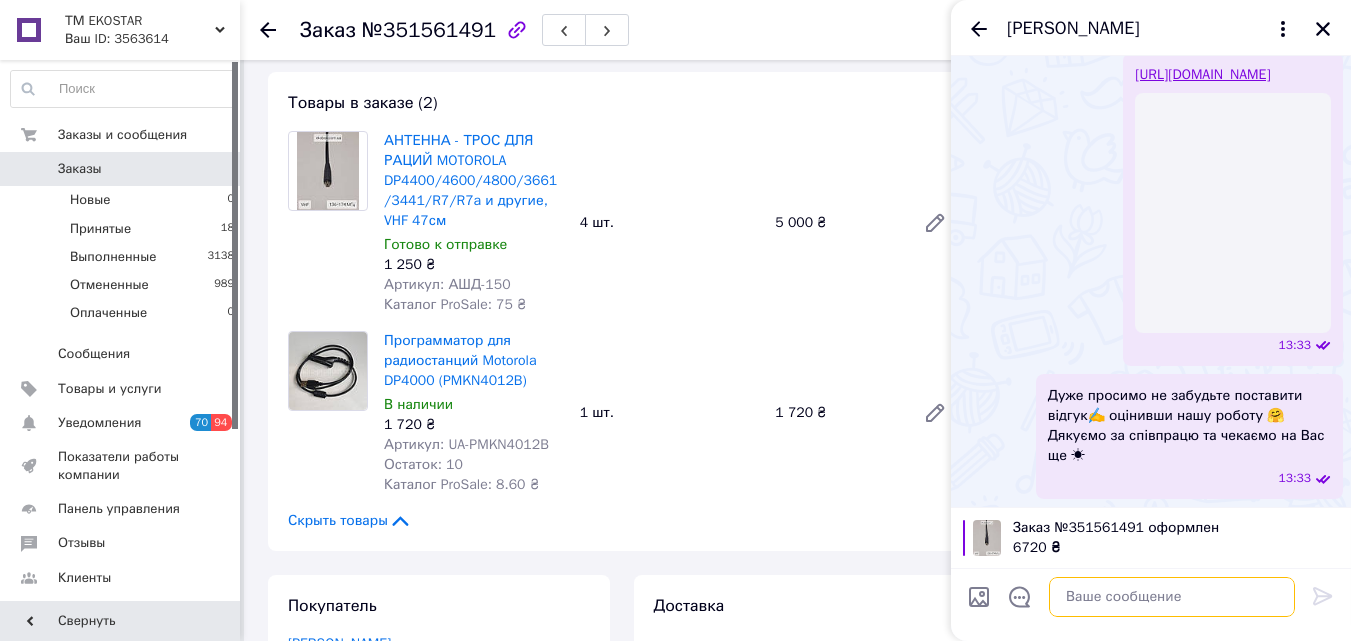 click at bounding box center [1172, 597] 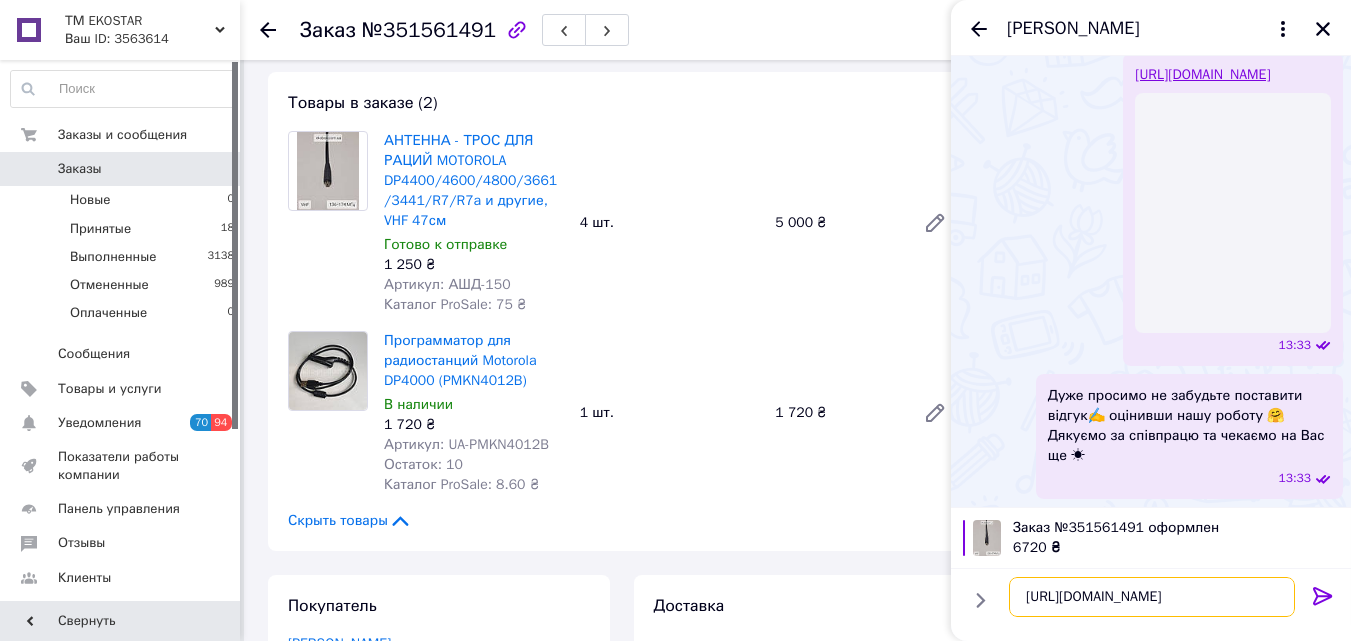 type on "https://s.prom.st/1U2y6d8xOfM" 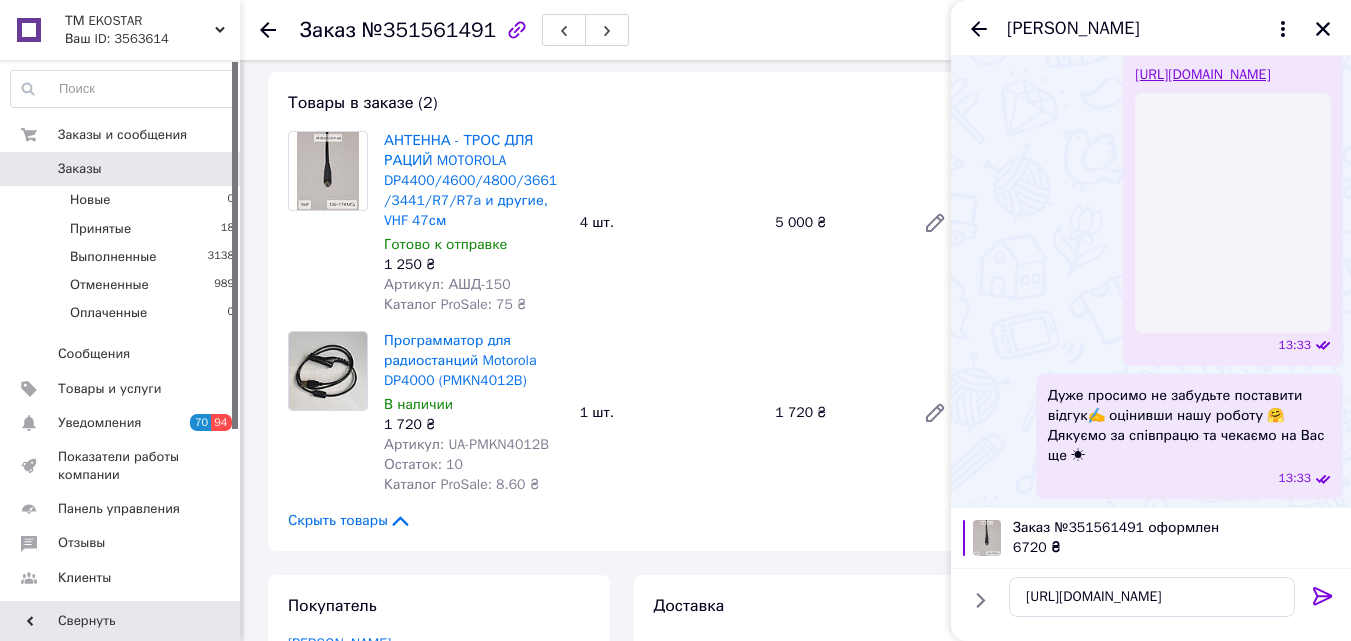 click 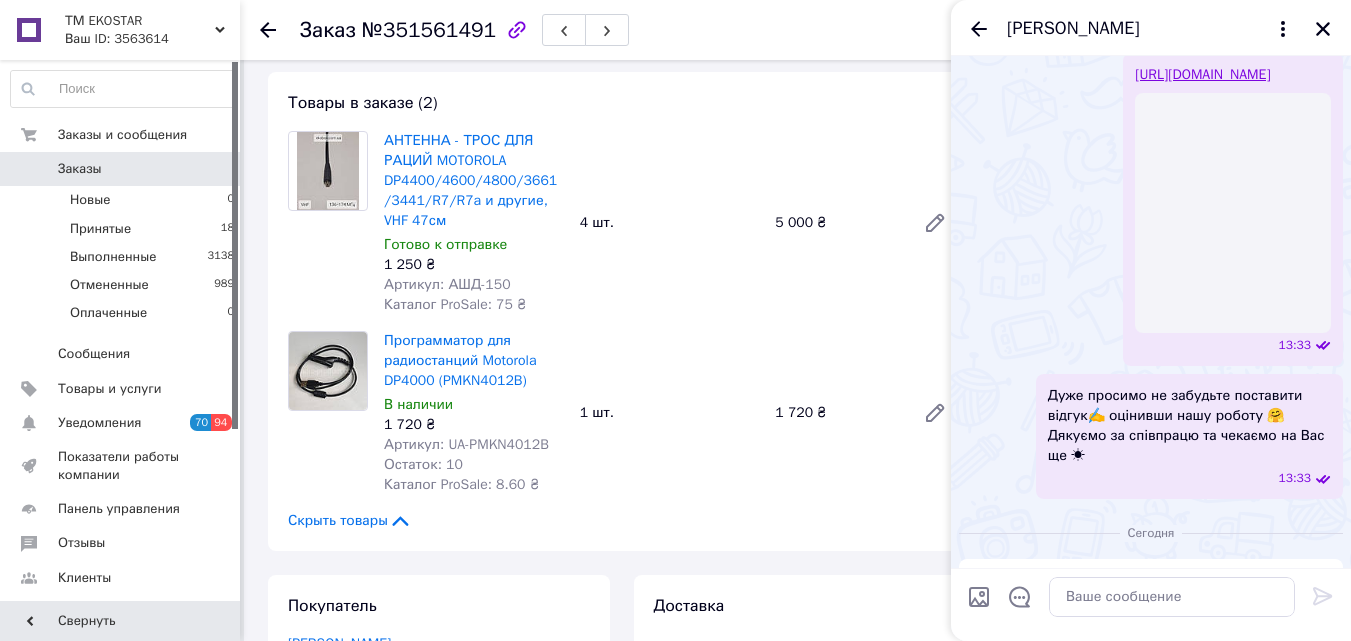 scroll, scrollTop: 1011, scrollLeft: 0, axis: vertical 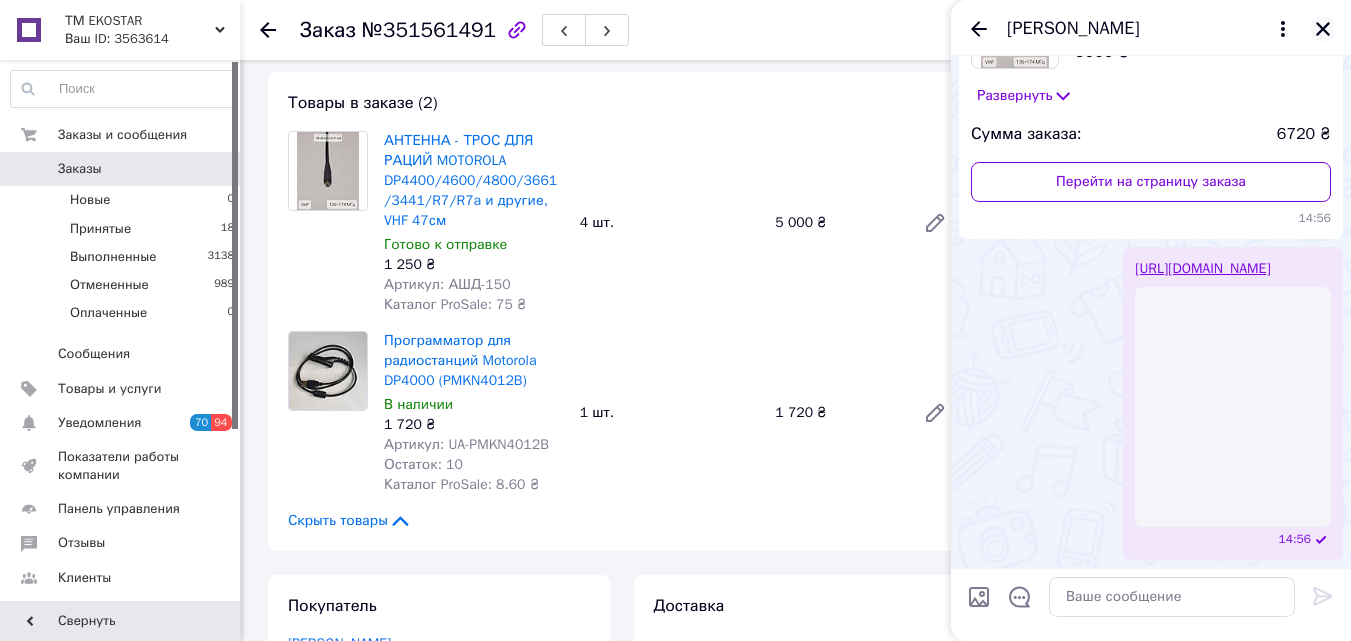 click 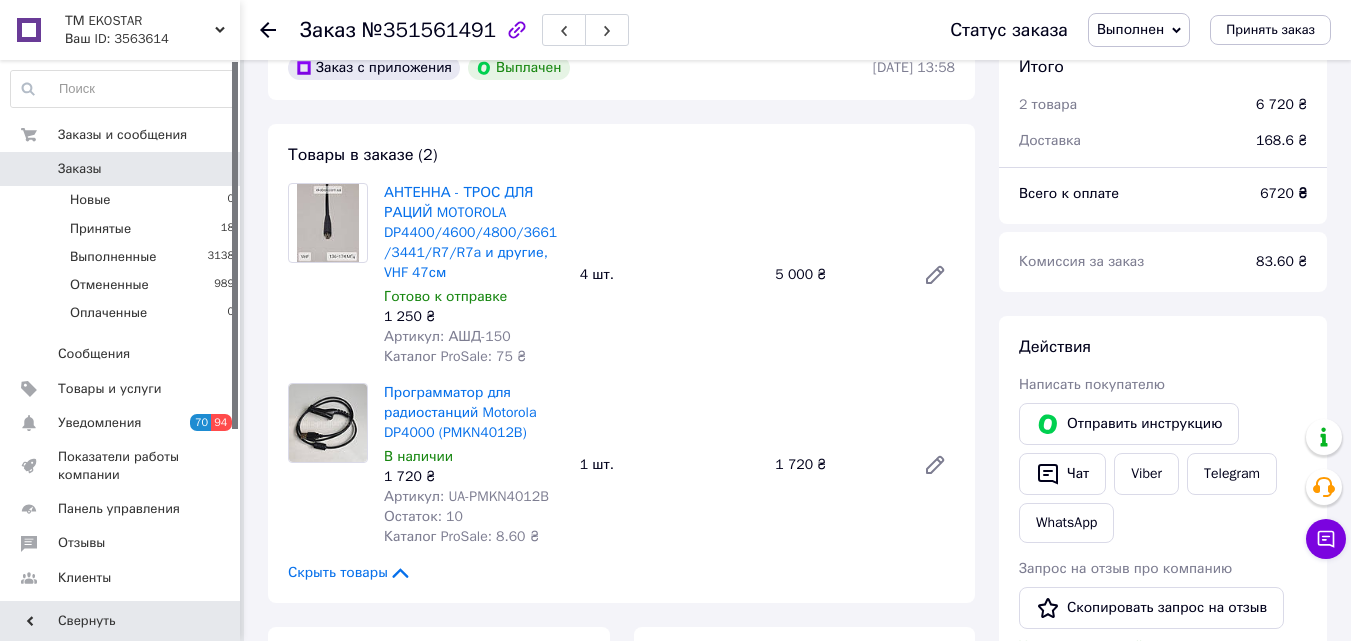 scroll, scrollTop: 0, scrollLeft: 0, axis: both 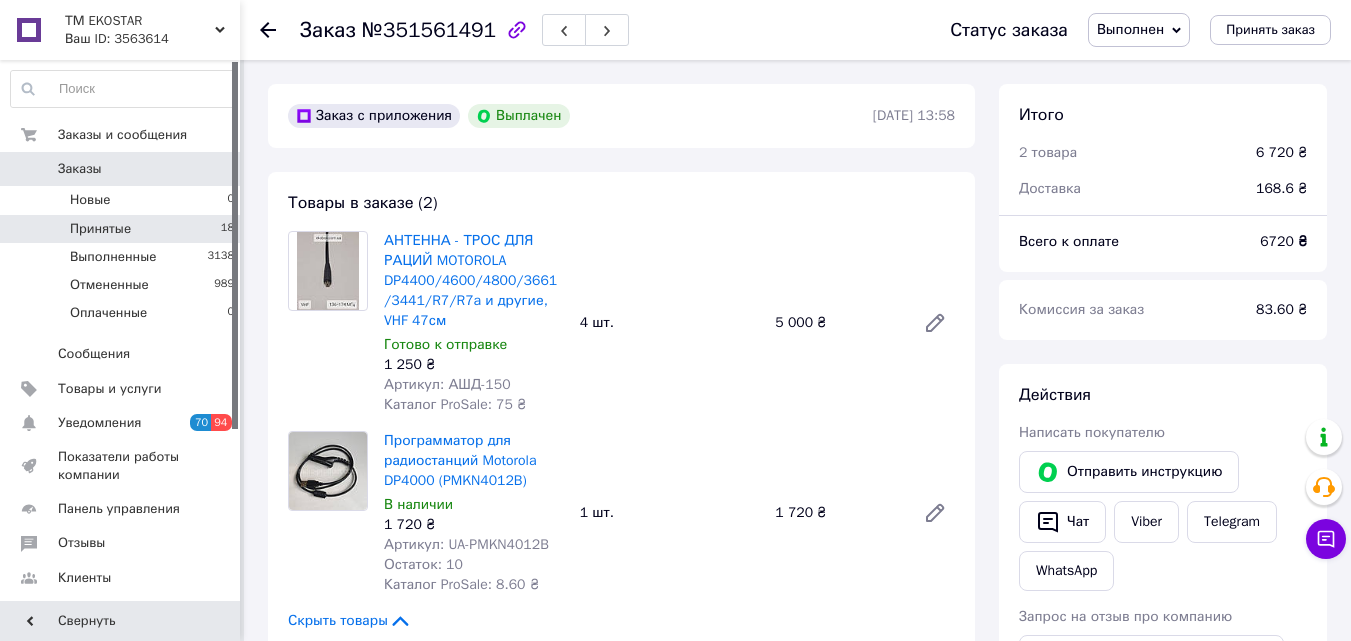 click on "Принятые 18" at bounding box center (123, 229) 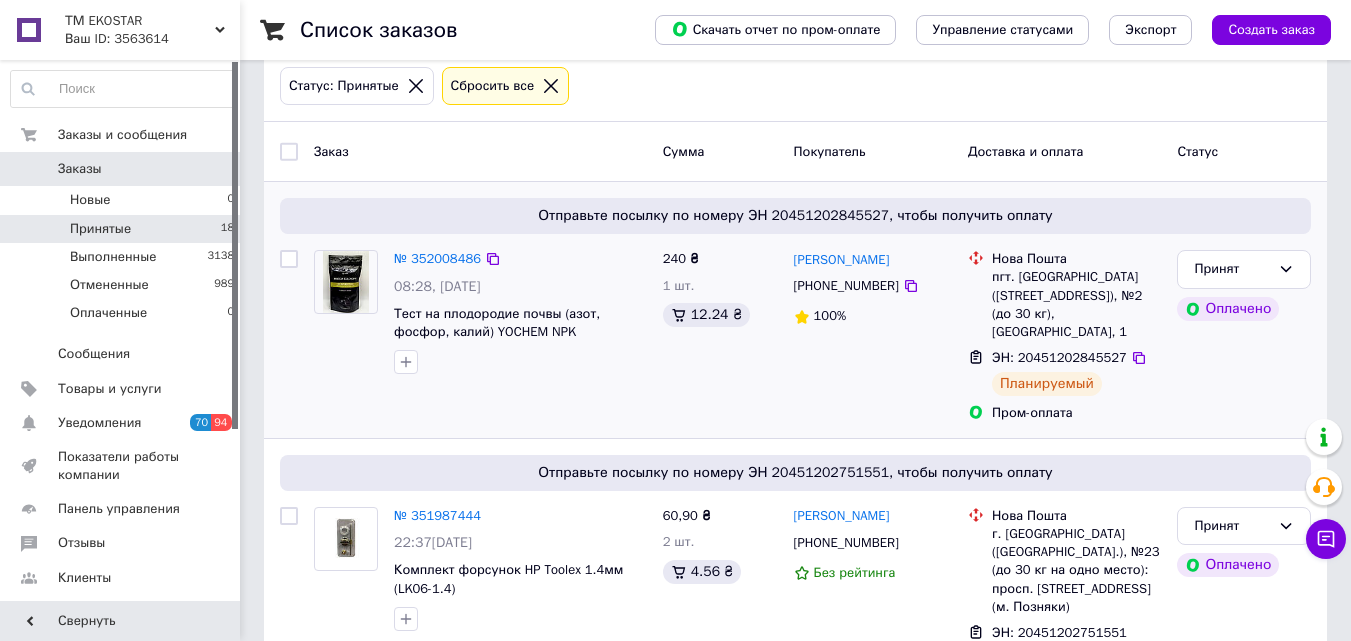 scroll, scrollTop: 200, scrollLeft: 0, axis: vertical 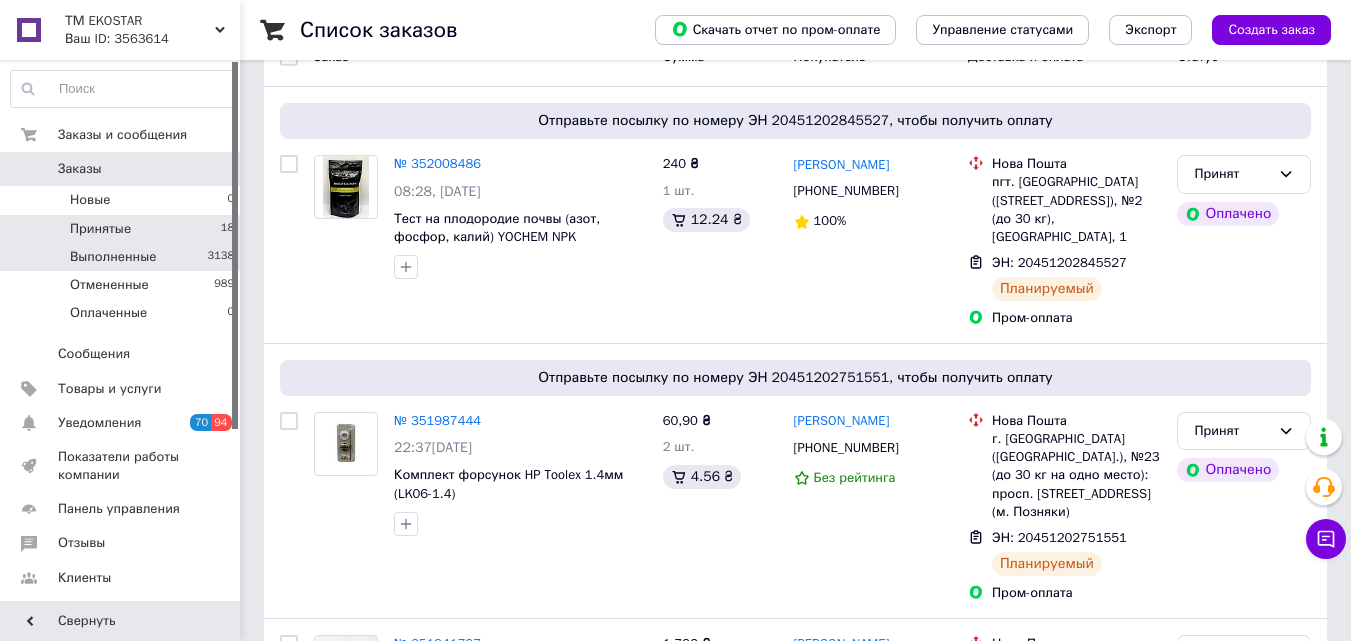 click on "Выполненные 3138" at bounding box center (123, 257) 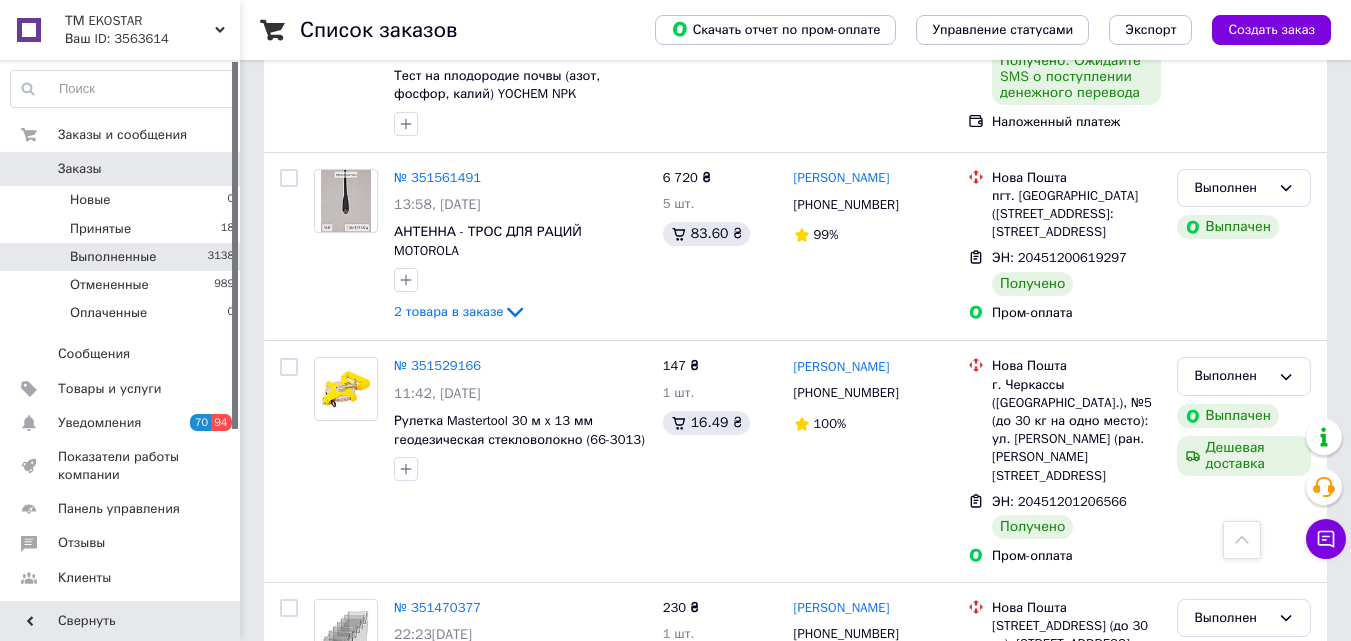 scroll, scrollTop: 600, scrollLeft: 0, axis: vertical 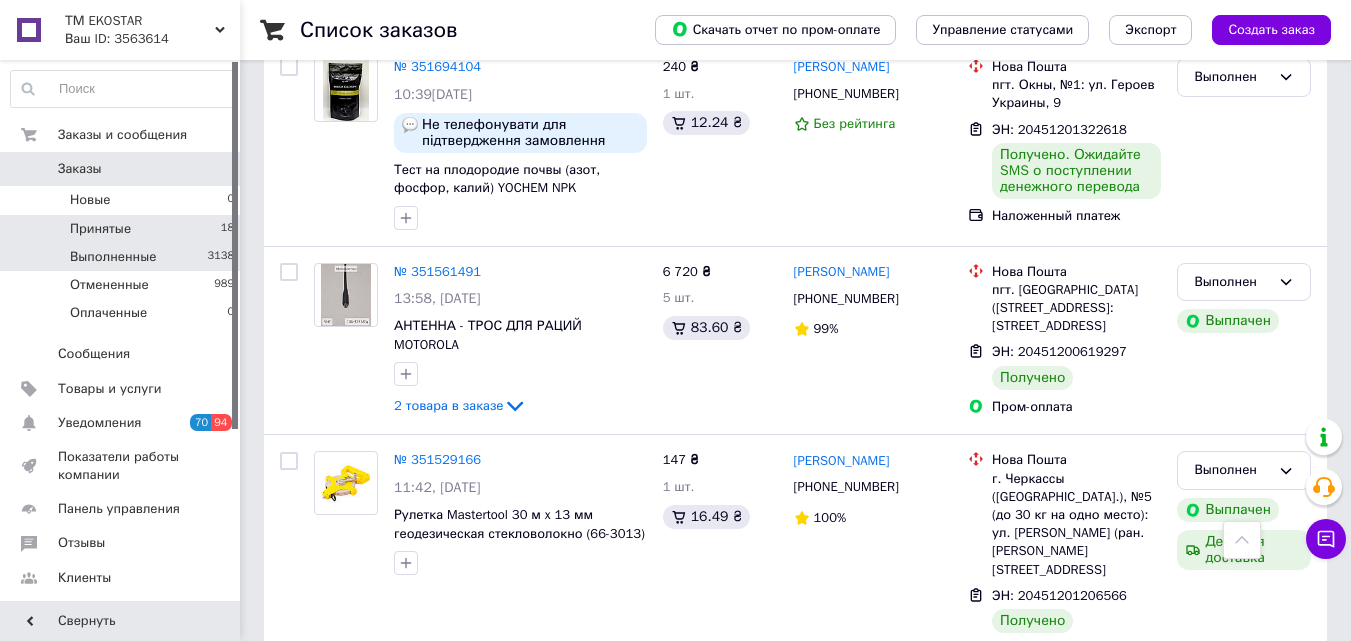 click on "Принятые 18" at bounding box center (123, 229) 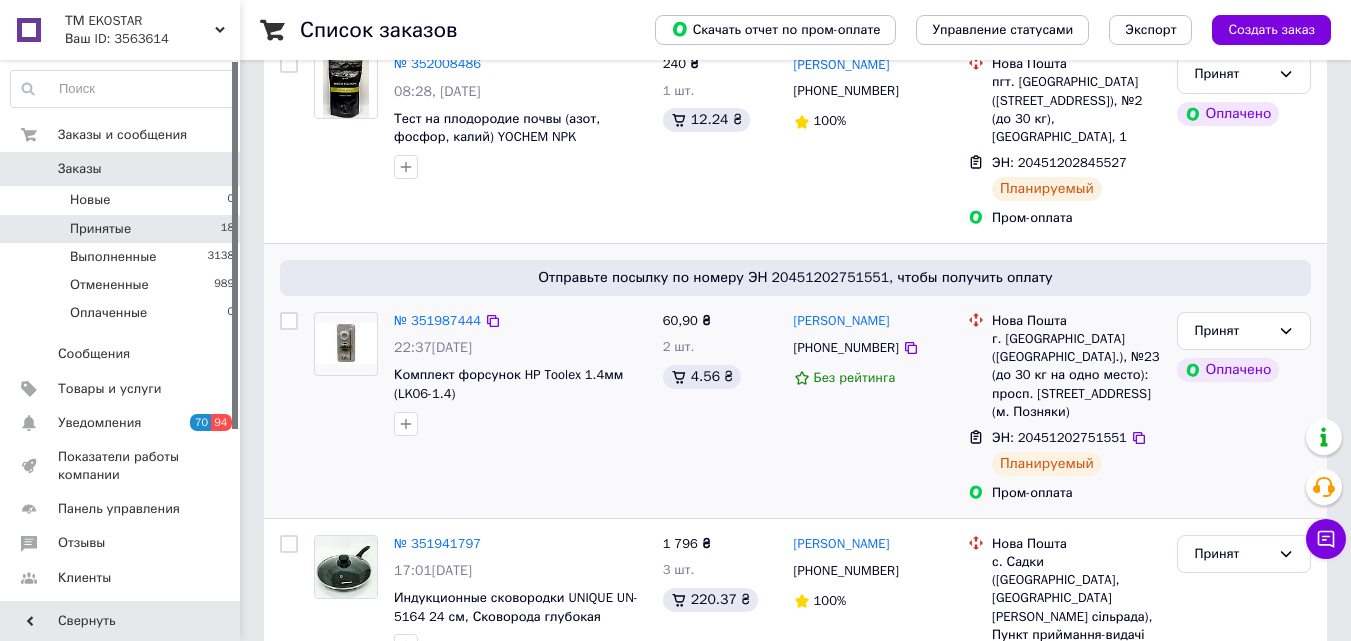 scroll, scrollTop: 500, scrollLeft: 0, axis: vertical 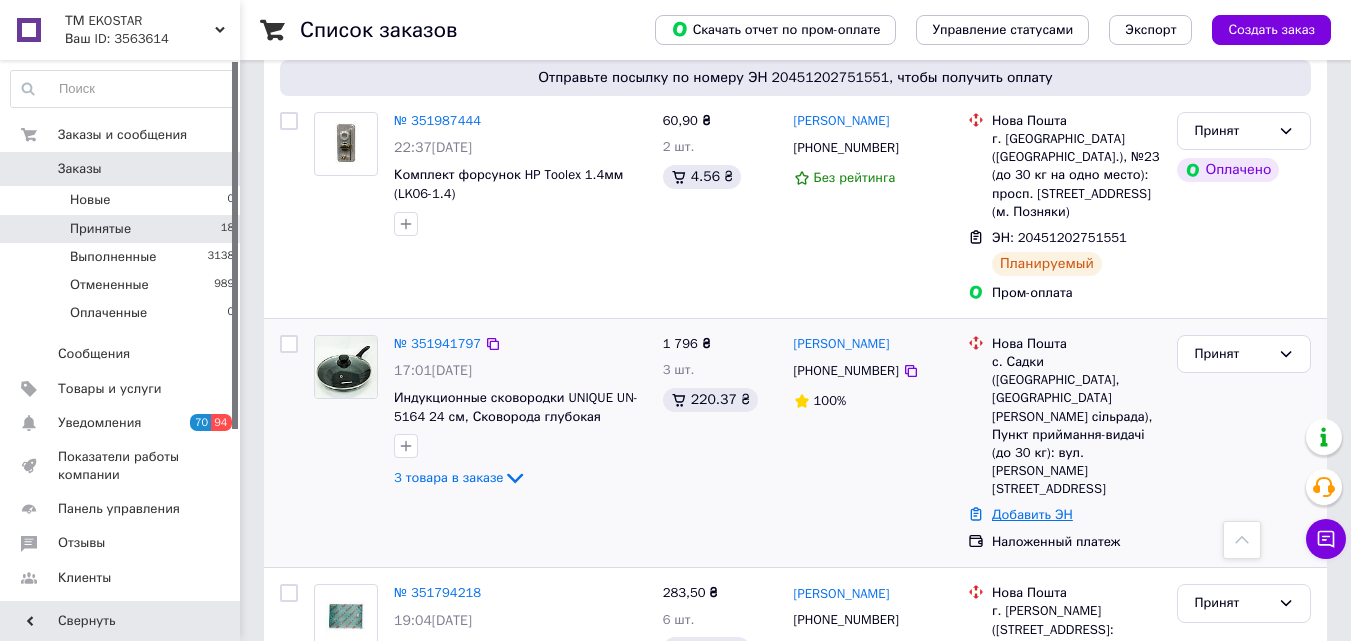 click on "Добавить ЭН" at bounding box center (1032, 514) 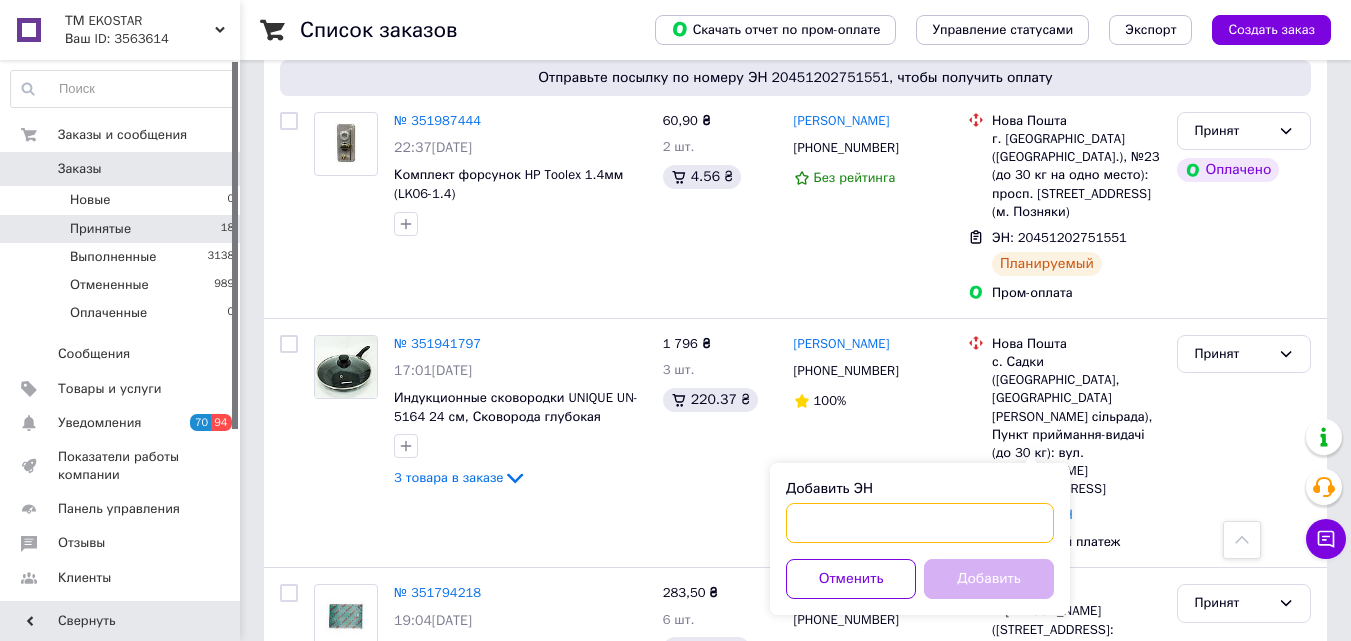 click on "Добавить ЭН" at bounding box center (920, 523) 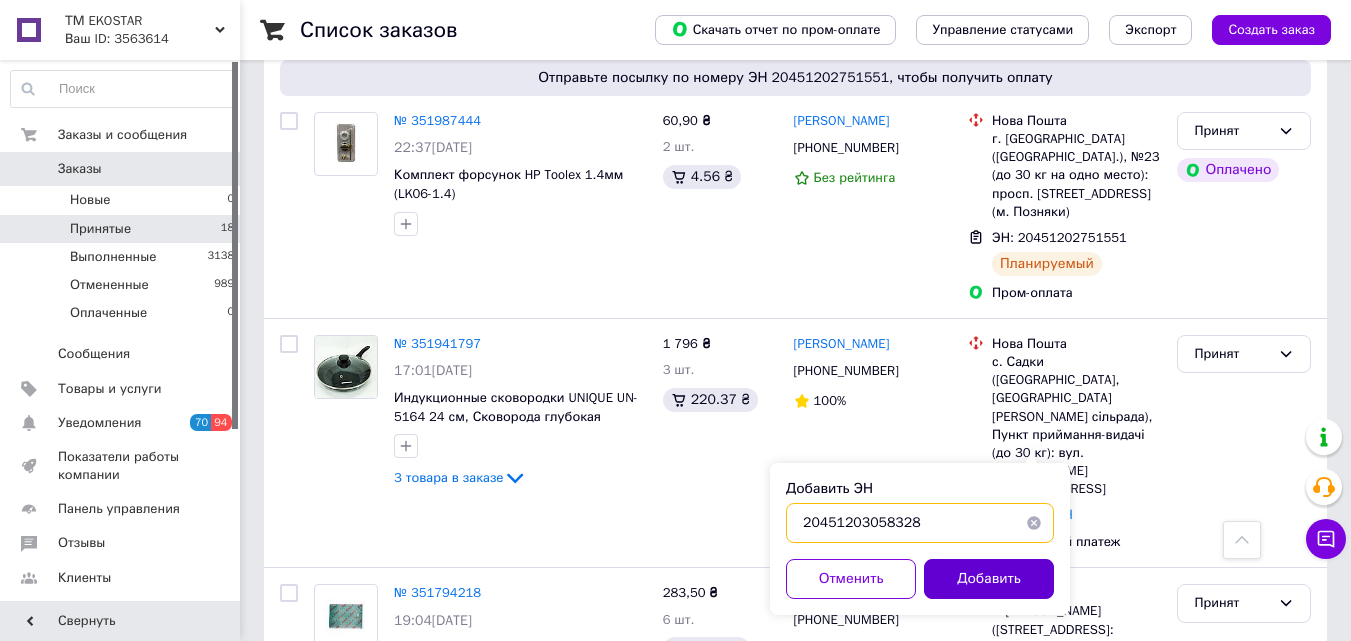 type on "20451203058328" 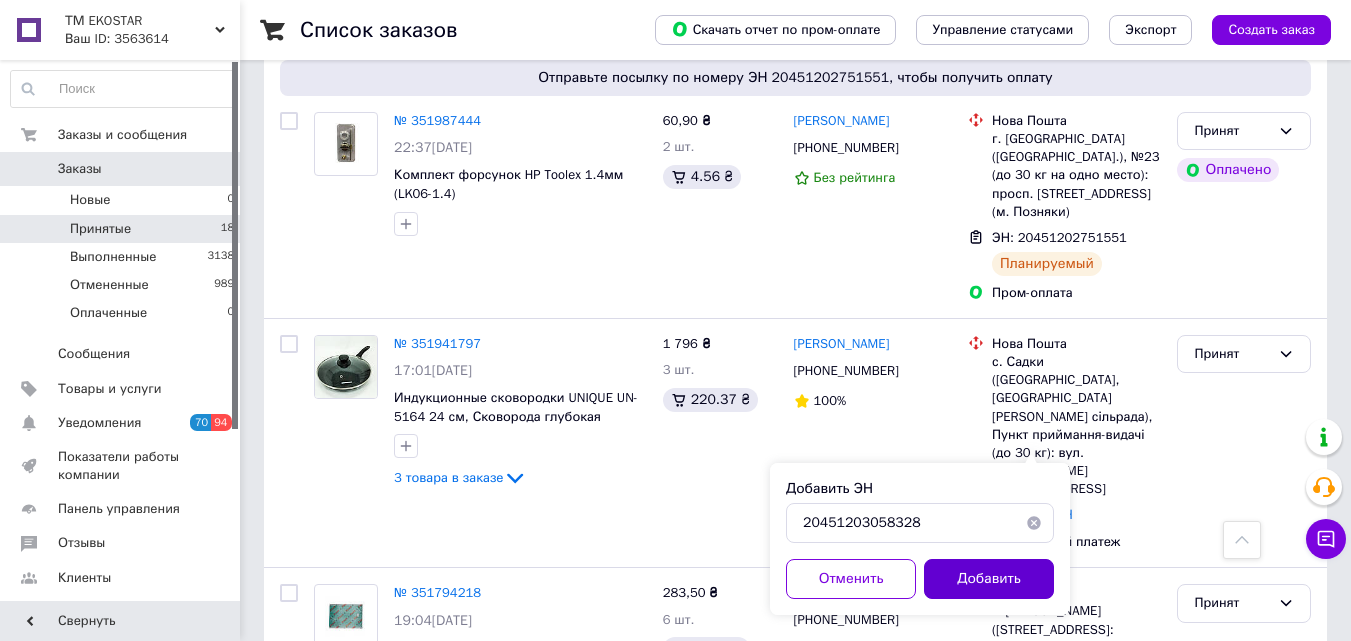 click on "Добавить" at bounding box center [989, 579] 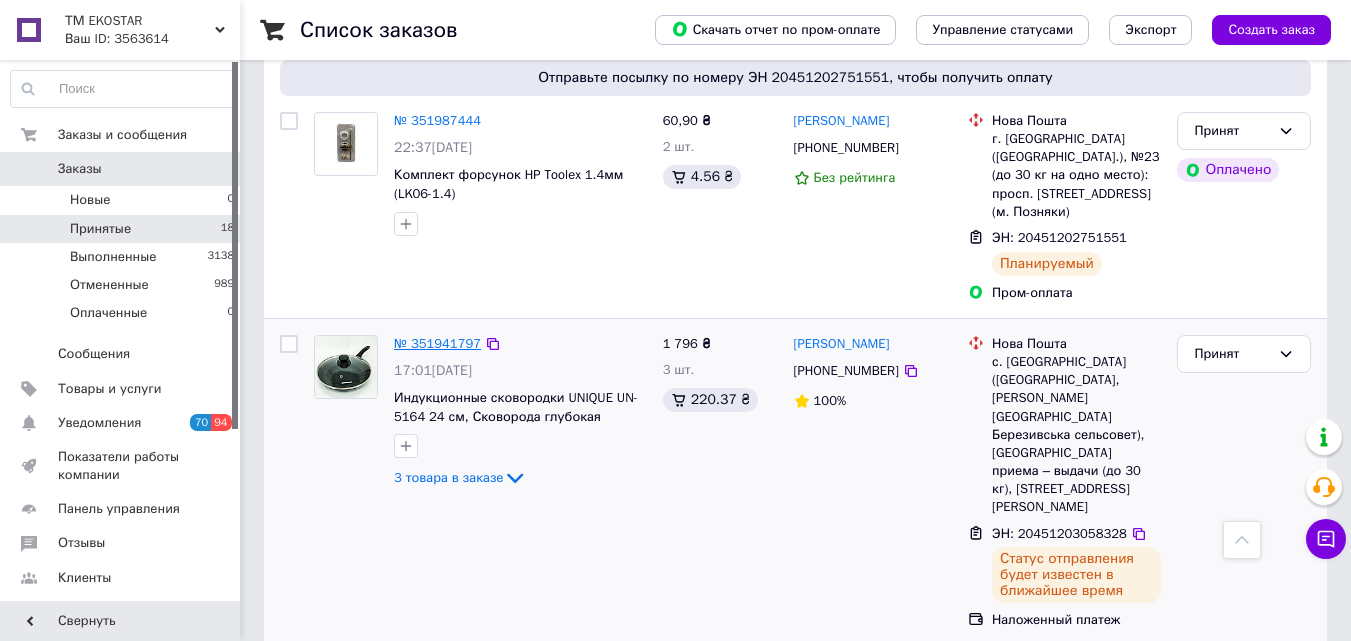 click on "№ 351941797" at bounding box center (437, 343) 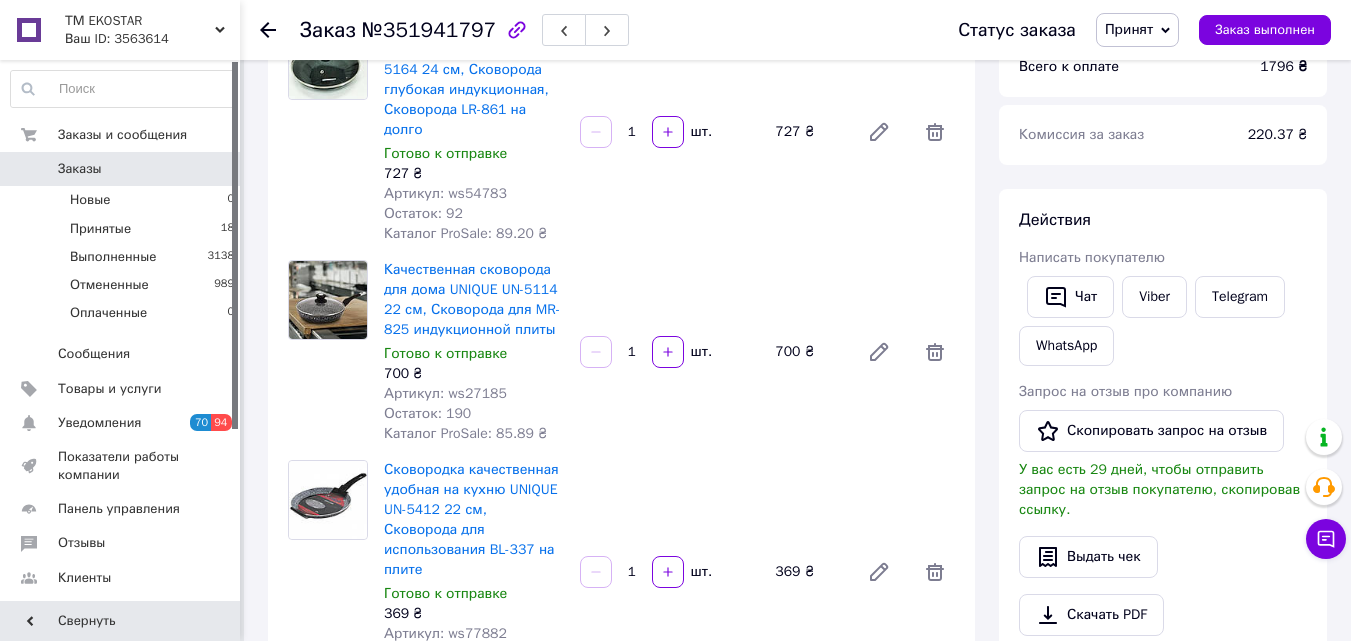 scroll, scrollTop: 200, scrollLeft: 0, axis: vertical 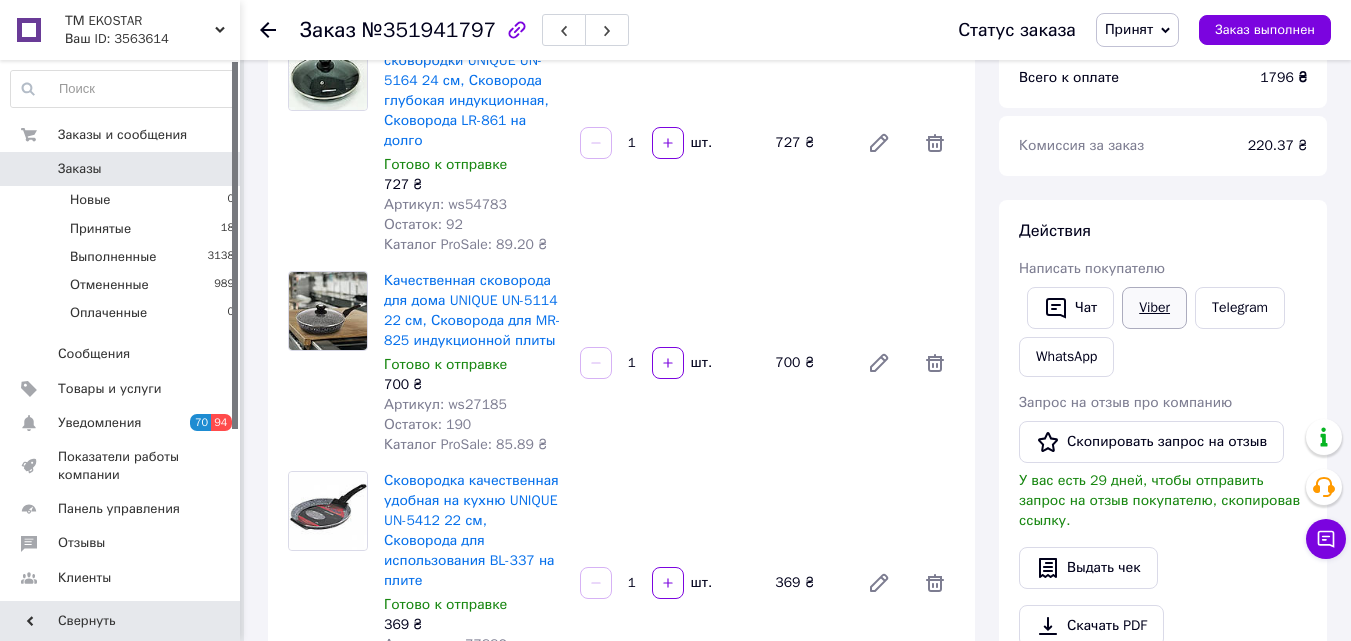 click on "Viber" at bounding box center [1154, 308] 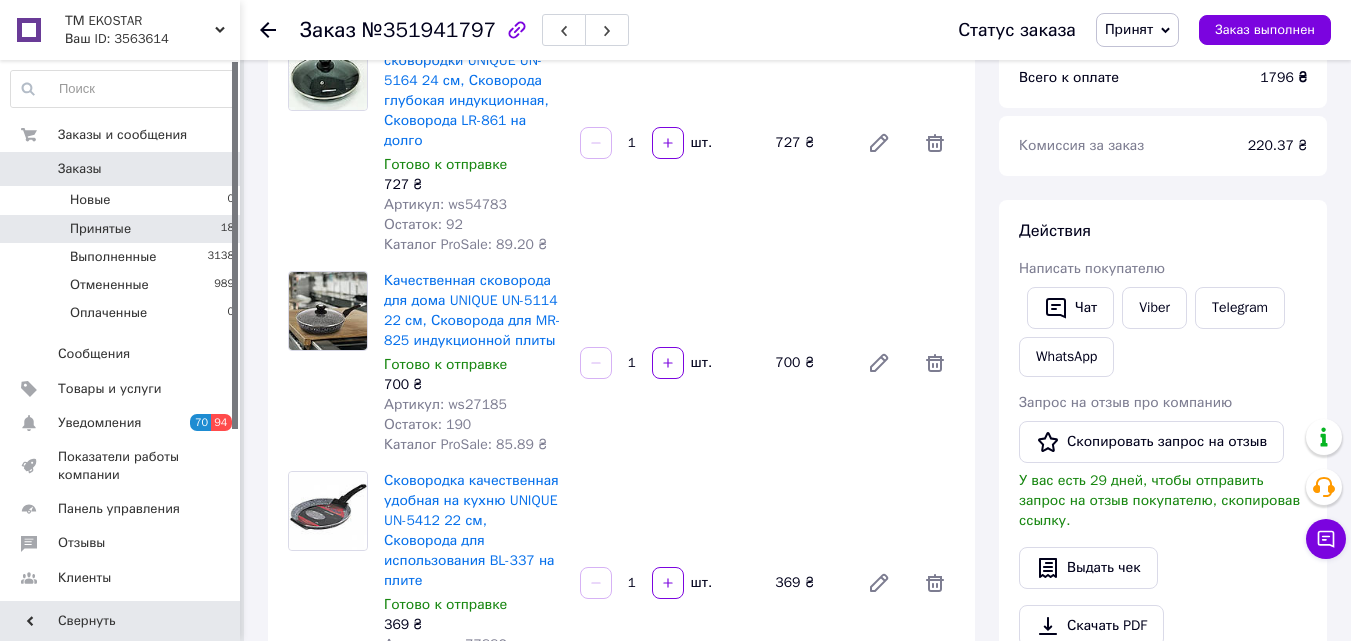 click on "Принятые 18" at bounding box center (123, 229) 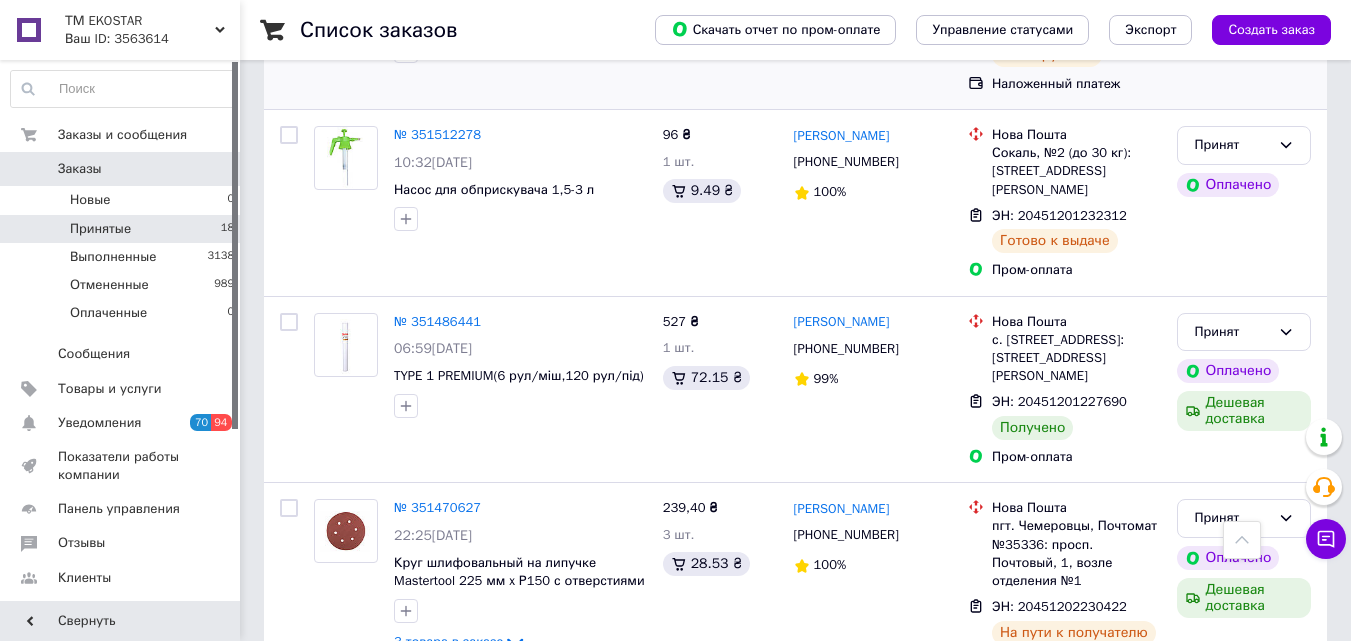 scroll, scrollTop: 2579, scrollLeft: 0, axis: vertical 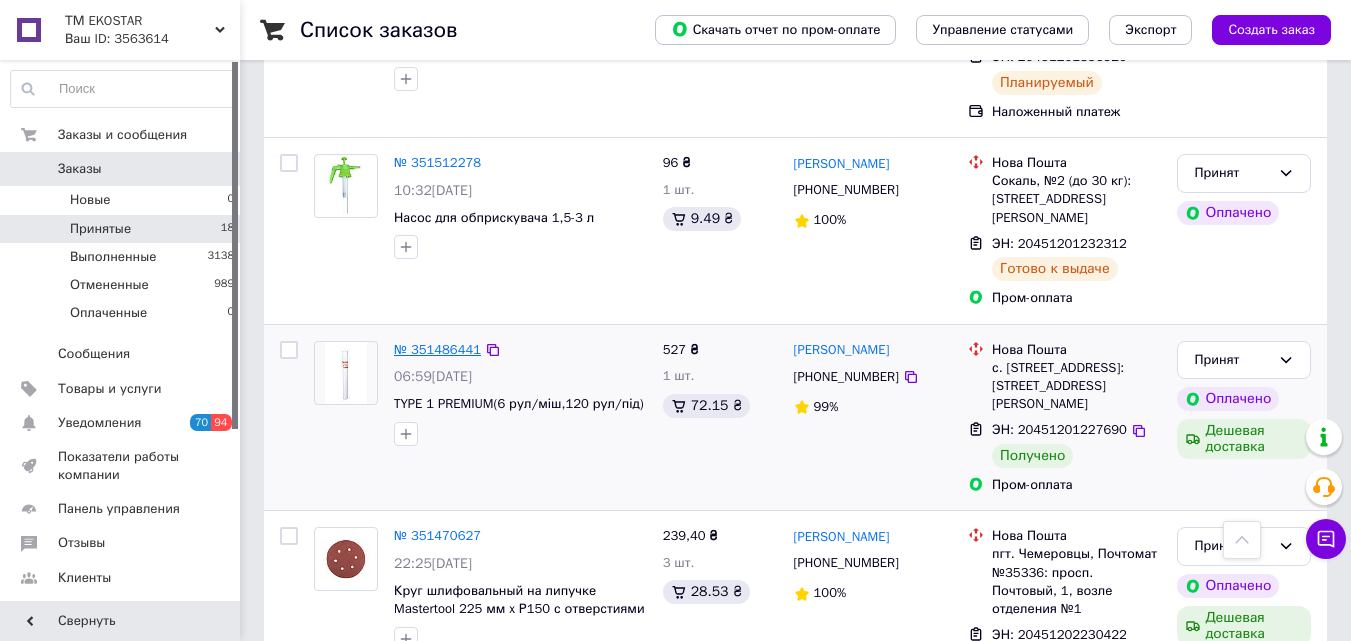 click on "№ 351486441" at bounding box center [437, 349] 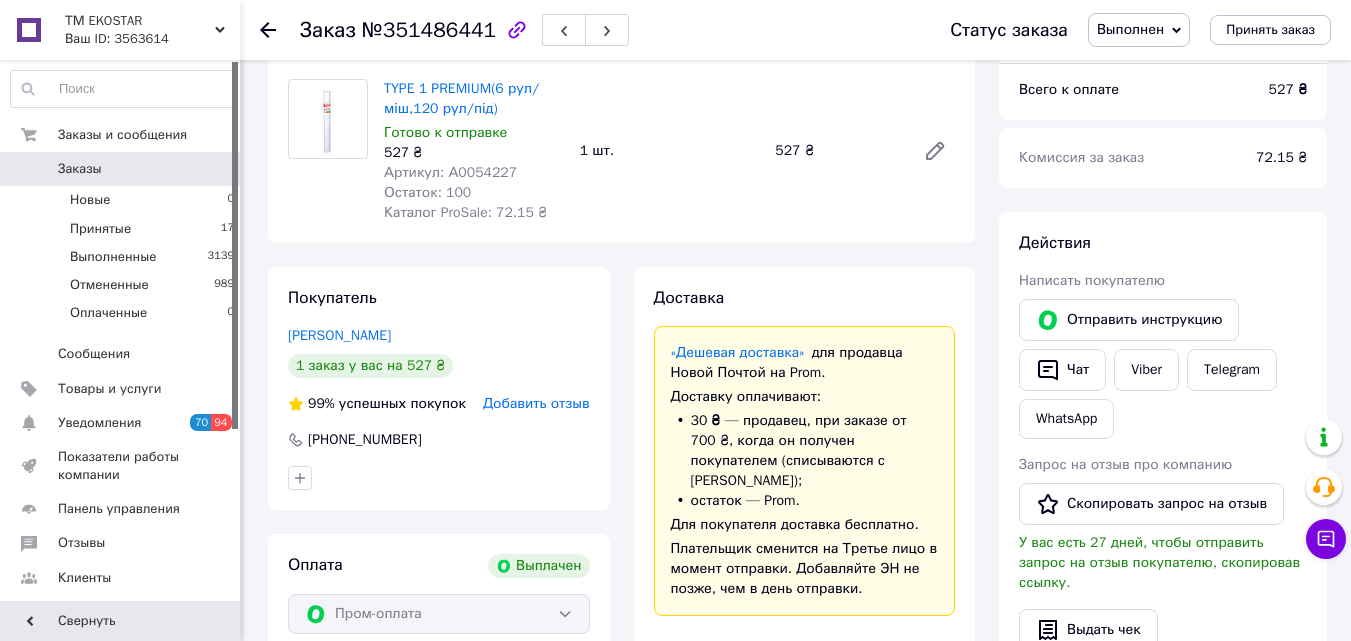 scroll, scrollTop: 0, scrollLeft: 0, axis: both 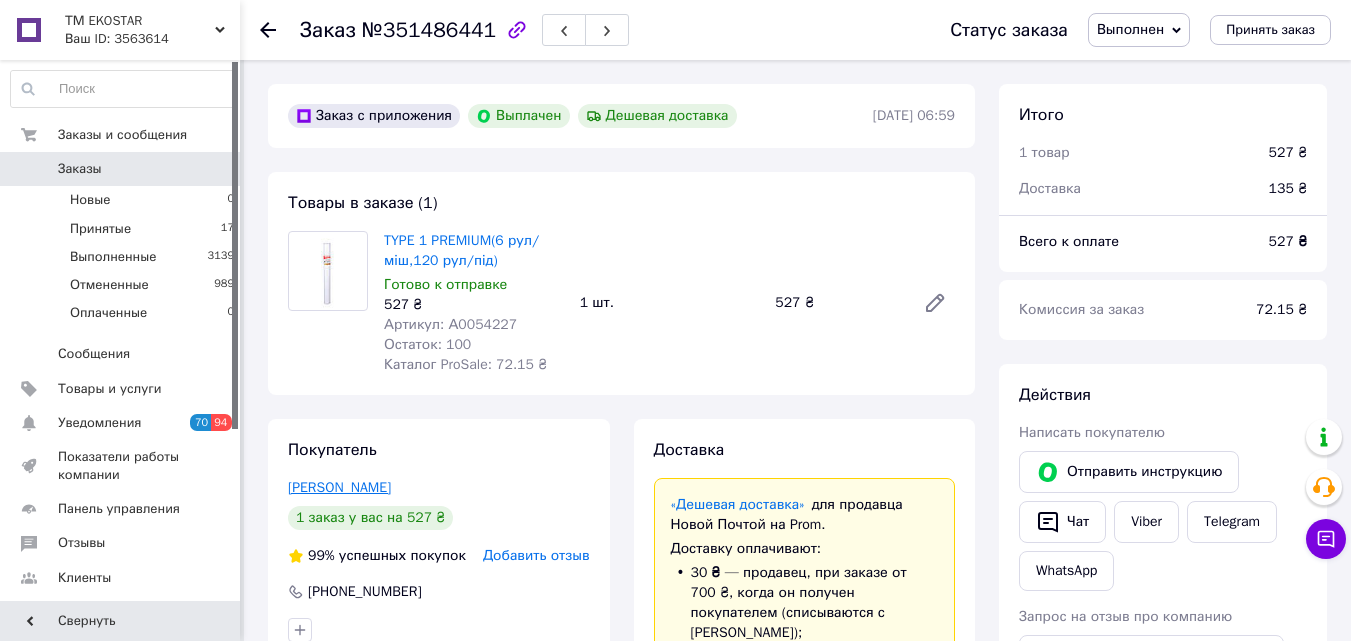 click on "Якобинчук Александр" at bounding box center (339, 487) 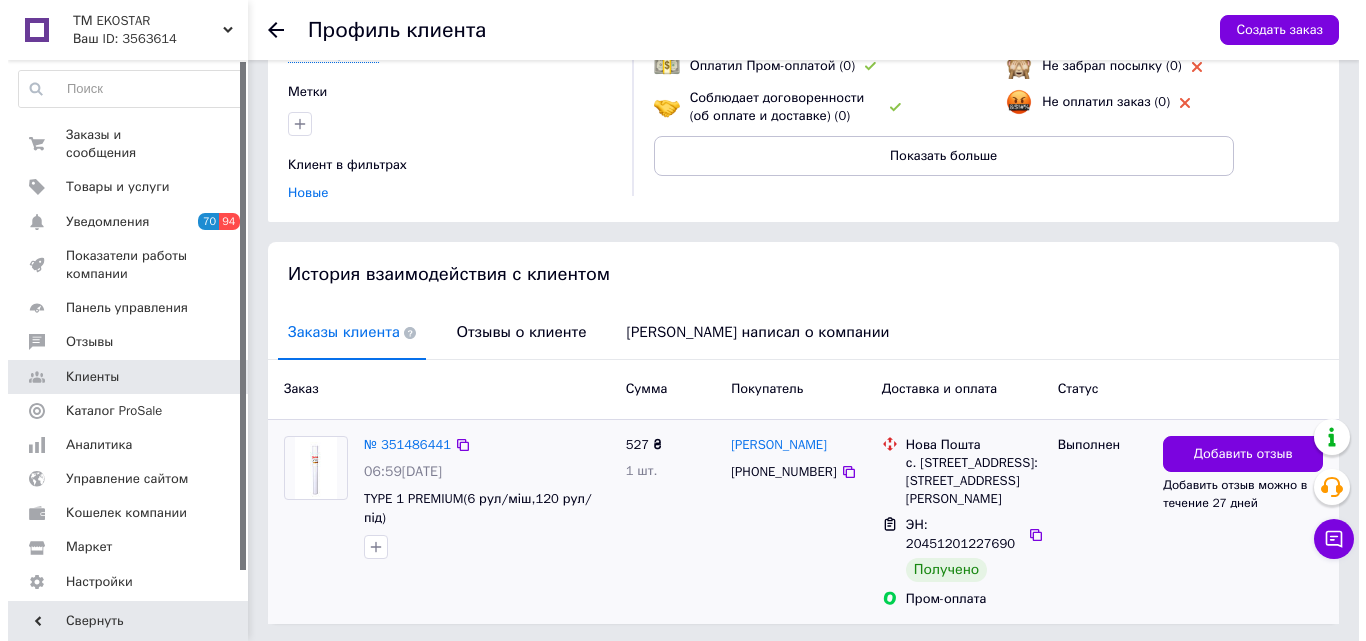 scroll, scrollTop: 239, scrollLeft: 0, axis: vertical 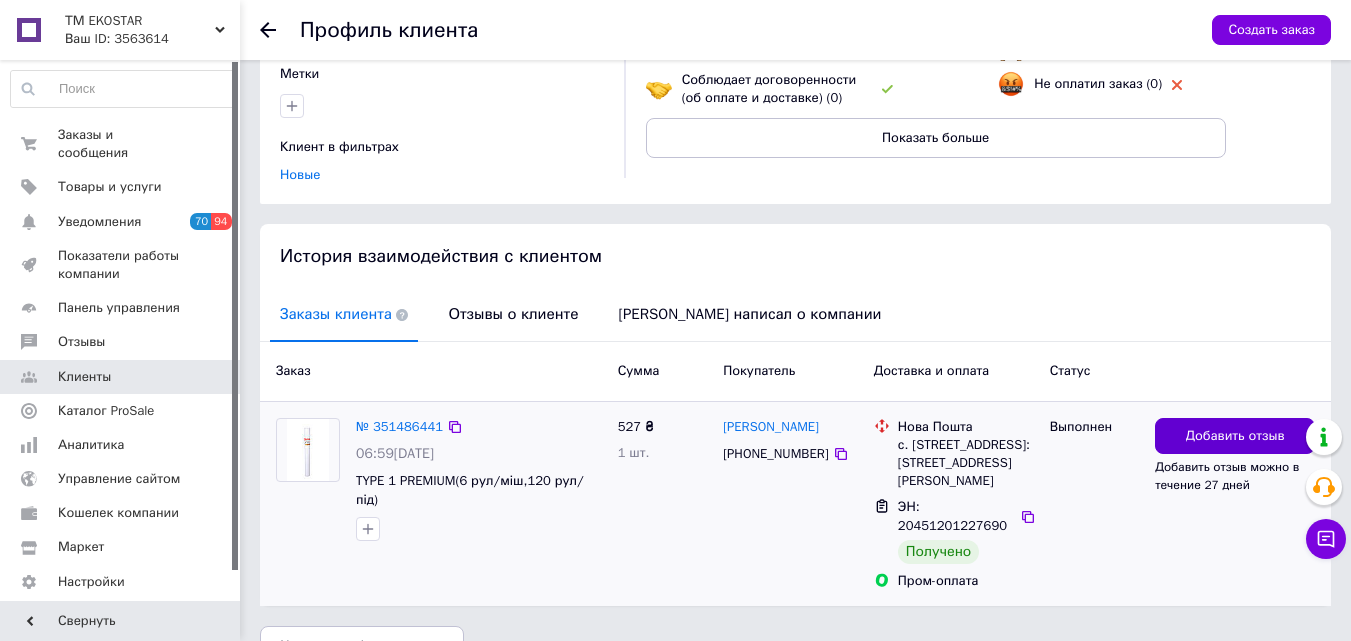 click on "Добавить отзыв" at bounding box center [1235, 436] 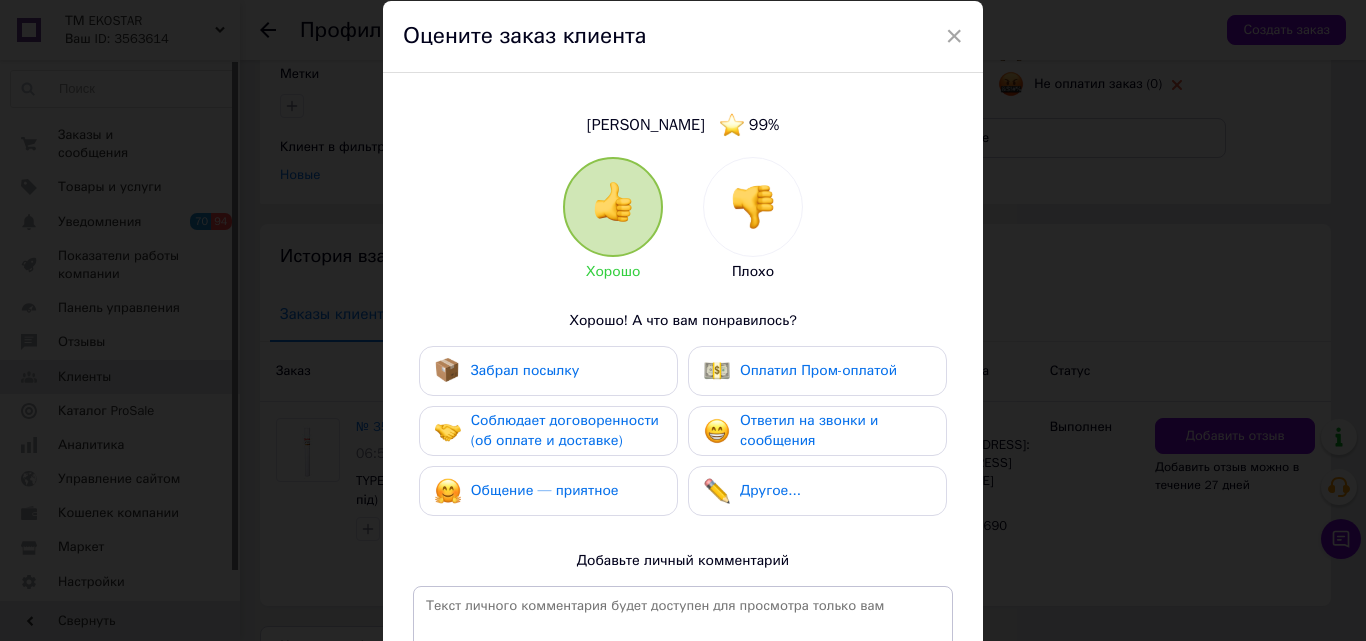 scroll, scrollTop: 100, scrollLeft: 0, axis: vertical 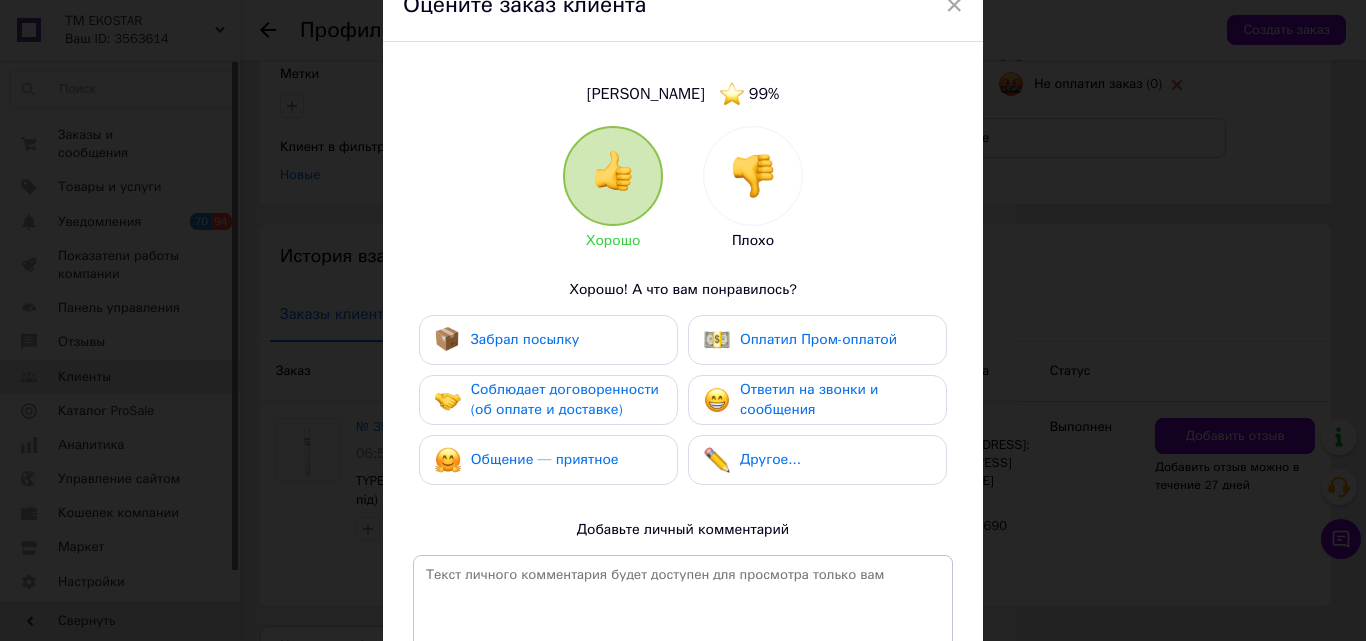click on "Забрал посылку" at bounding box center (525, 339) 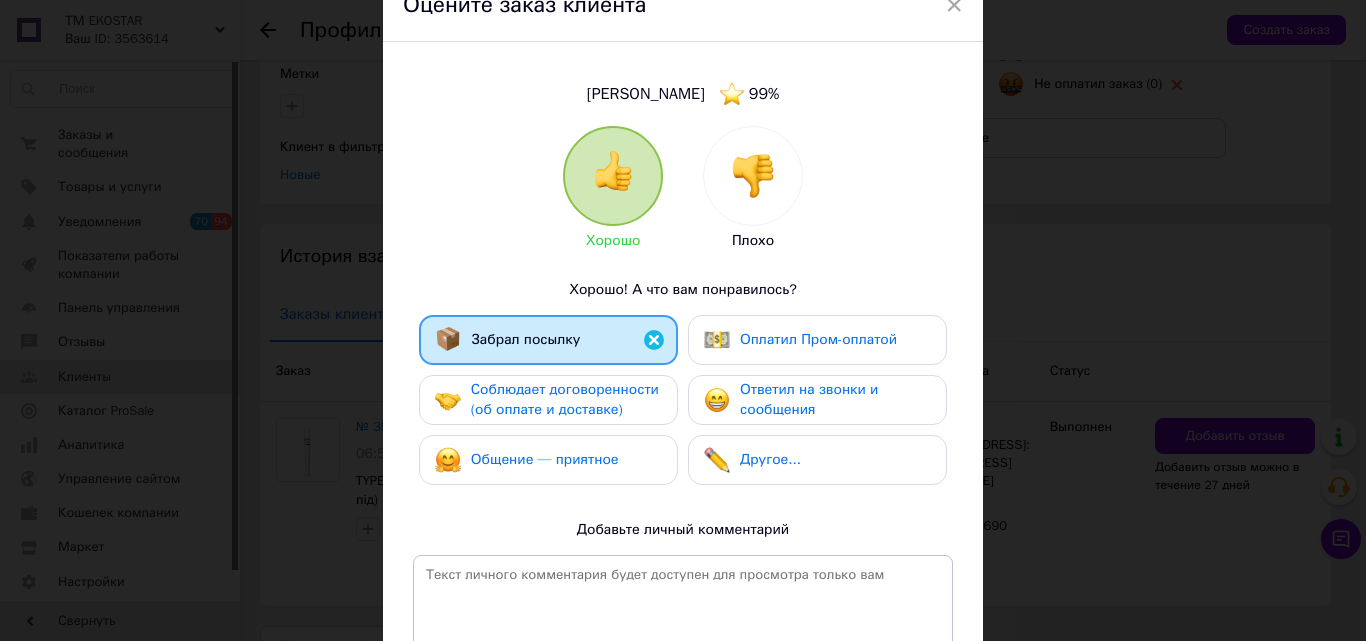 click on "Соблюдает договоренности (об оплате и доставке)" at bounding box center [565, 399] 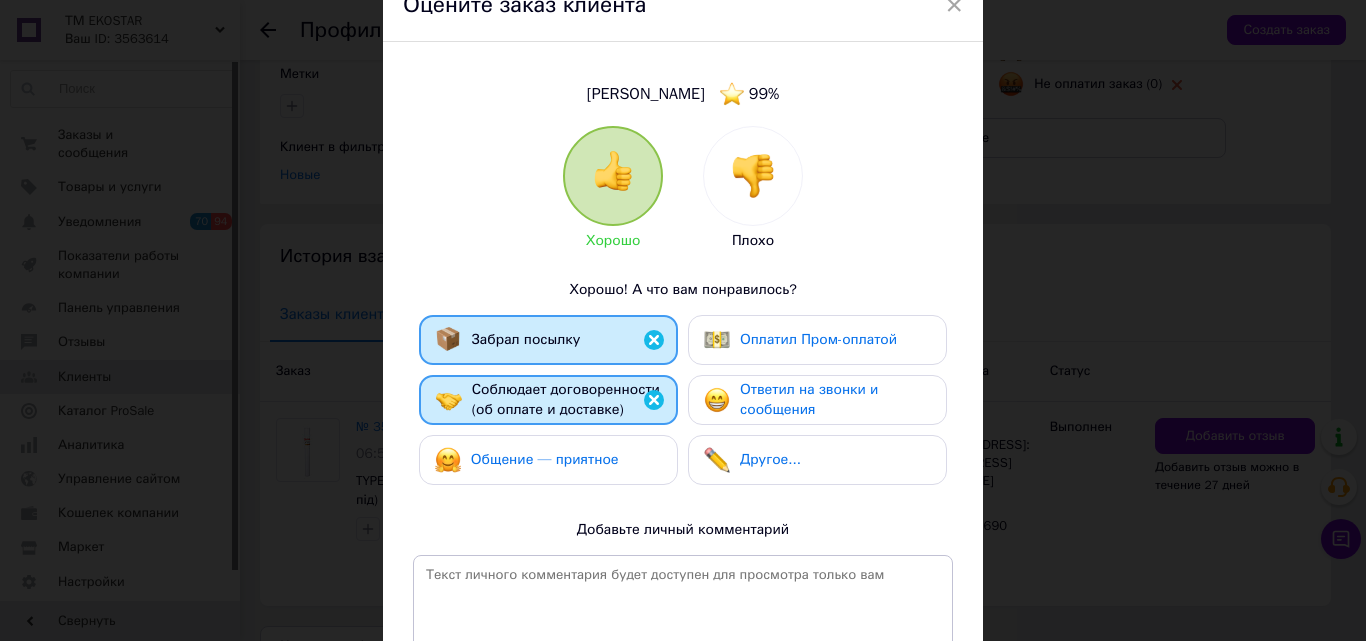 click on "Общение — приятное" at bounding box center (545, 459) 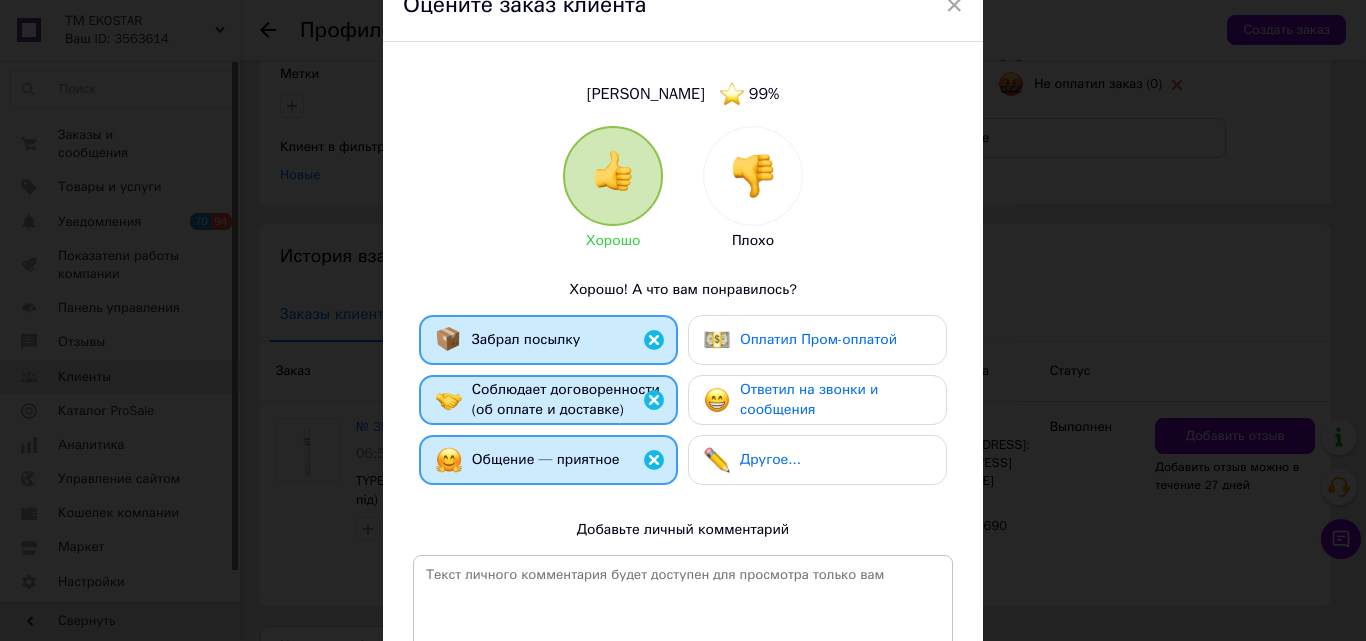 click on "Оплатил Пром-оплатой" at bounding box center [818, 339] 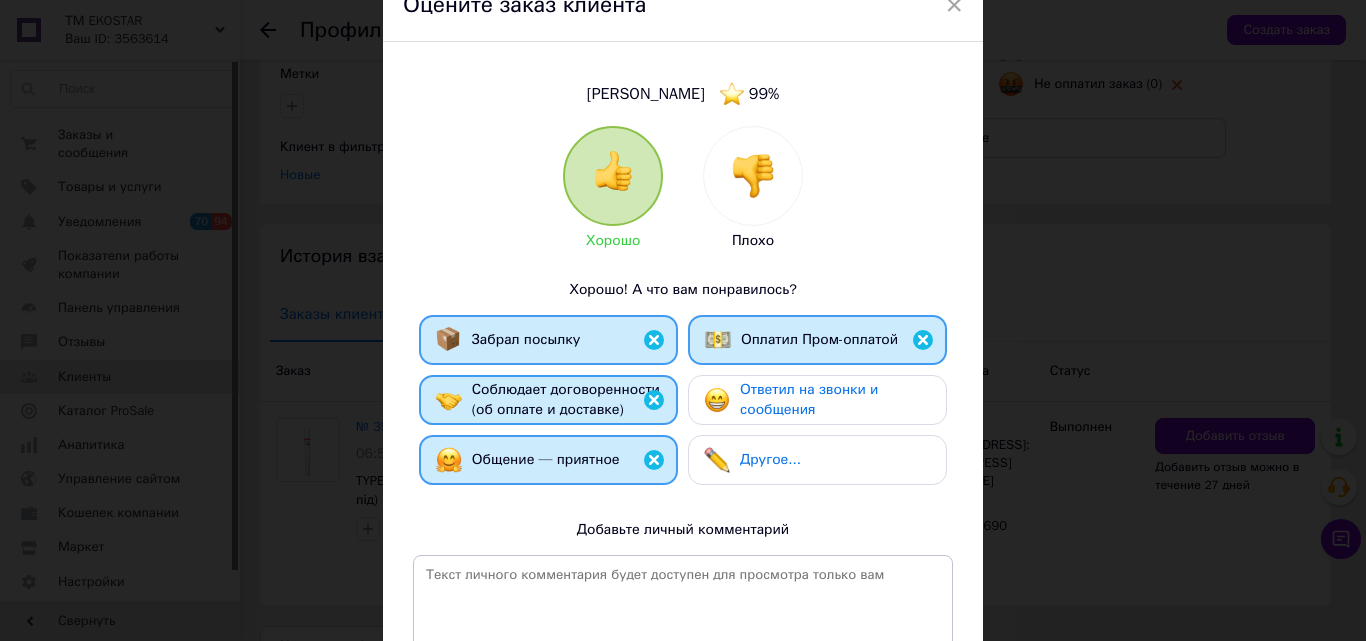 click on "Ответил на звонки и сообщения" at bounding box center (809, 399) 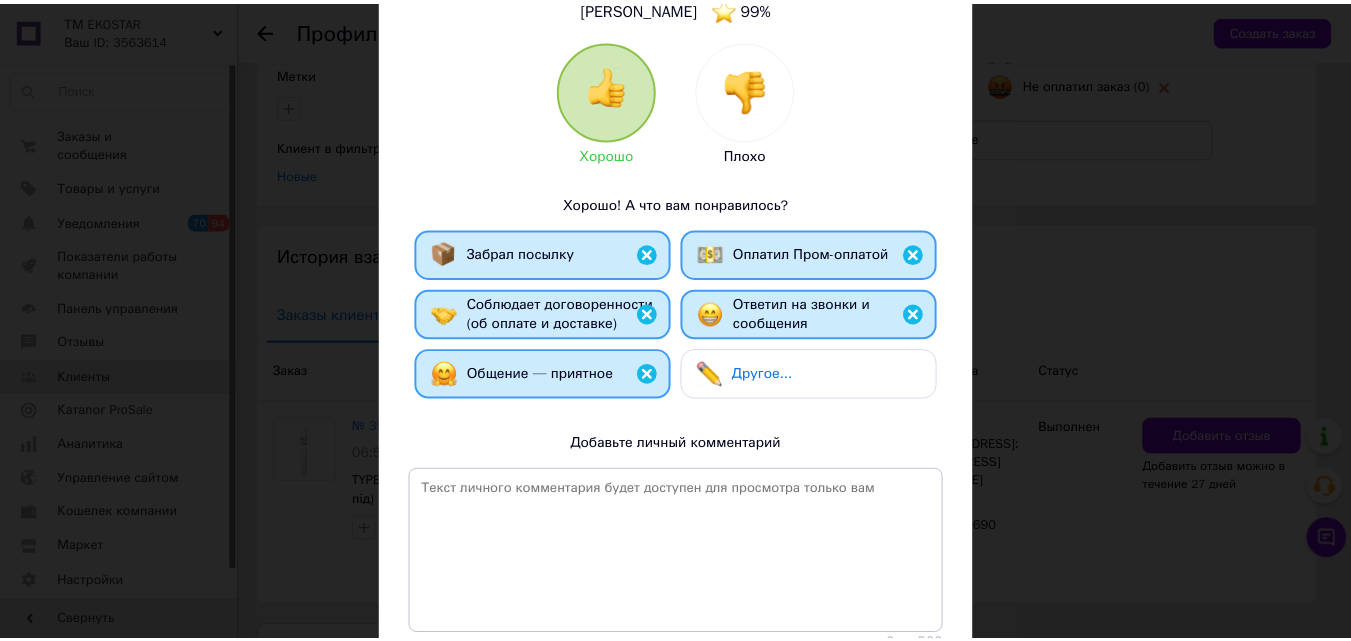 scroll, scrollTop: 300, scrollLeft: 0, axis: vertical 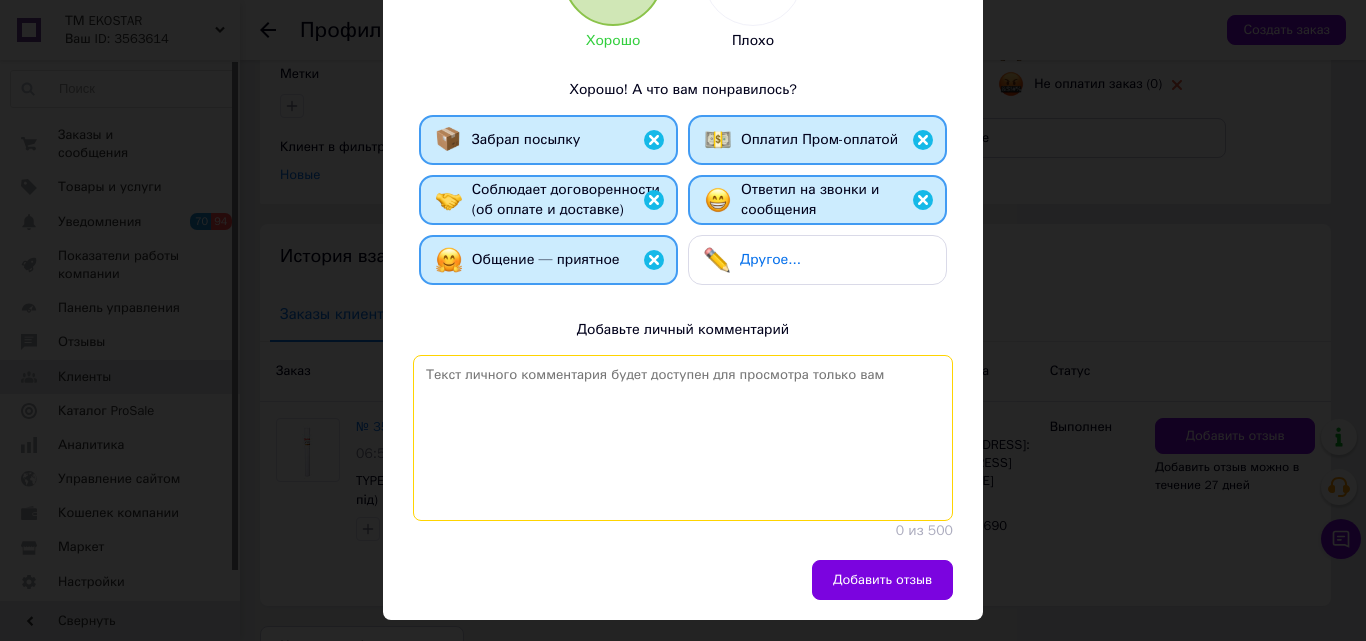 click at bounding box center (683, 438) 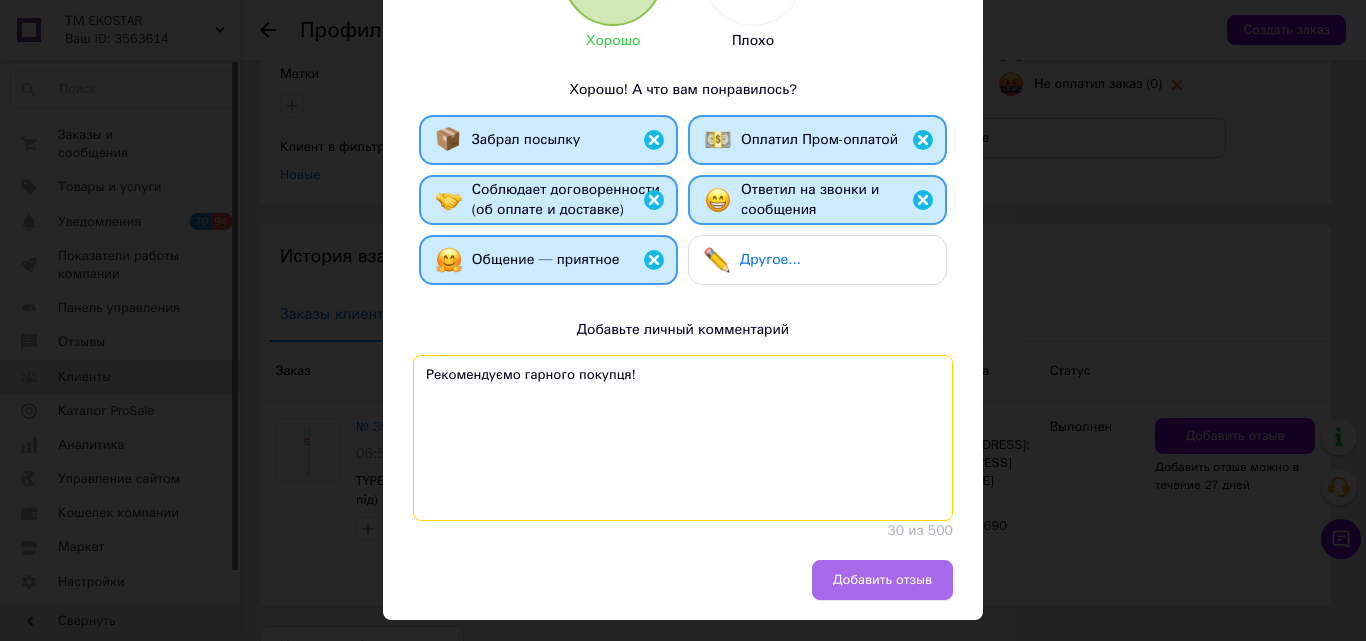 type on "Рекомендуємо гарного покупця!" 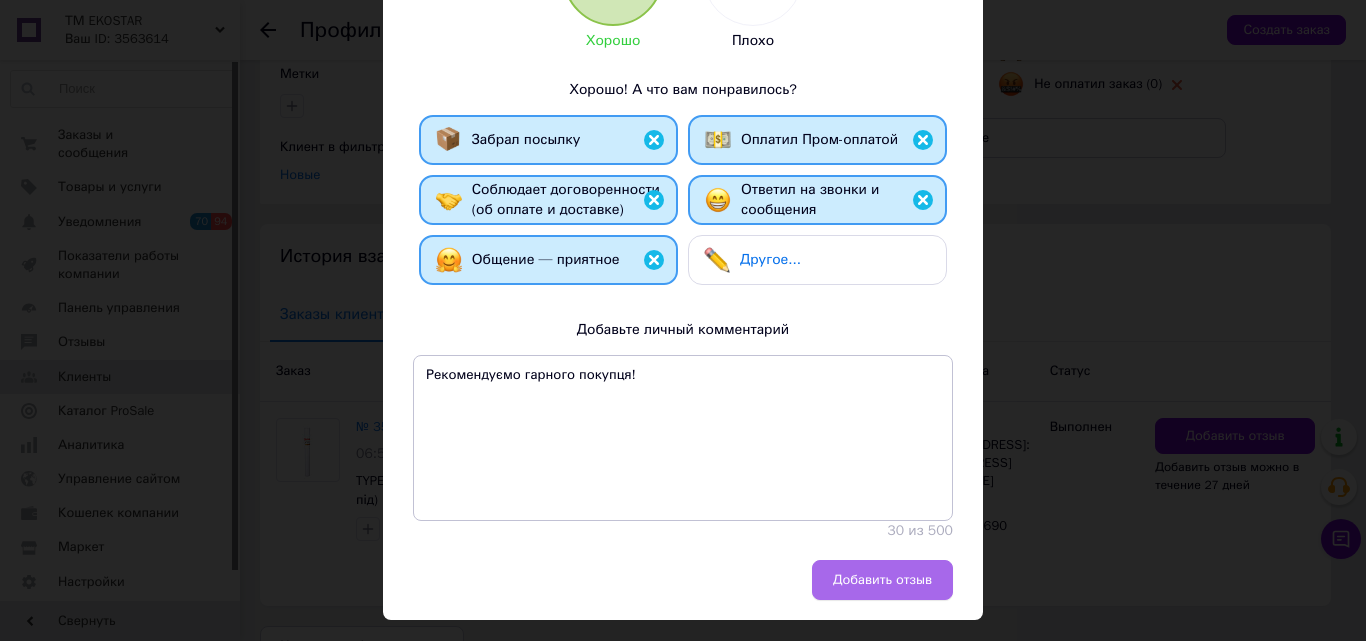 click on "Добавить отзыв" at bounding box center [882, 580] 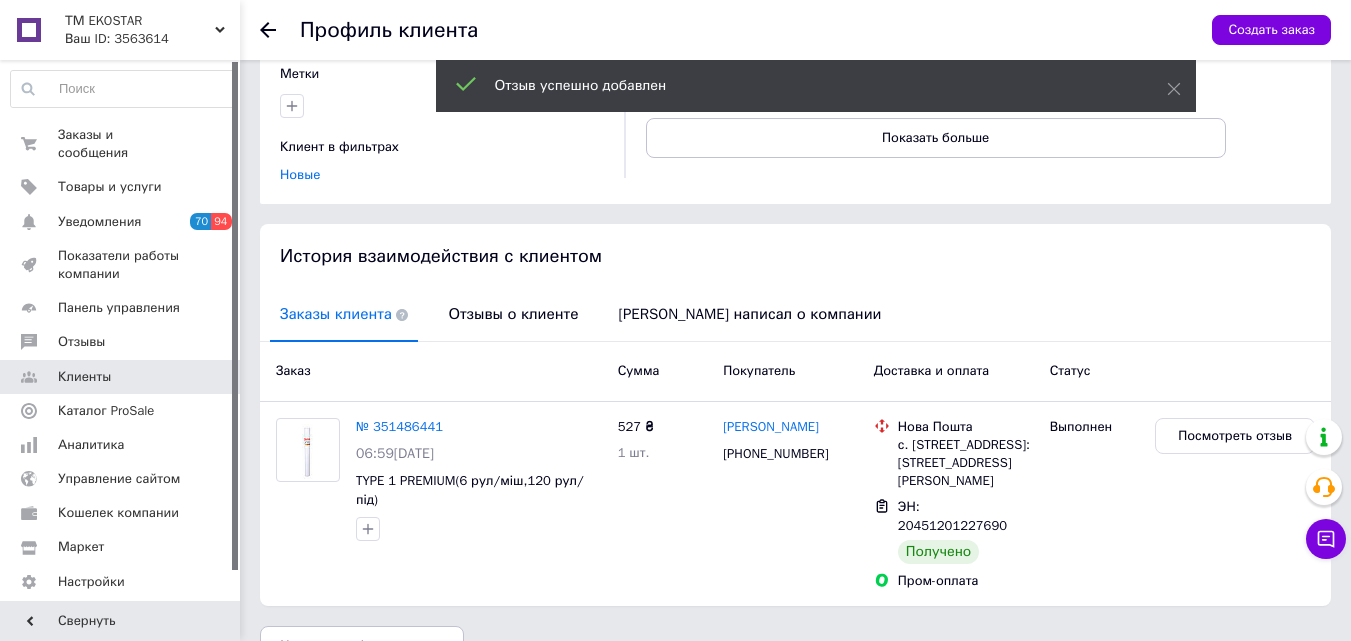 click 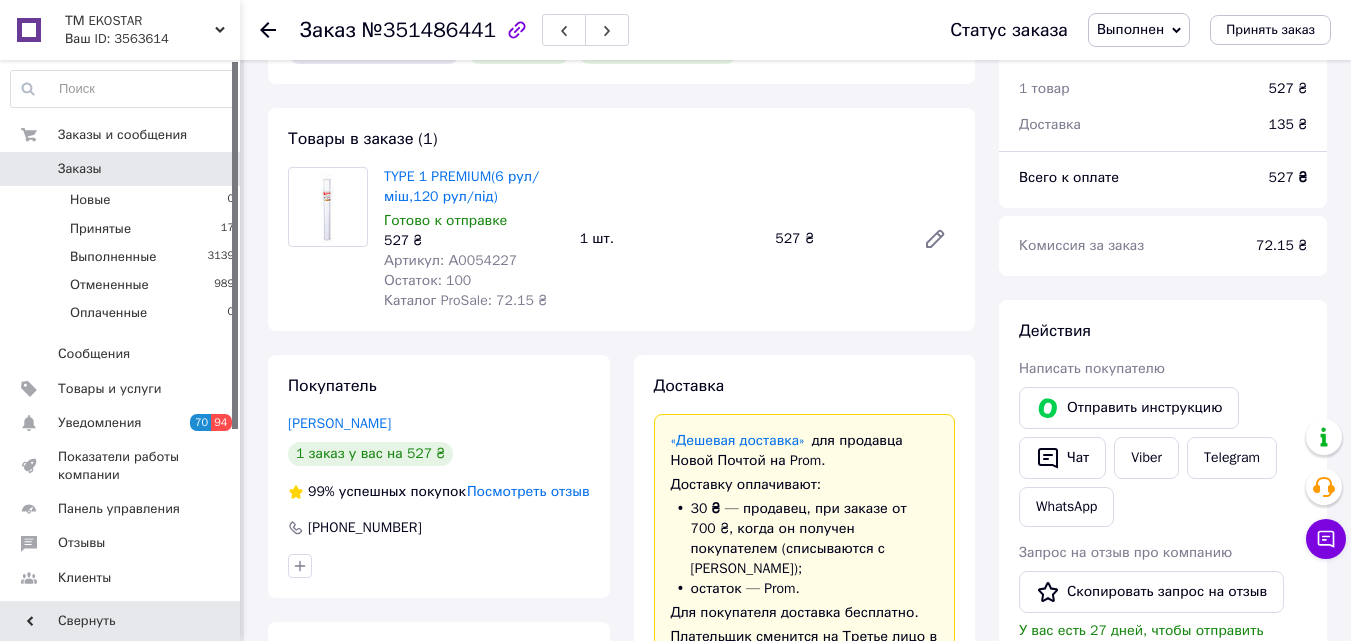 scroll, scrollTop: 100, scrollLeft: 0, axis: vertical 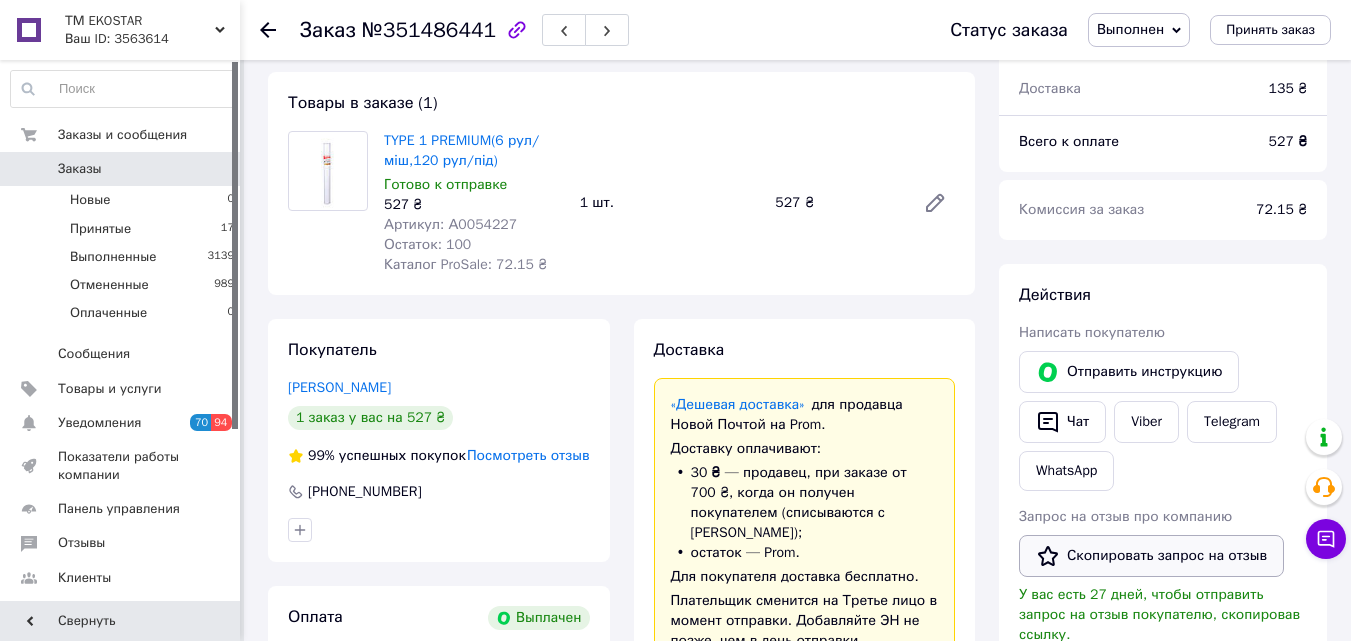 click on "Скопировать запрос на отзыв" at bounding box center (1151, 556) 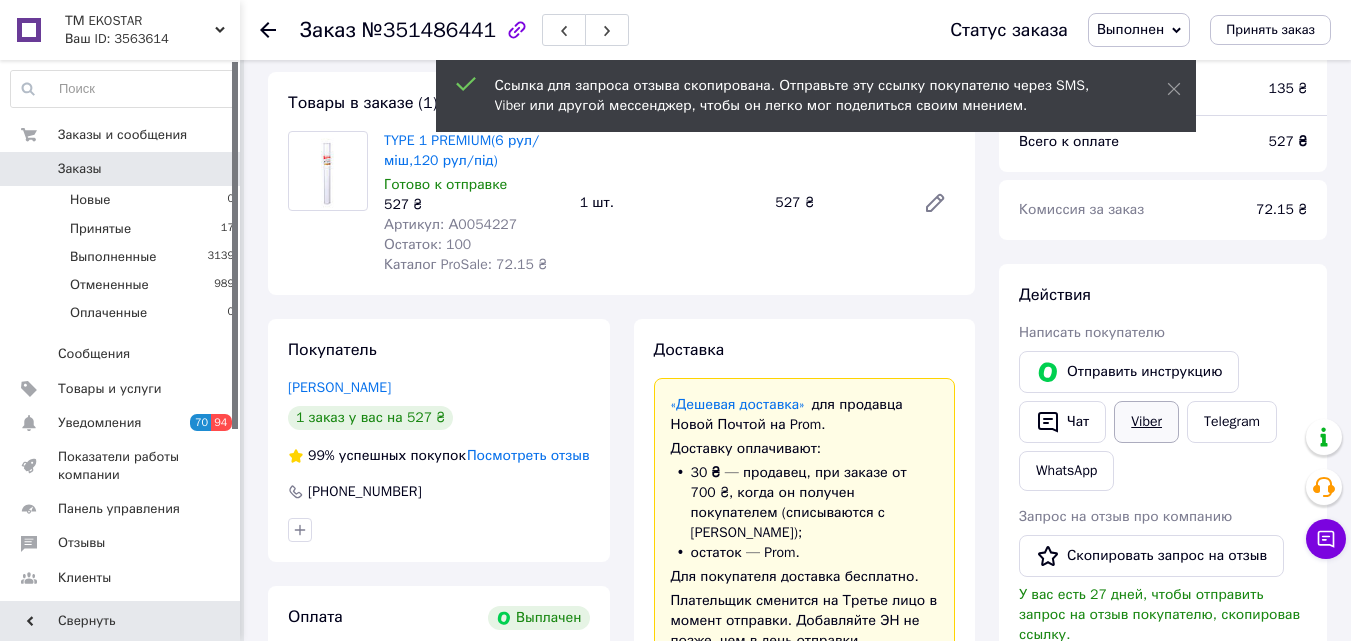 click on "Viber" at bounding box center [1146, 422] 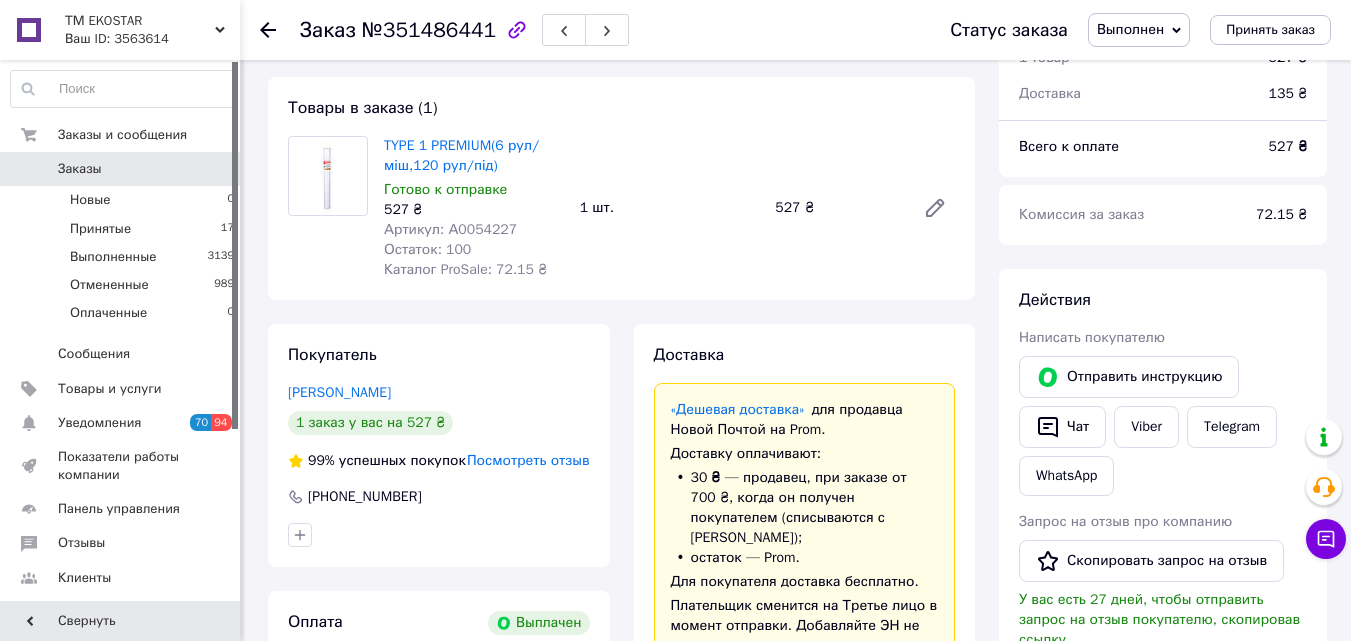 scroll, scrollTop: 0, scrollLeft: 0, axis: both 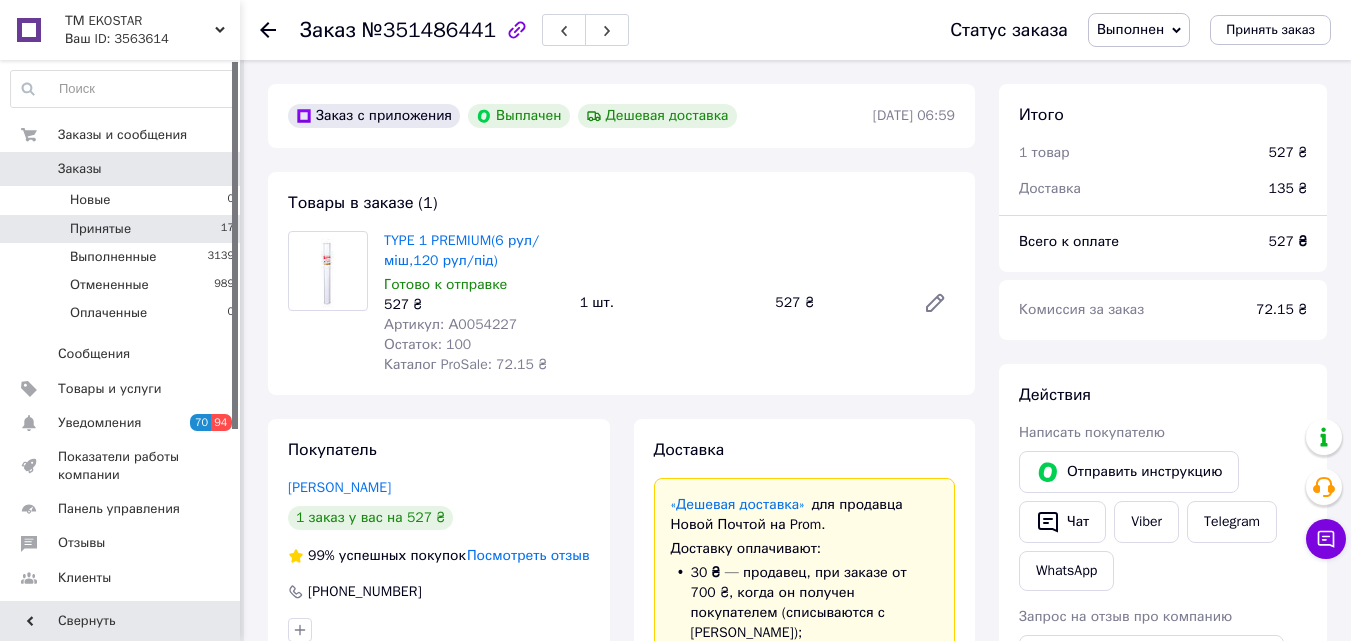 click on "Принятые 17" at bounding box center (123, 229) 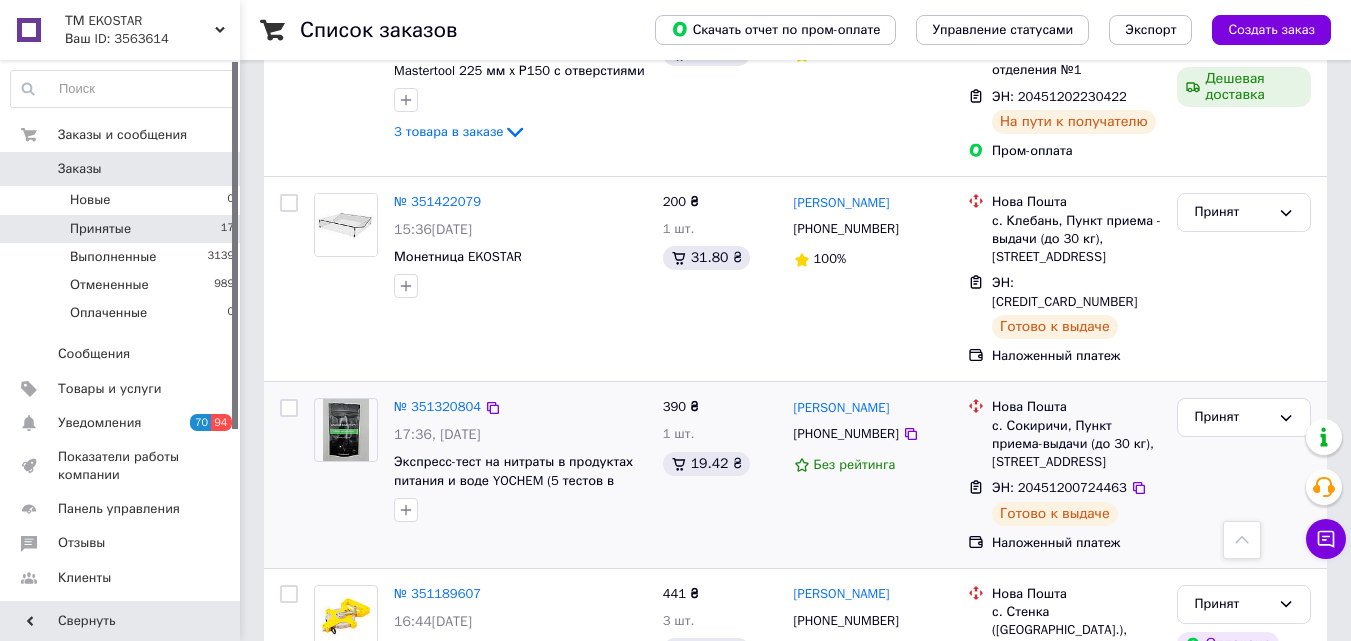 scroll, scrollTop: 3079, scrollLeft: 0, axis: vertical 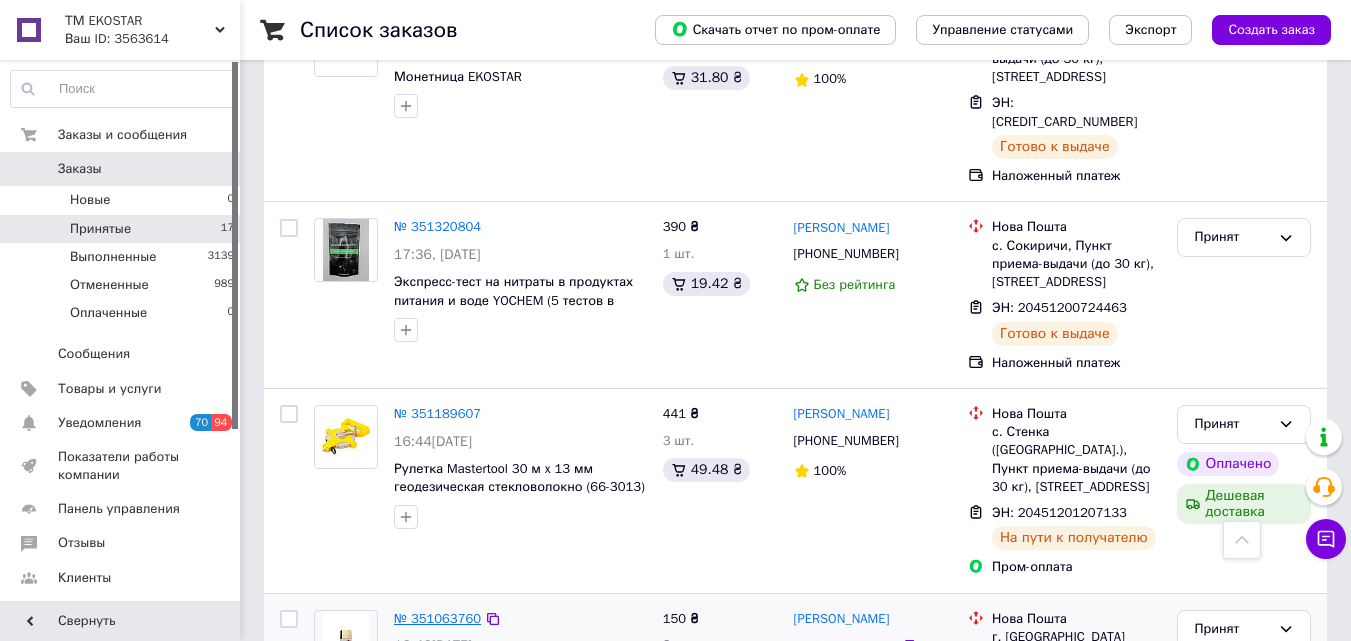click on "№ 351063760" at bounding box center (437, 618) 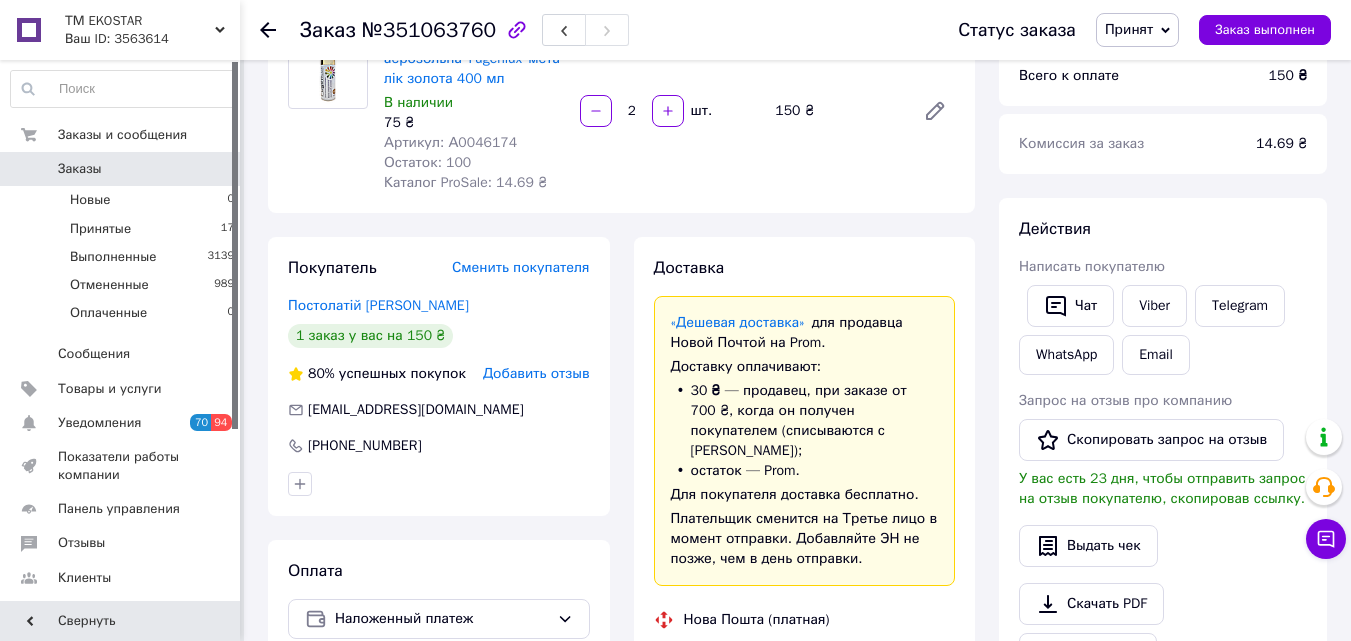 scroll, scrollTop: 400, scrollLeft: 0, axis: vertical 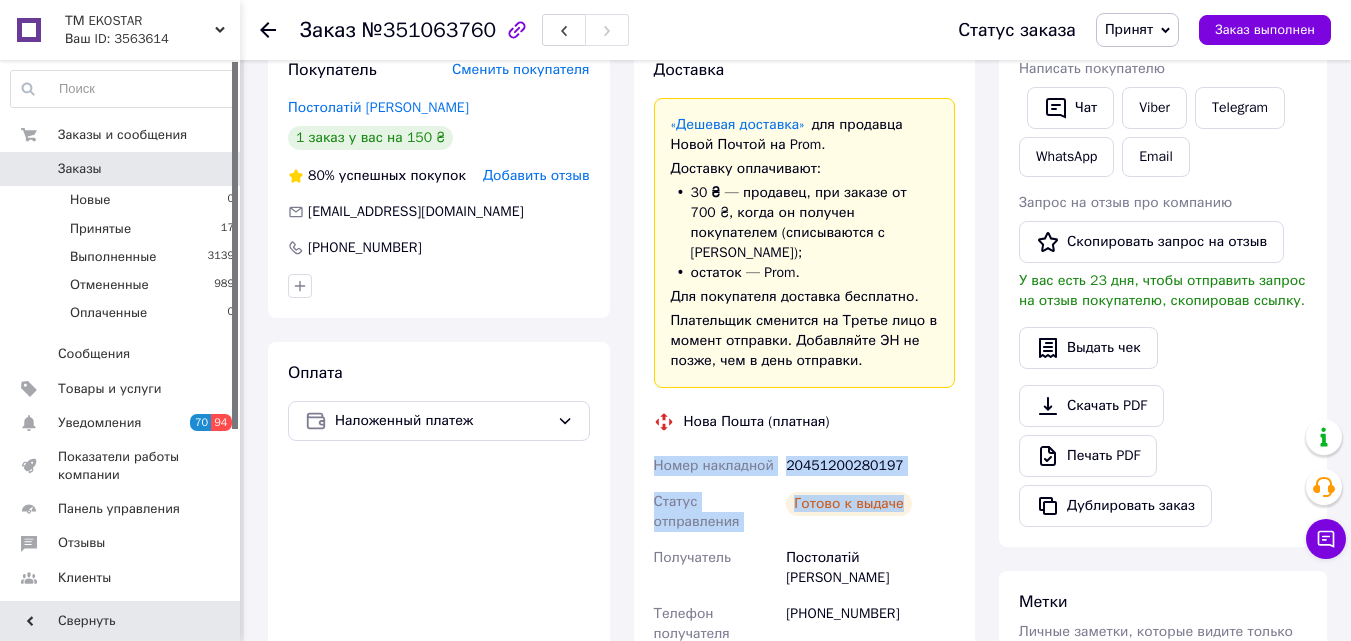 drag, startPoint x: 654, startPoint y: 444, endPoint x: 916, endPoint y: 490, distance: 266.0075 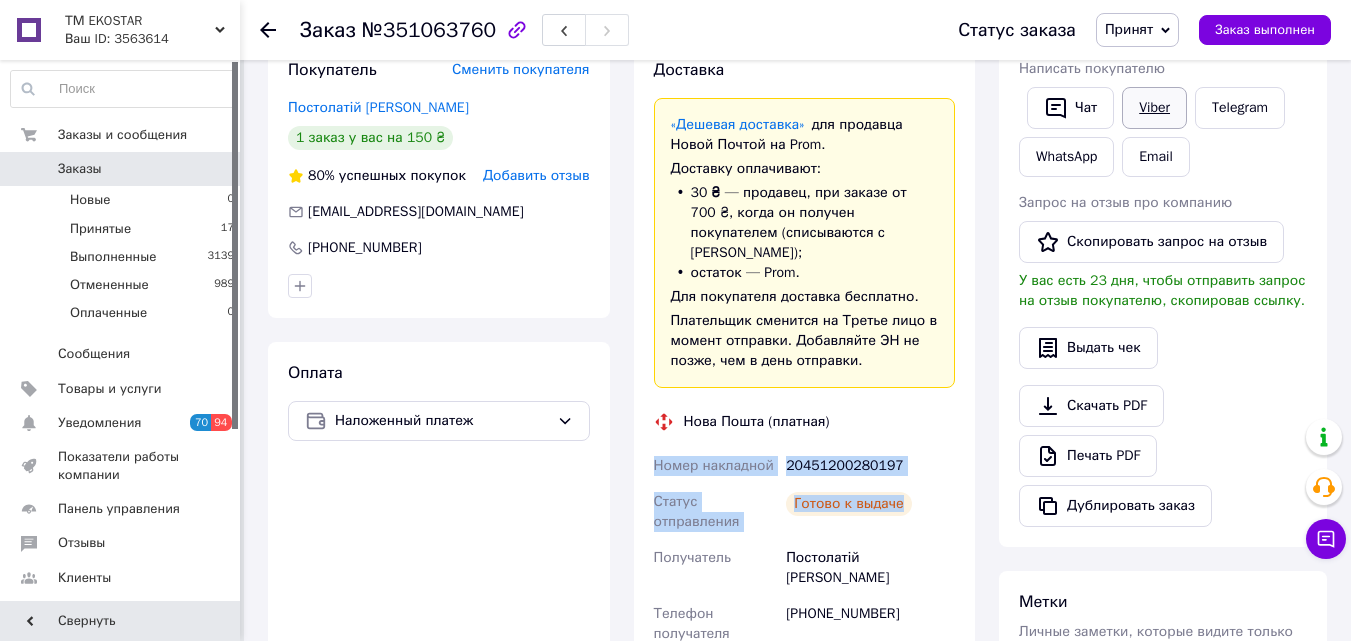 click on "Viber" at bounding box center (1154, 108) 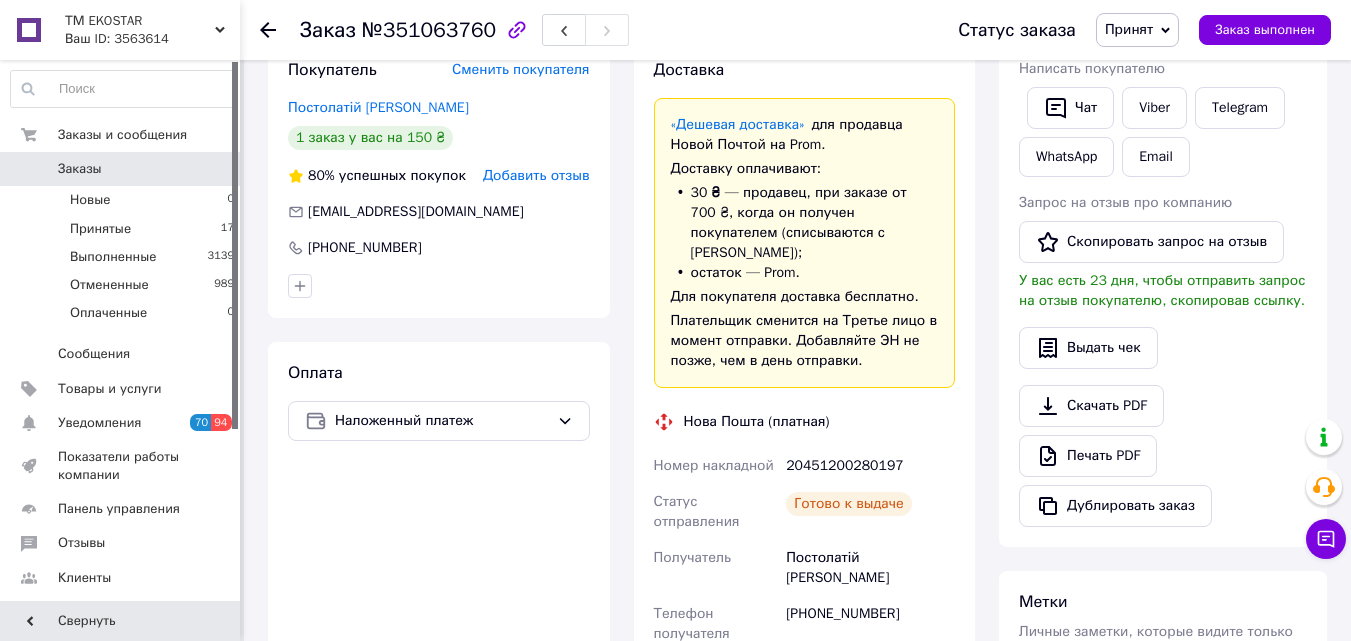 click at bounding box center [280, 30] 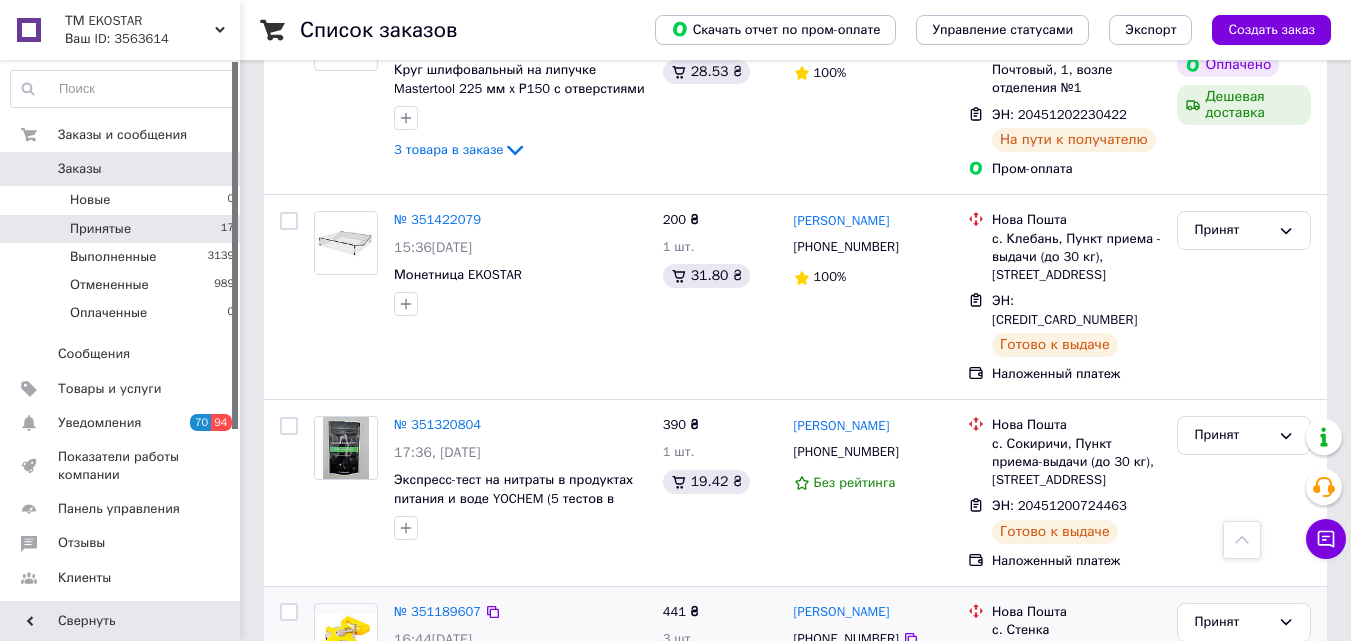 scroll, scrollTop: 2879, scrollLeft: 0, axis: vertical 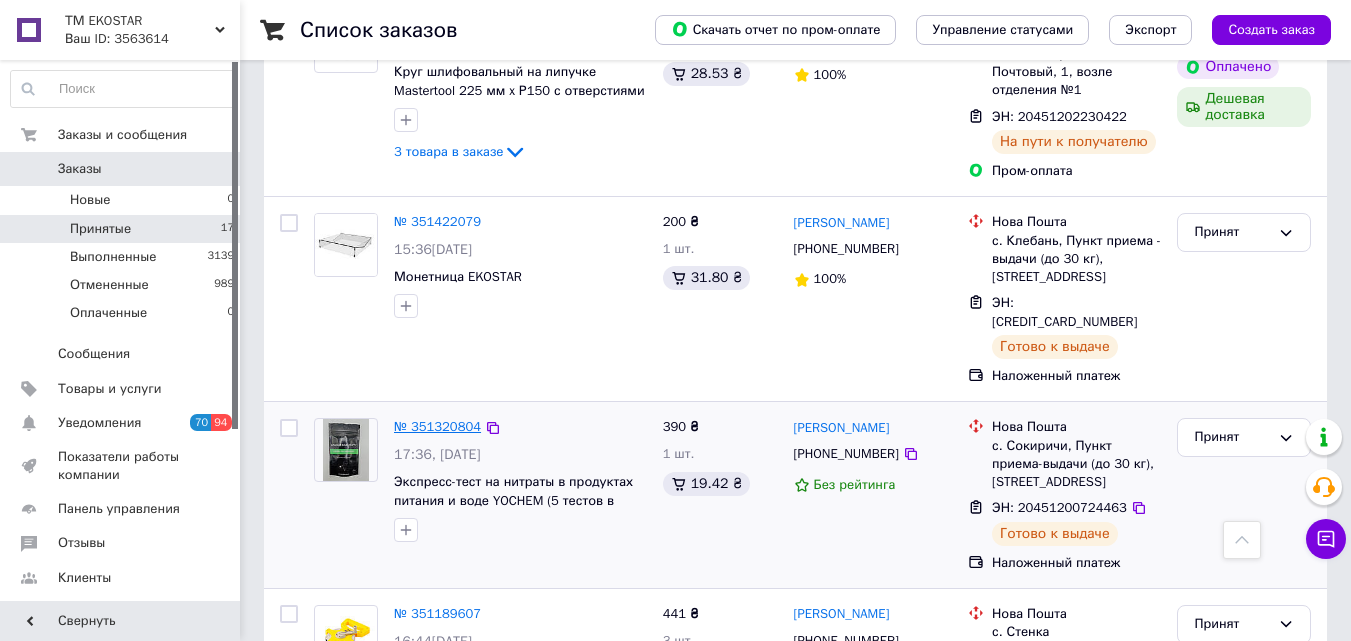 click on "№ 351320804" at bounding box center (437, 426) 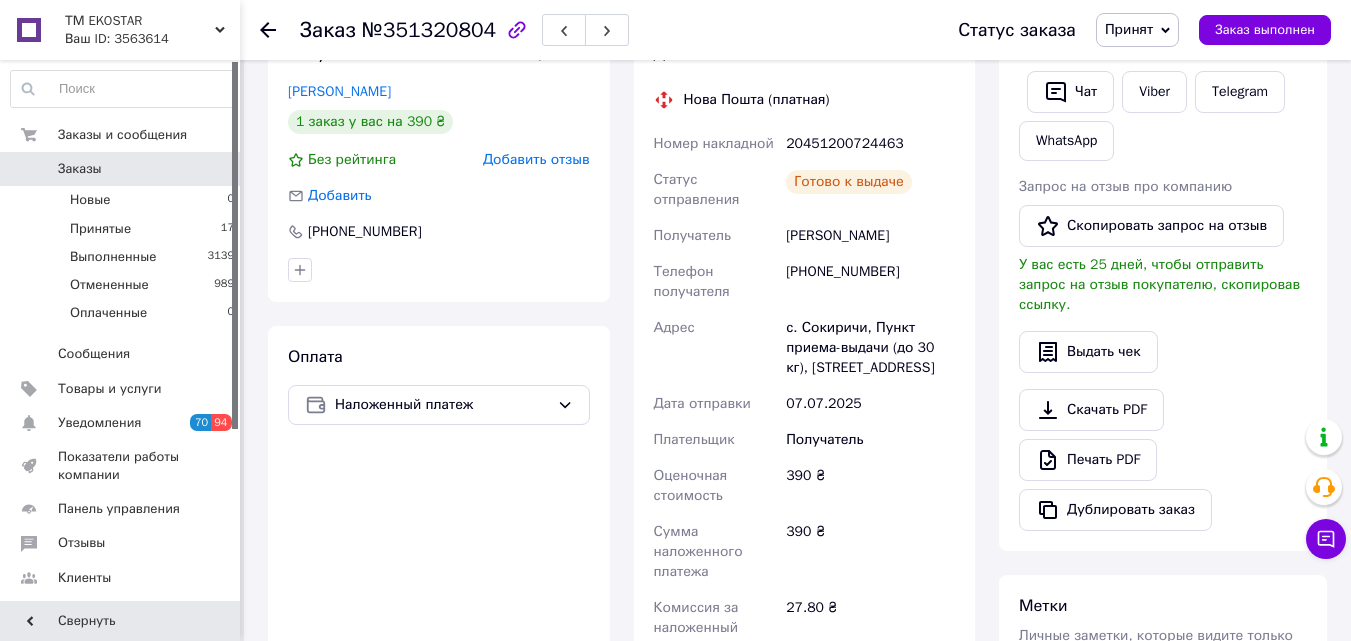 scroll, scrollTop: 93, scrollLeft: 0, axis: vertical 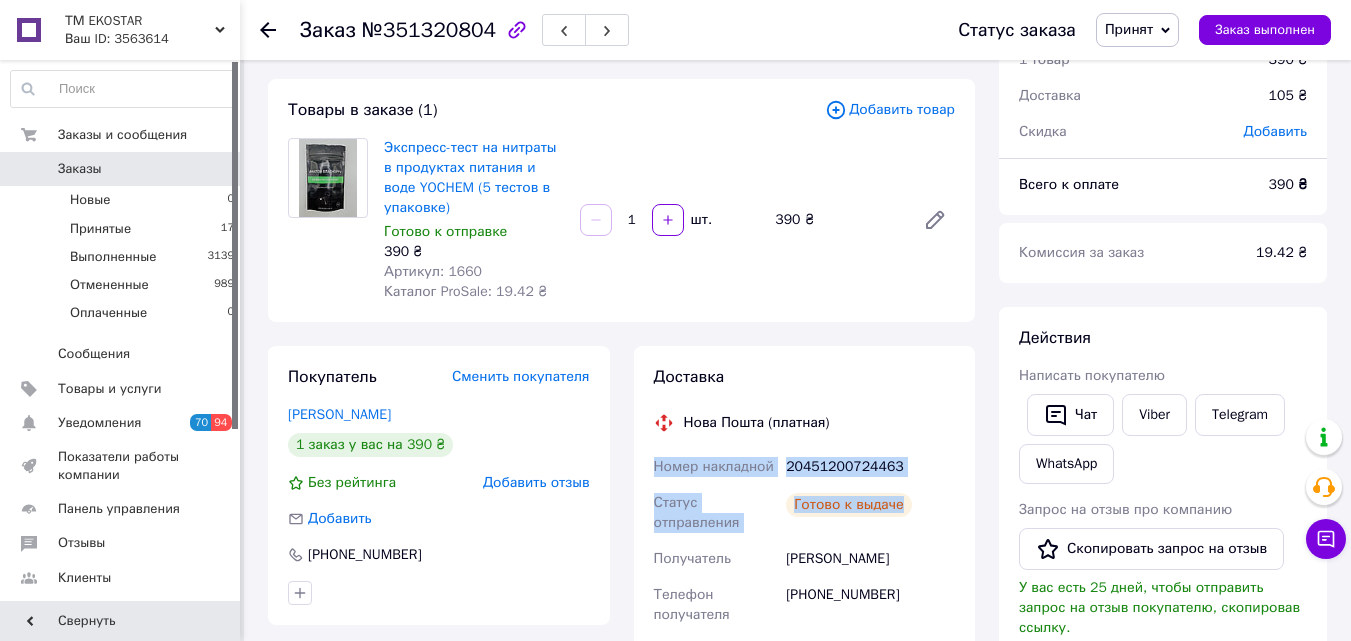 drag, startPoint x: 652, startPoint y: 469, endPoint x: 949, endPoint y: 503, distance: 298.9398 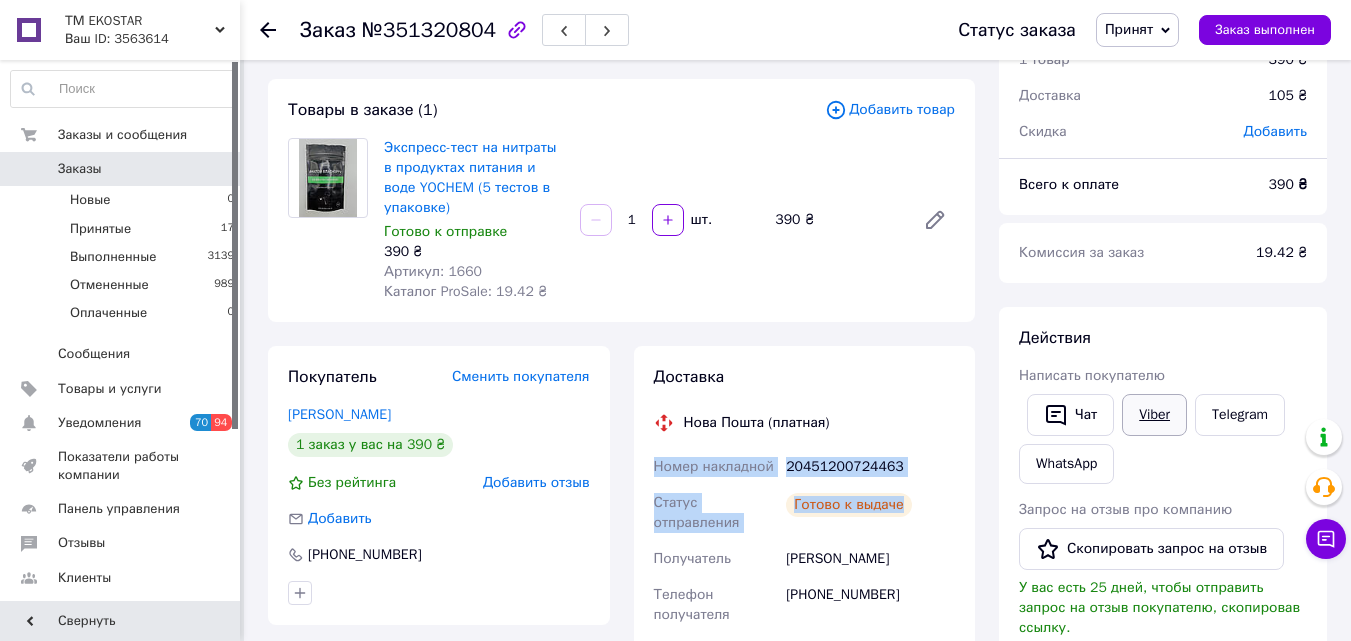 click on "Viber" at bounding box center [1154, 415] 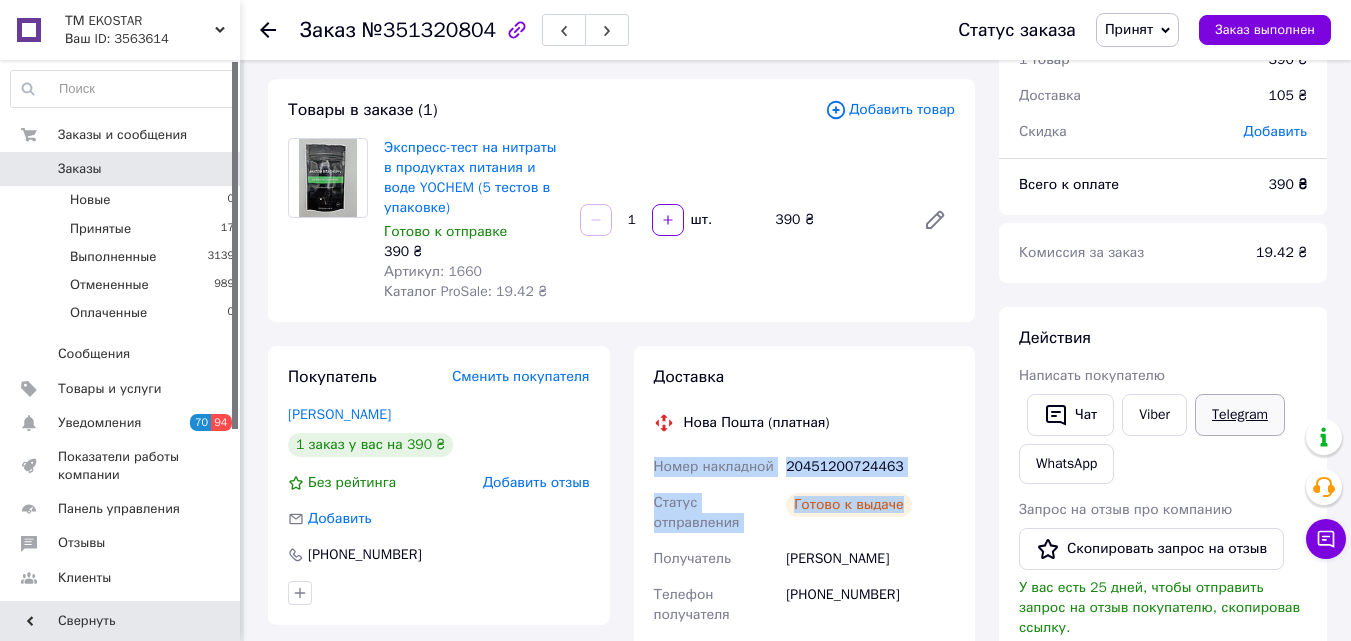 click on "Telegram" at bounding box center (1240, 415) 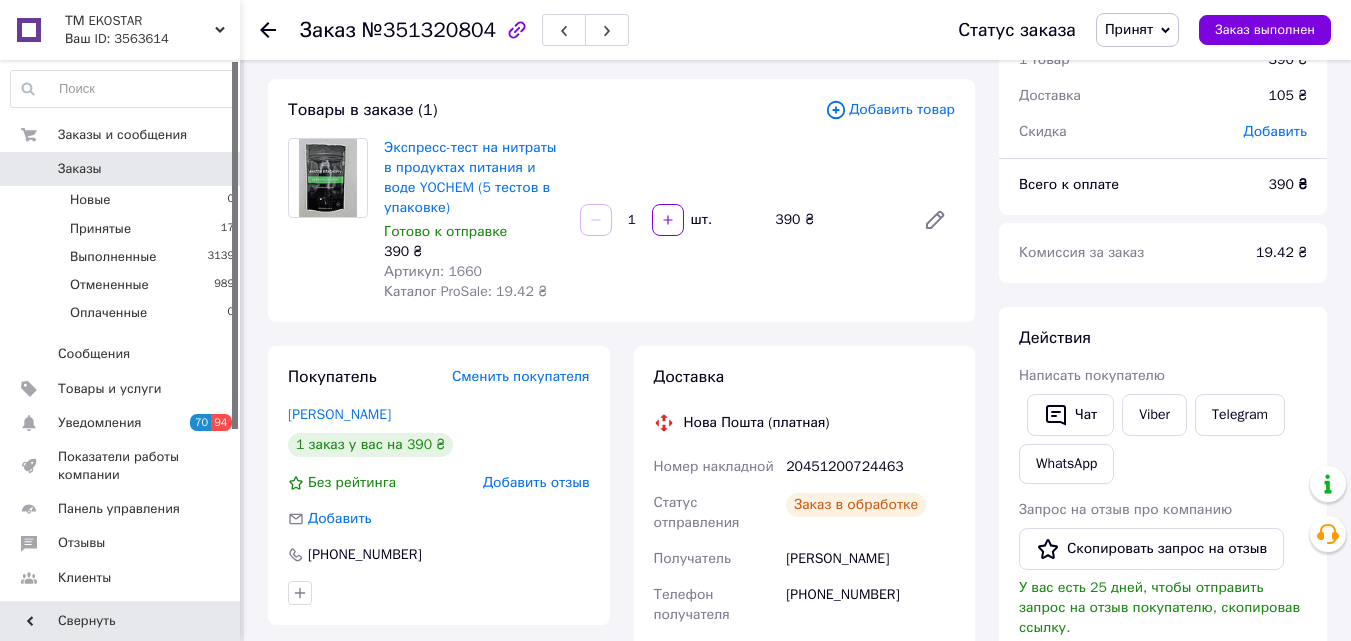scroll, scrollTop: 93, scrollLeft: 0, axis: vertical 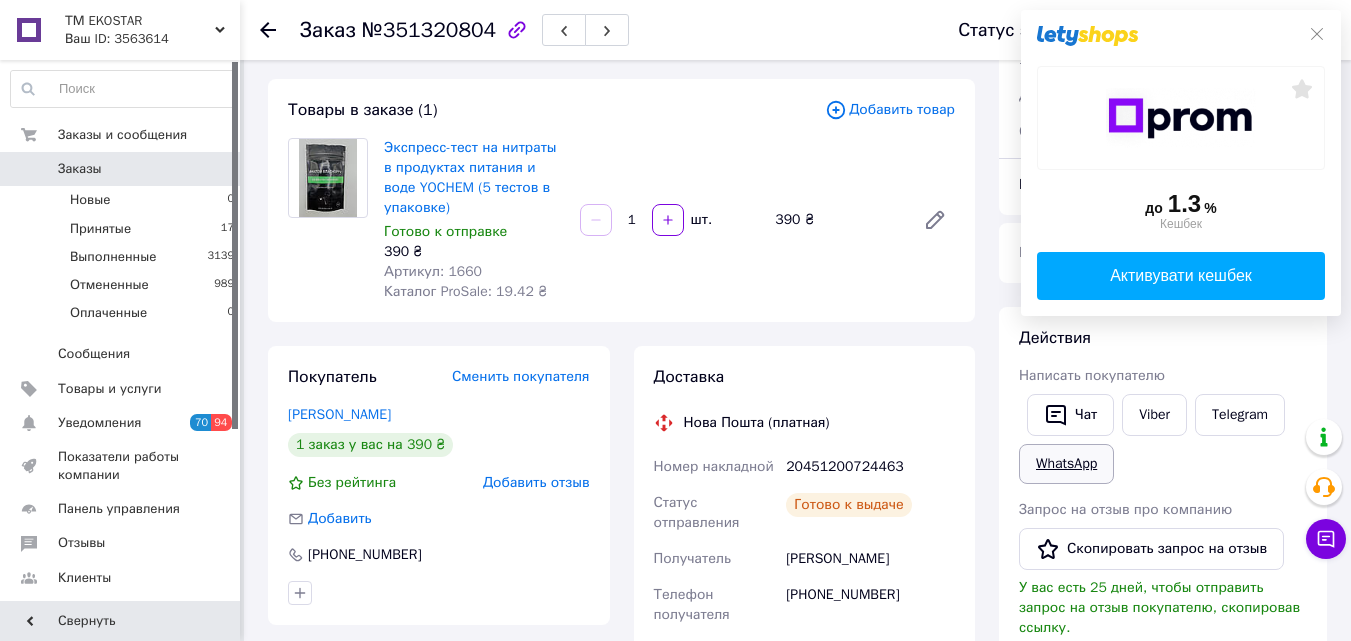click on "WhatsApp" at bounding box center (1066, 464) 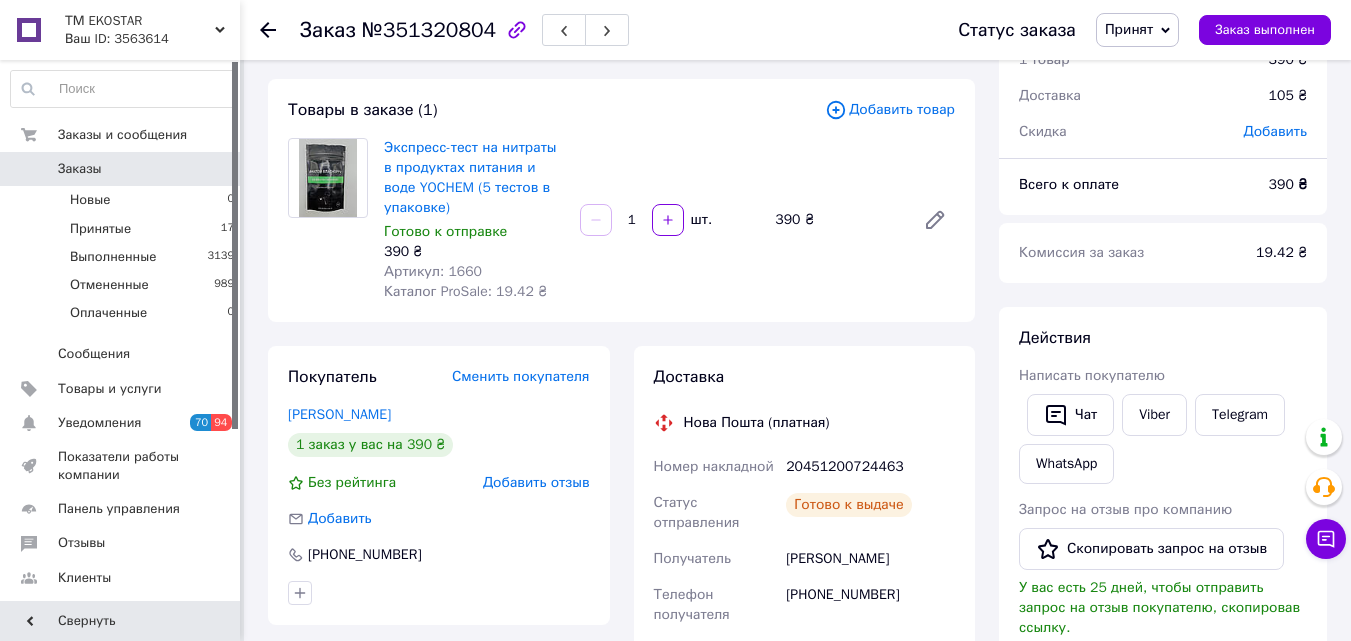 scroll, scrollTop: 93, scrollLeft: 0, axis: vertical 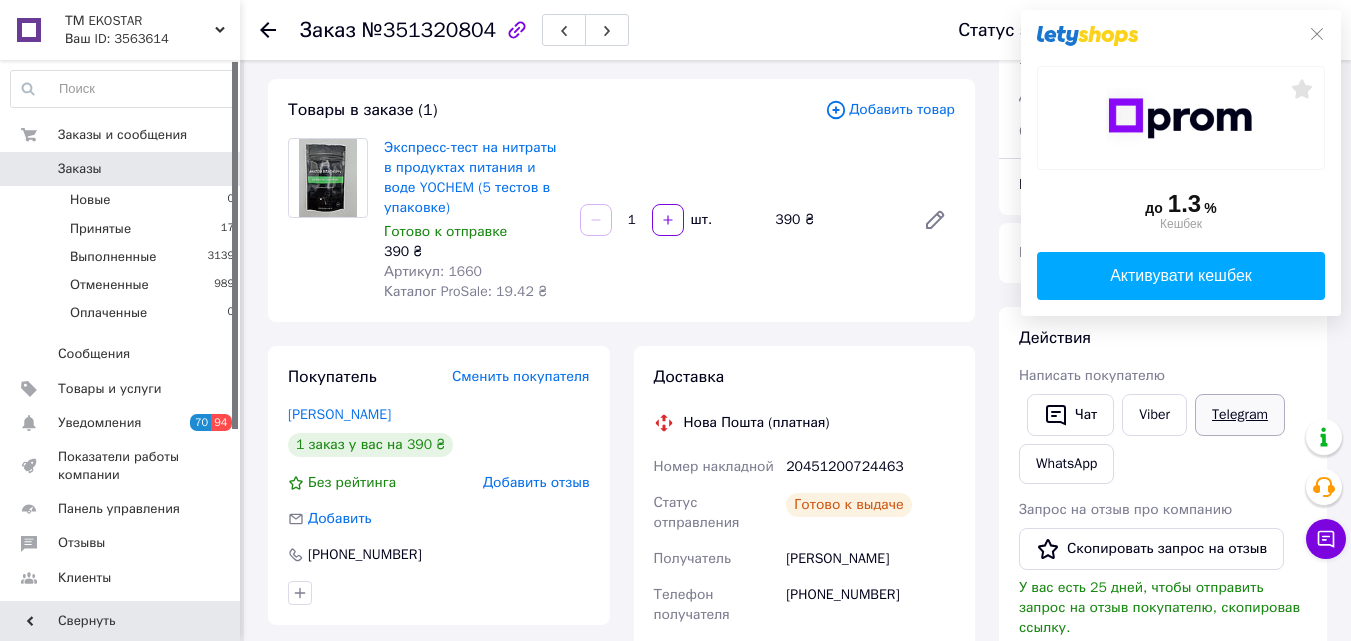 click on "Telegram" at bounding box center [1240, 415] 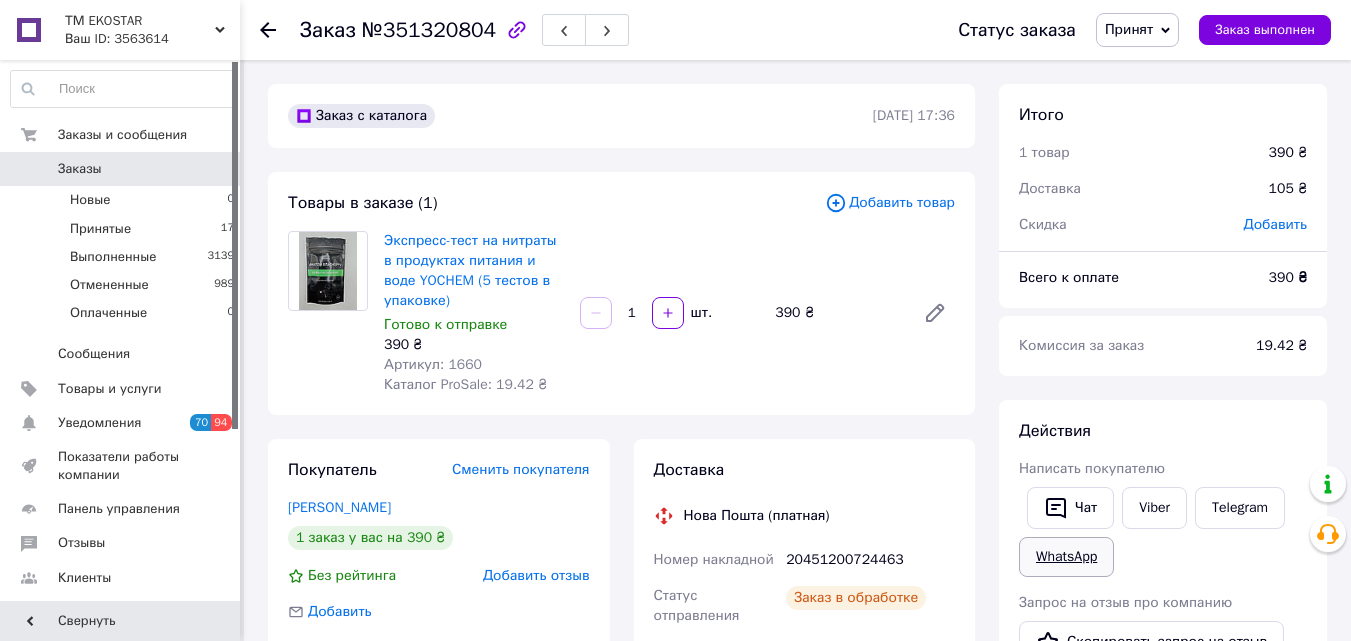 scroll, scrollTop: 93, scrollLeft: 0, axis: vertical 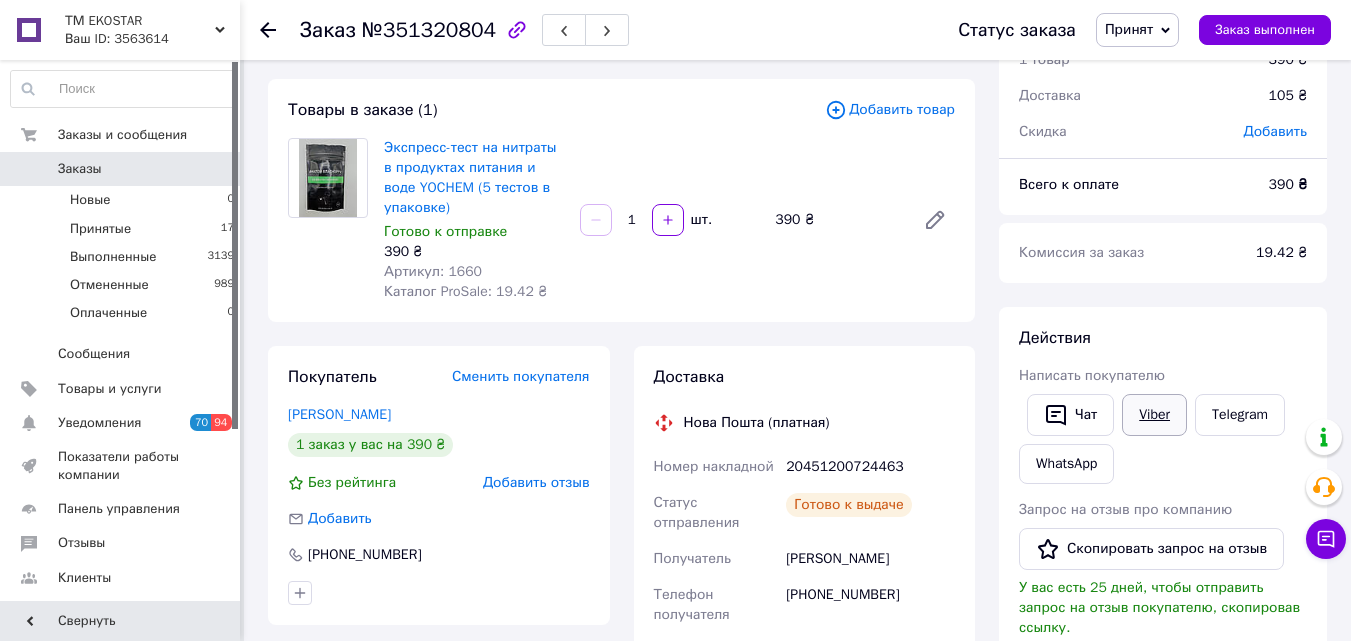 click on "Viber" at bounding box center (1154, 415) 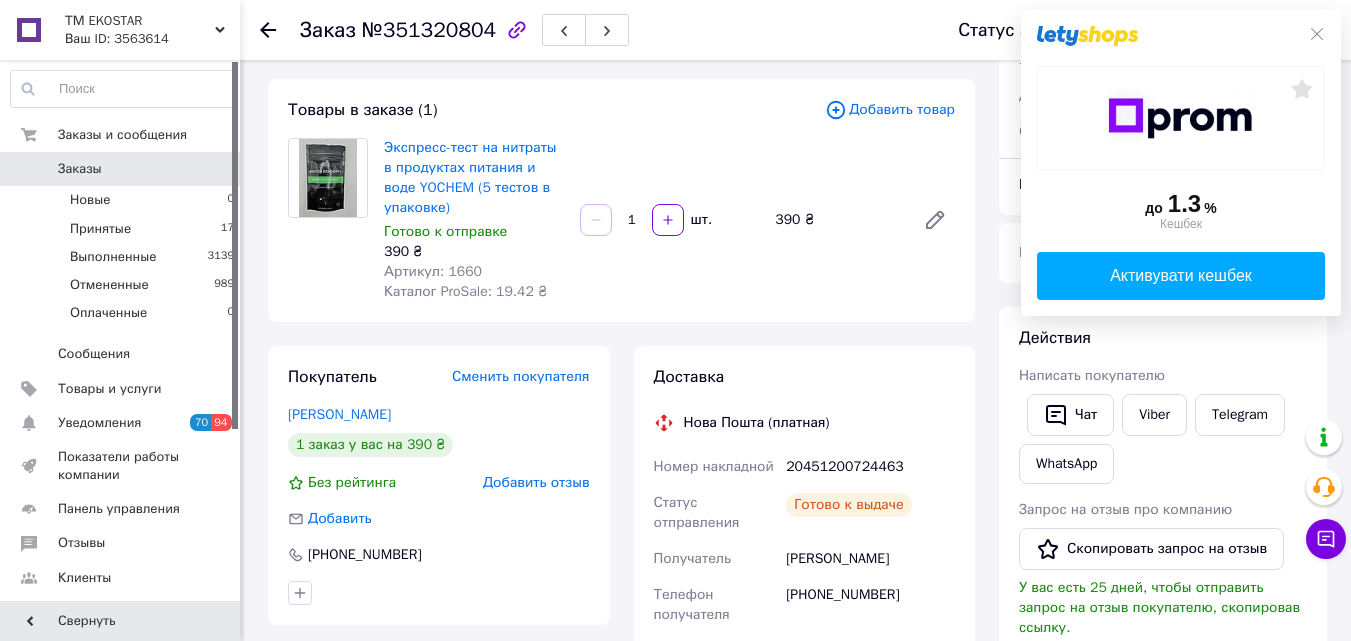 click on "20451200724463" at bounding box center (870, 467) 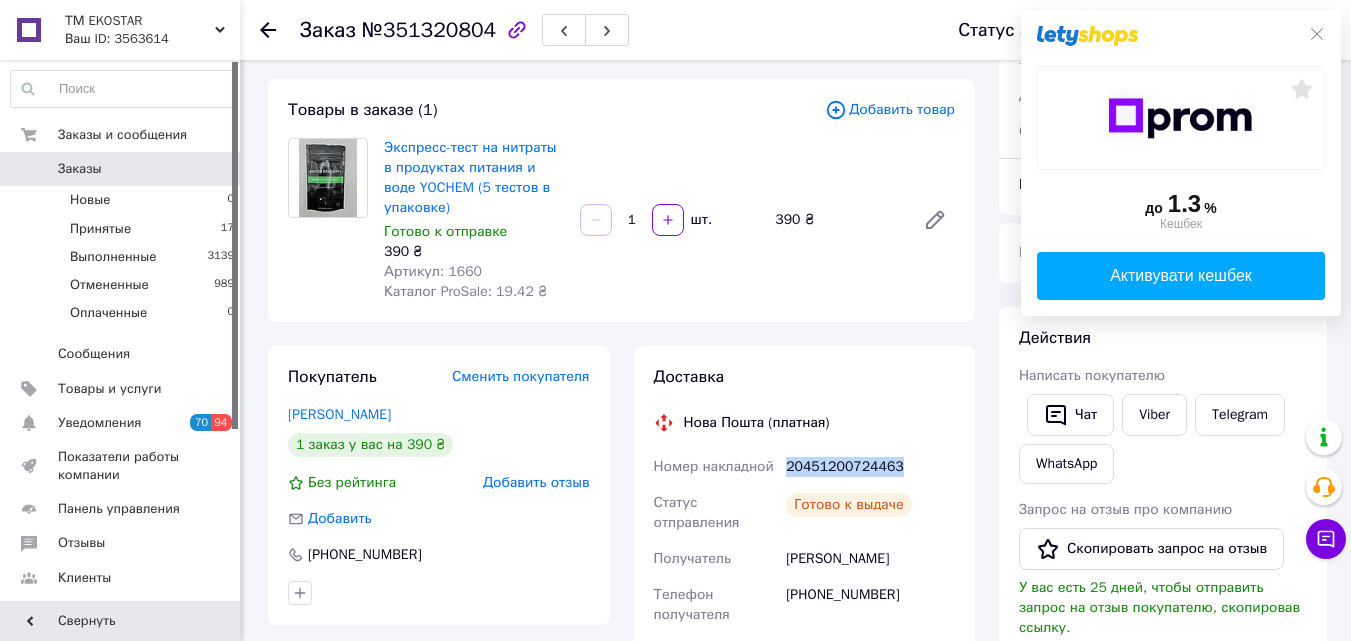 click on "20451200724463" at bounding box center [870, 467] 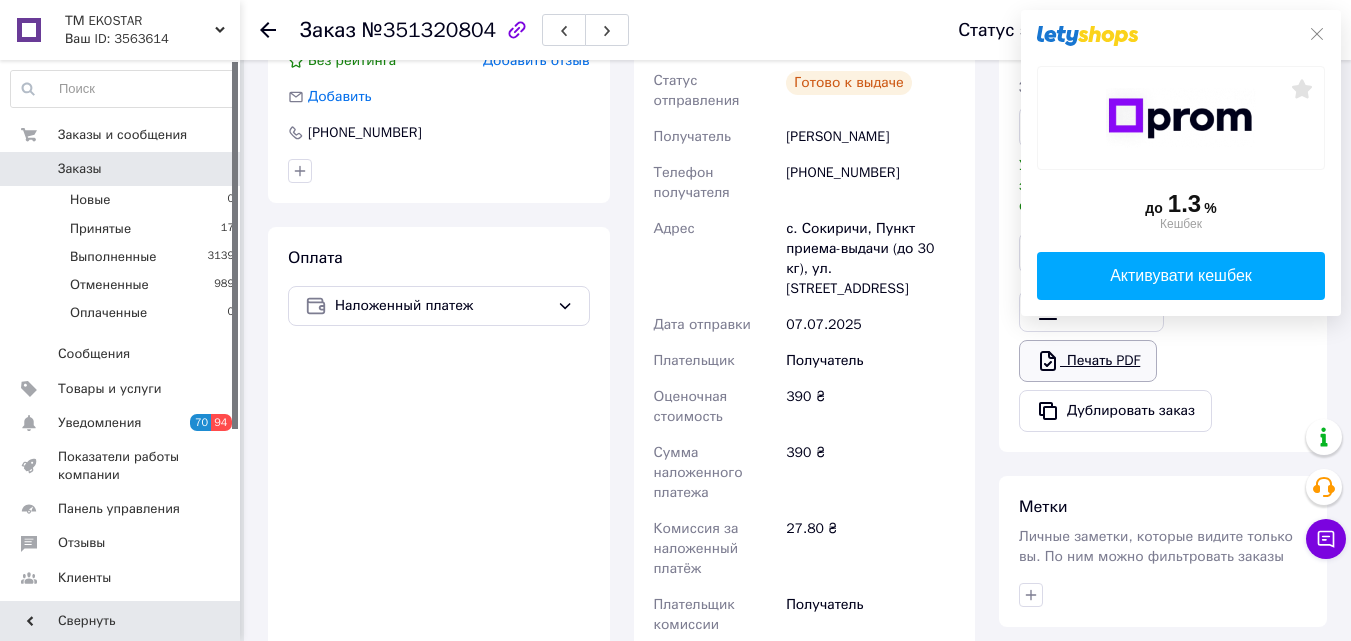 scroll, scrollTop: 893, scrollLeft: 0, axis: vertical 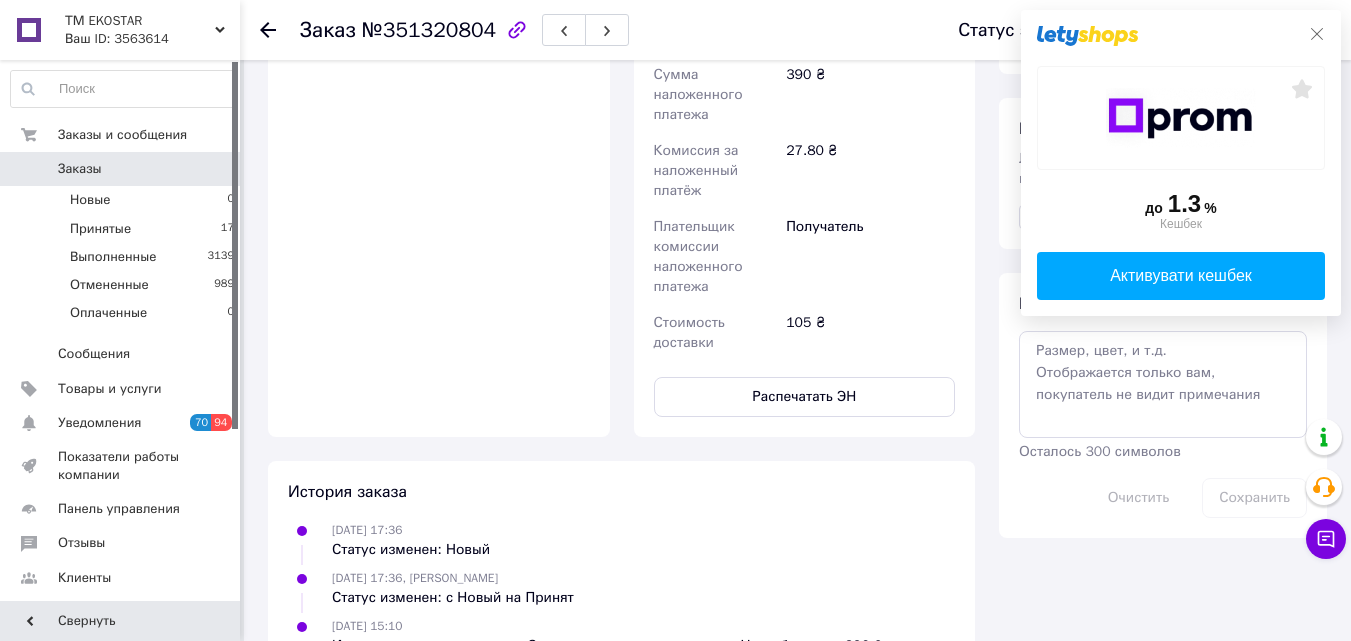 click 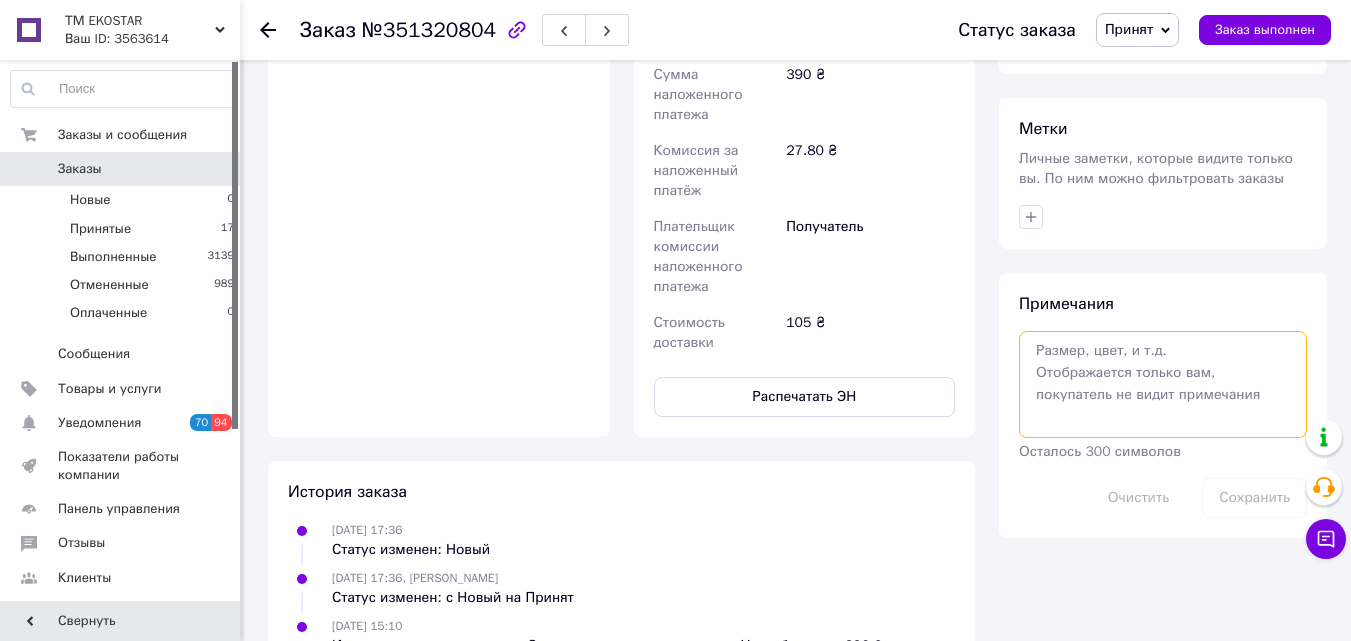 click at bounding box center [1163, 384] 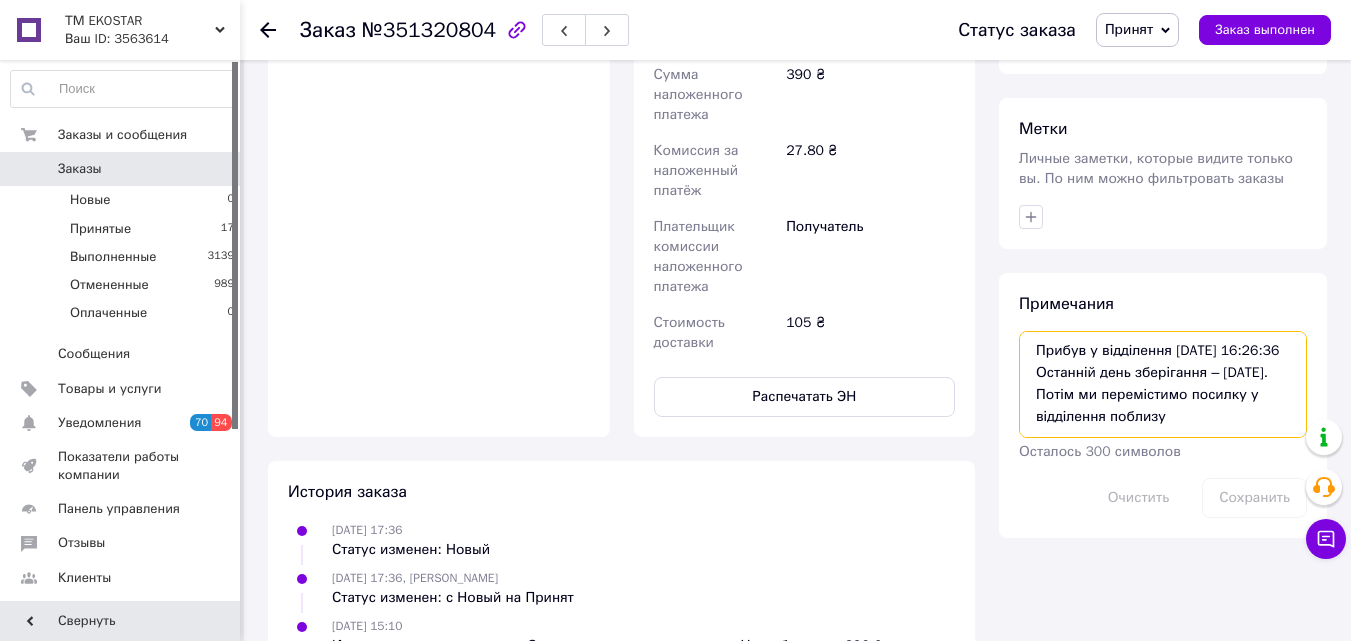 scroll, scrollTop: 78, scrollLeft: 0, axis: vertical 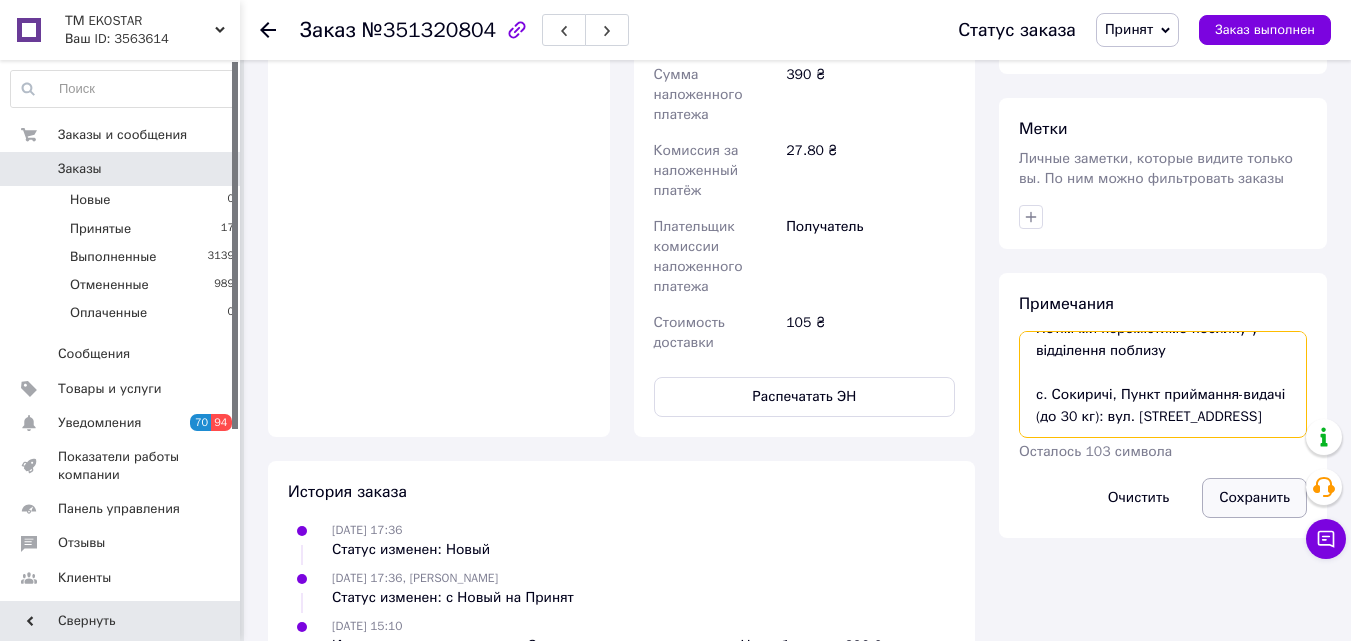 type on "Прибув у відділення [DATE] 16:26:36
Останній день зберігання – [DATE]. Потім ми перемістимо посилку у відділення поблизу
с. Сокиричі, Пункт приймання-видачі (до 30 кг): вул. [STREET_ADDRESS]" 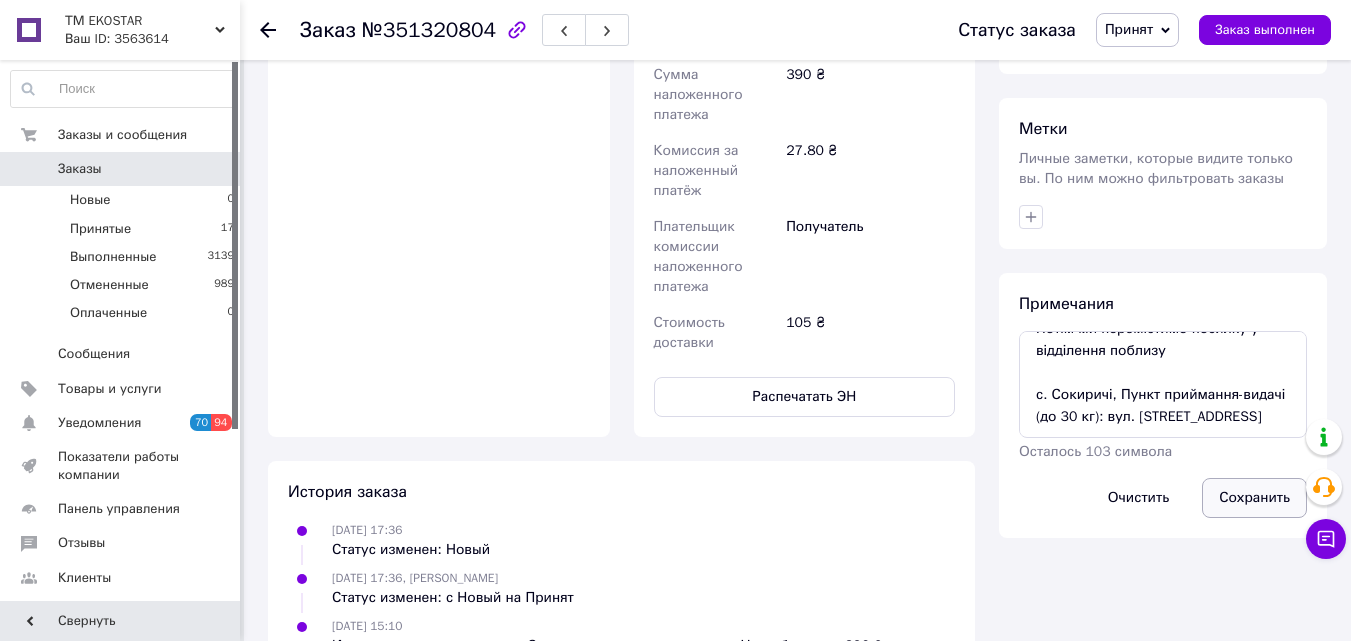 click on "Сохранить" at bounding box center [1254, 498] 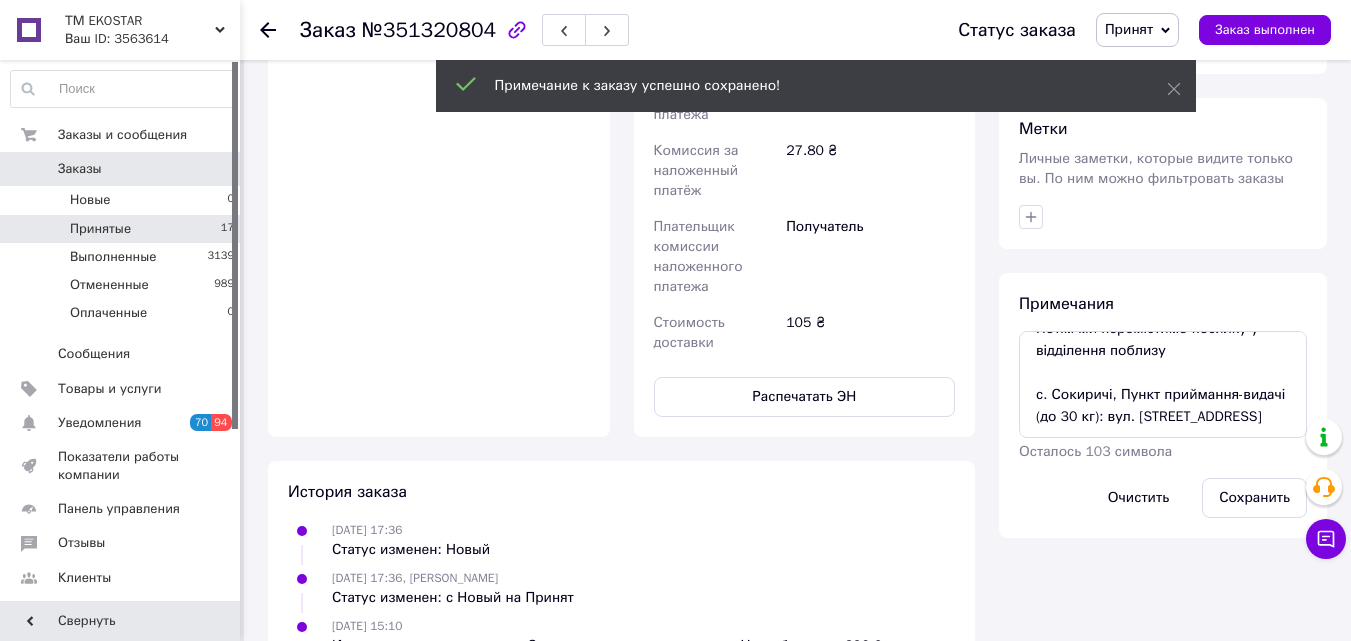 click on "Принятые 17" at bounding box center [123, 229] 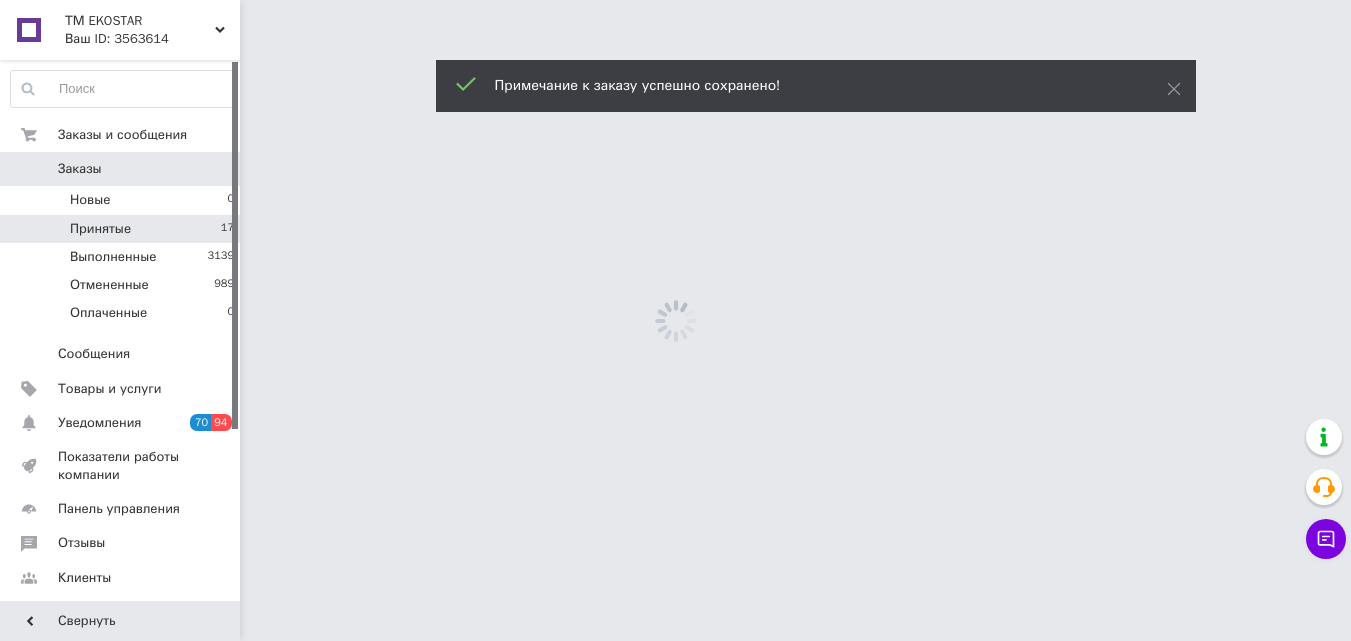 scroll, scrollTop: 0, scrollLeft: 0, axis: both 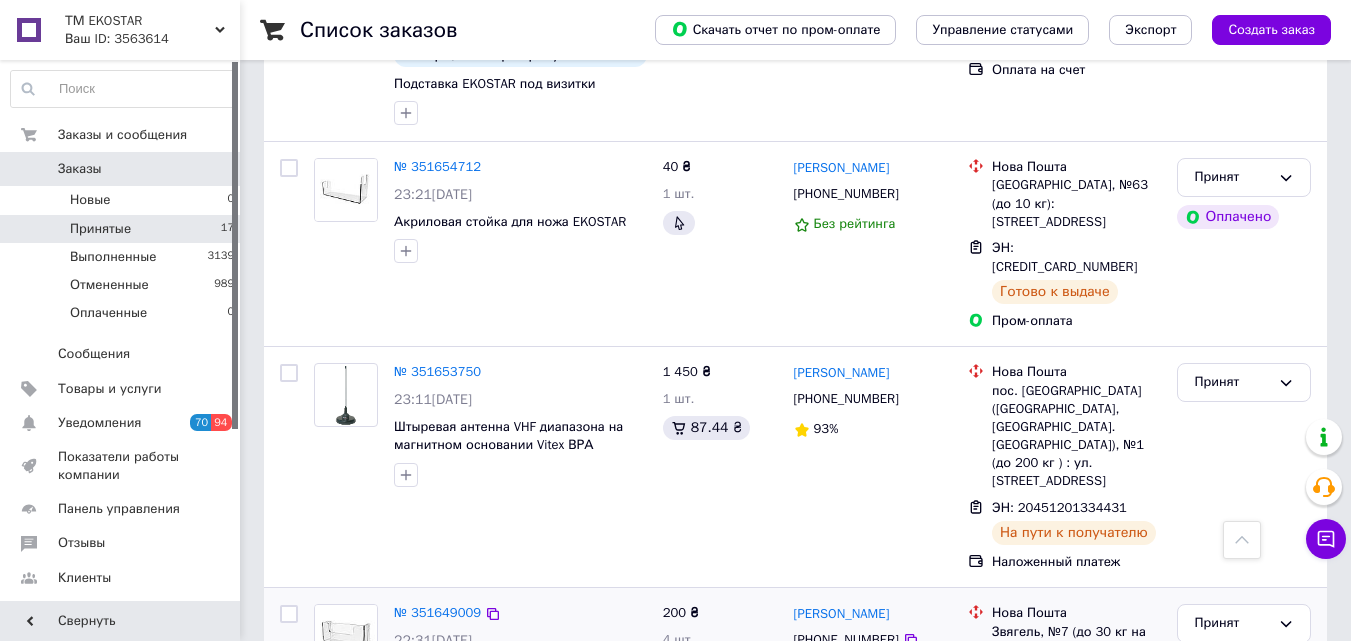 click on "Добавить ЭН" at bounding box center (1032, 693) 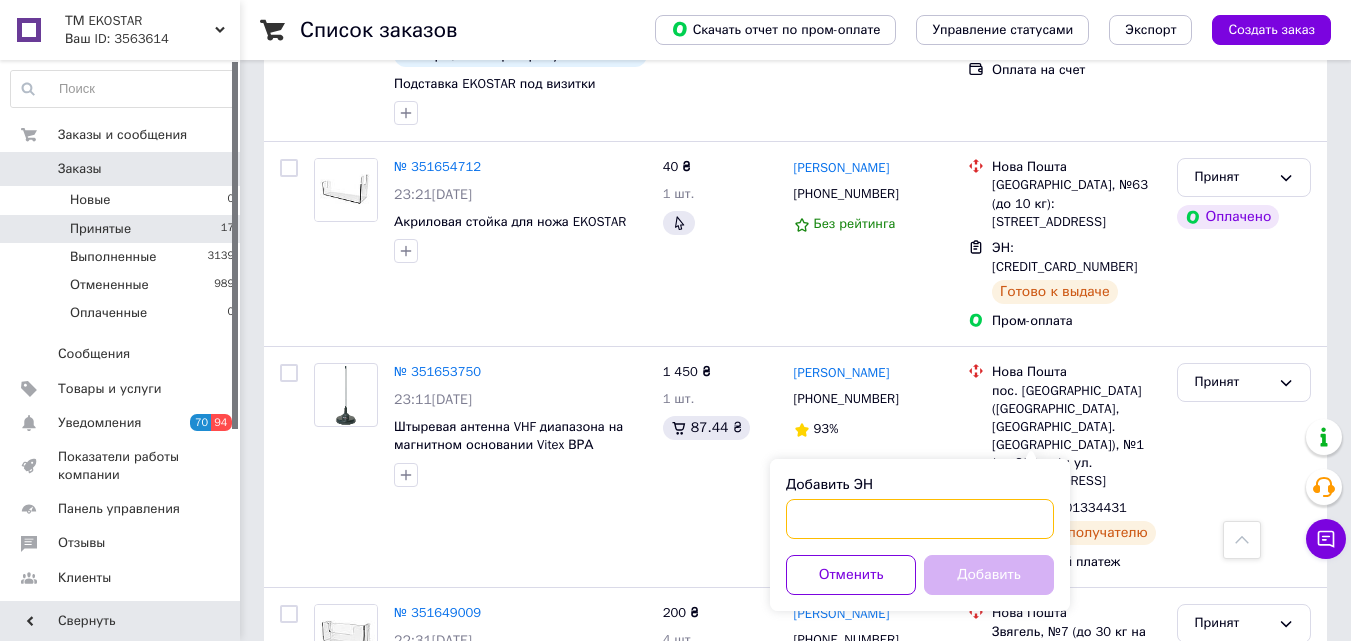click on "Добавить ЭН" at bounding box center (920, 519) 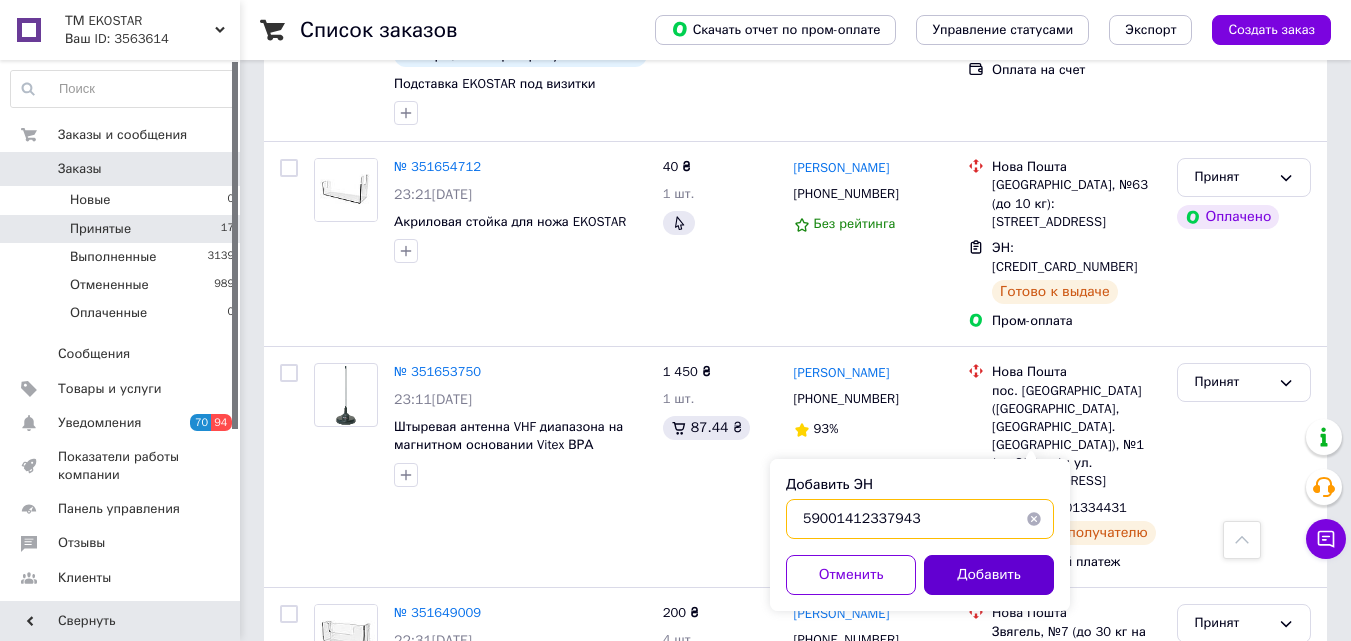 type on "59001412337943" 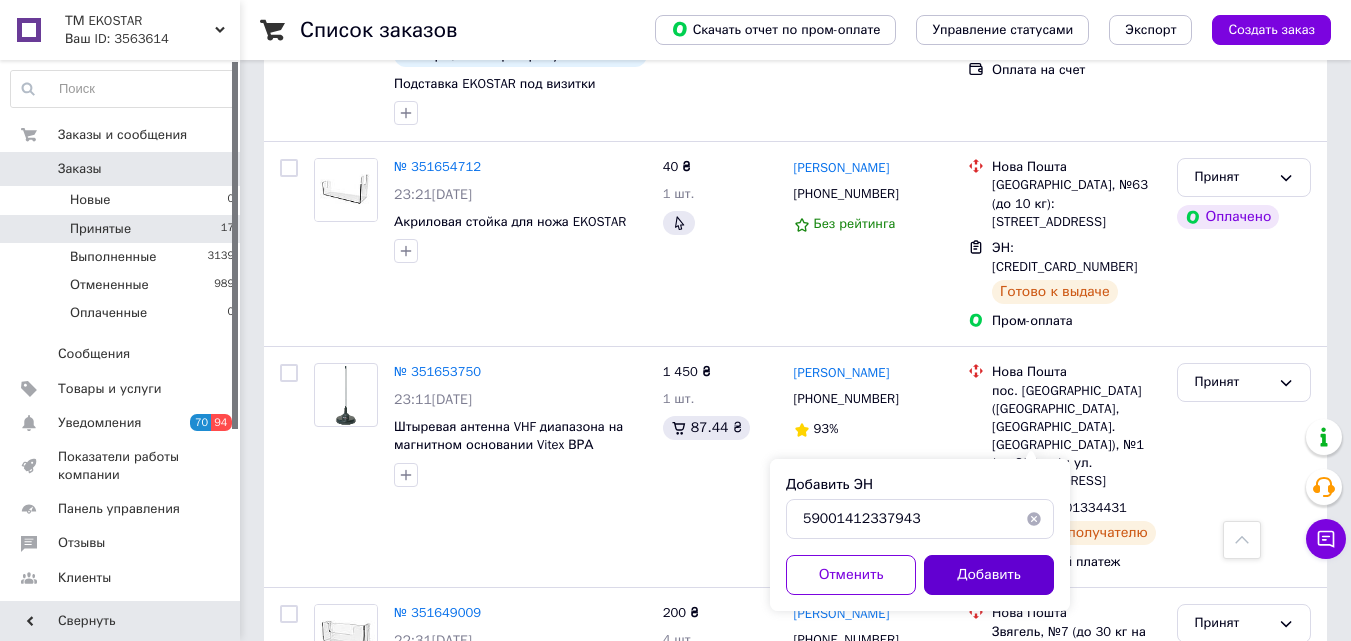 click on "Добавить" at bounding box center (989, 575) 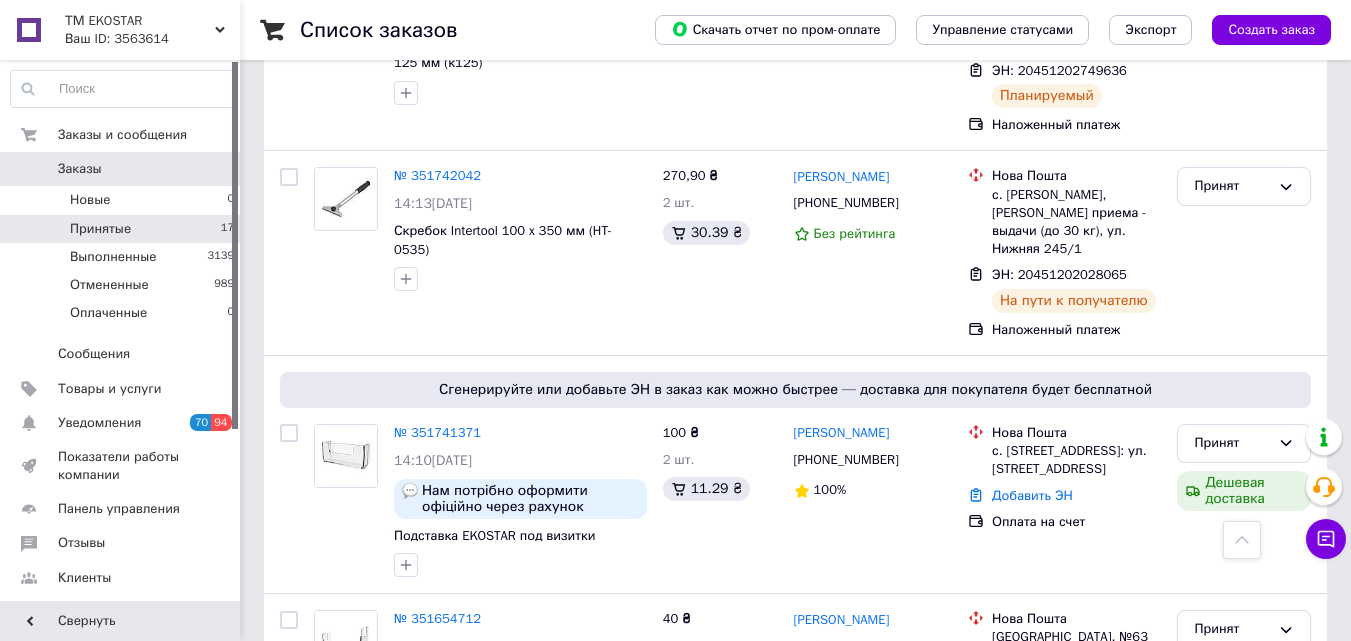 scroll, scrollTop: 1500, scrollLeft: 0, axis: vertical 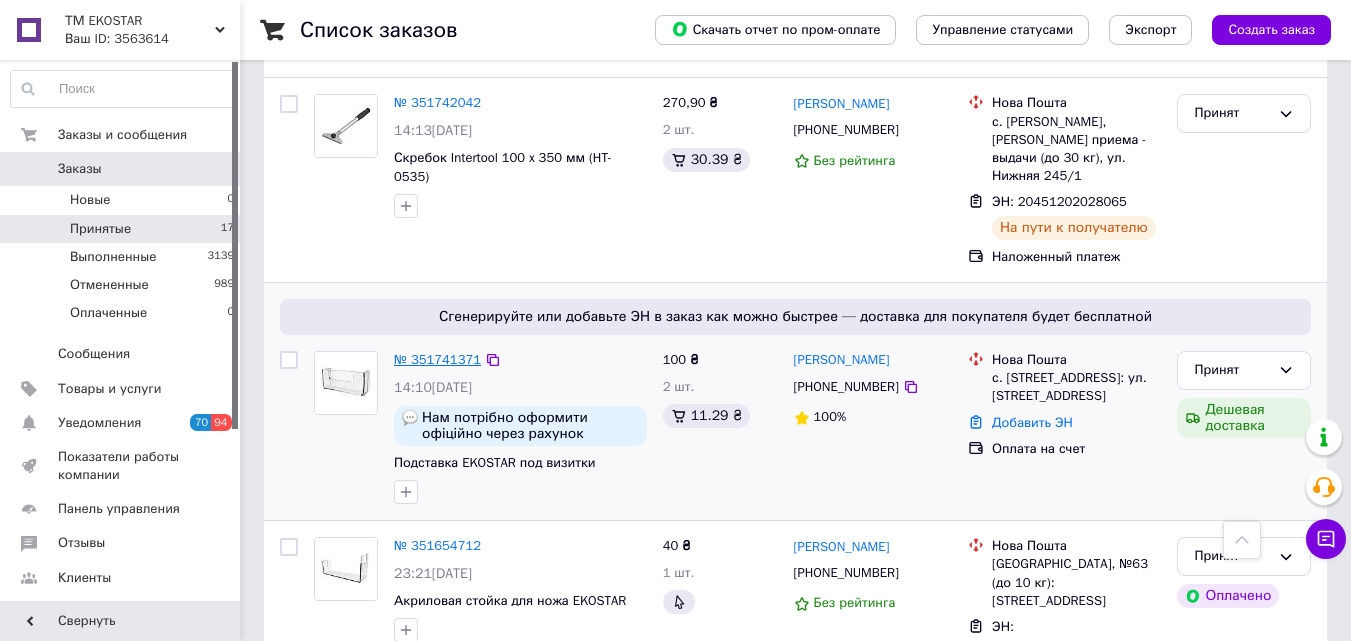 click on "№ 351741371" at bounding box center [437, 359] 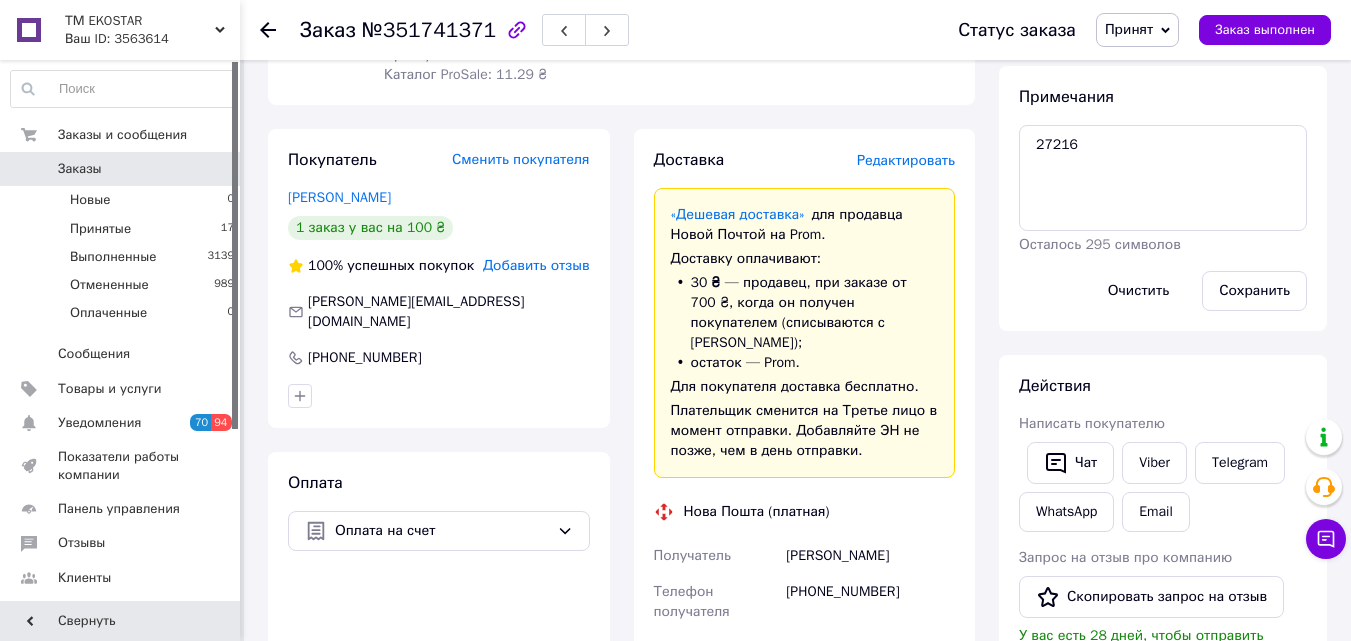 scroll, scrollTop: 163, scrollLeft: 0, axis: vertical 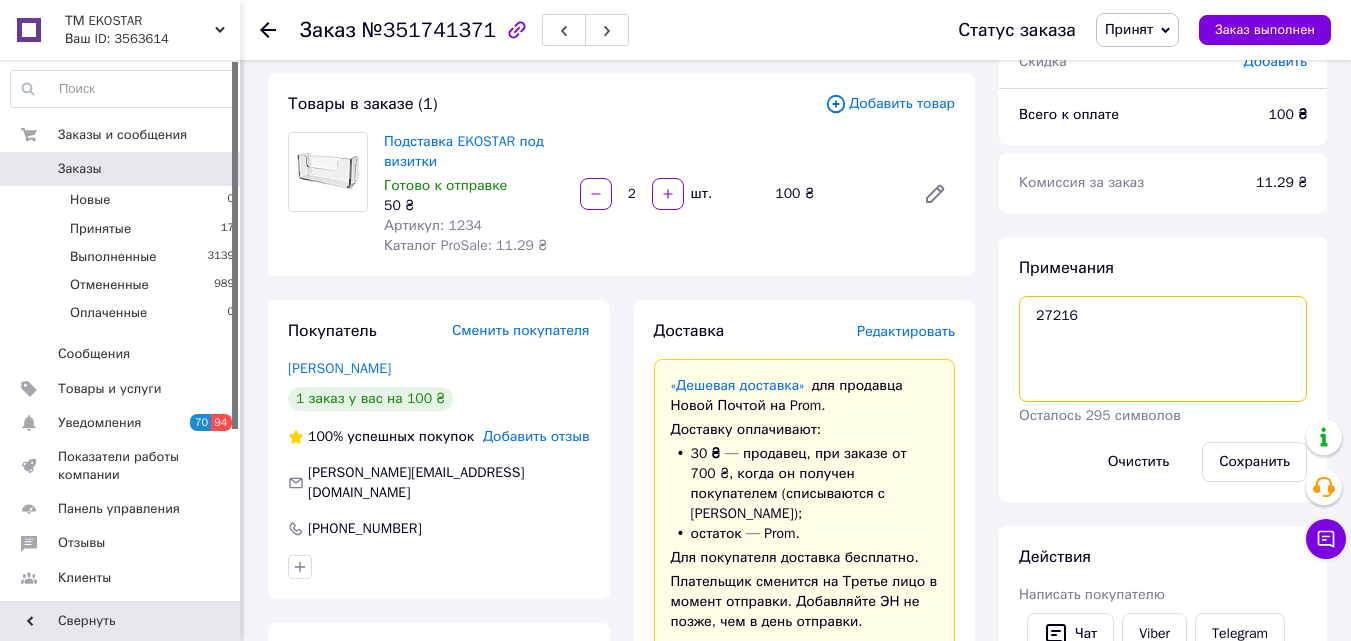 click on "27216" at bounding box center (1163, 349) 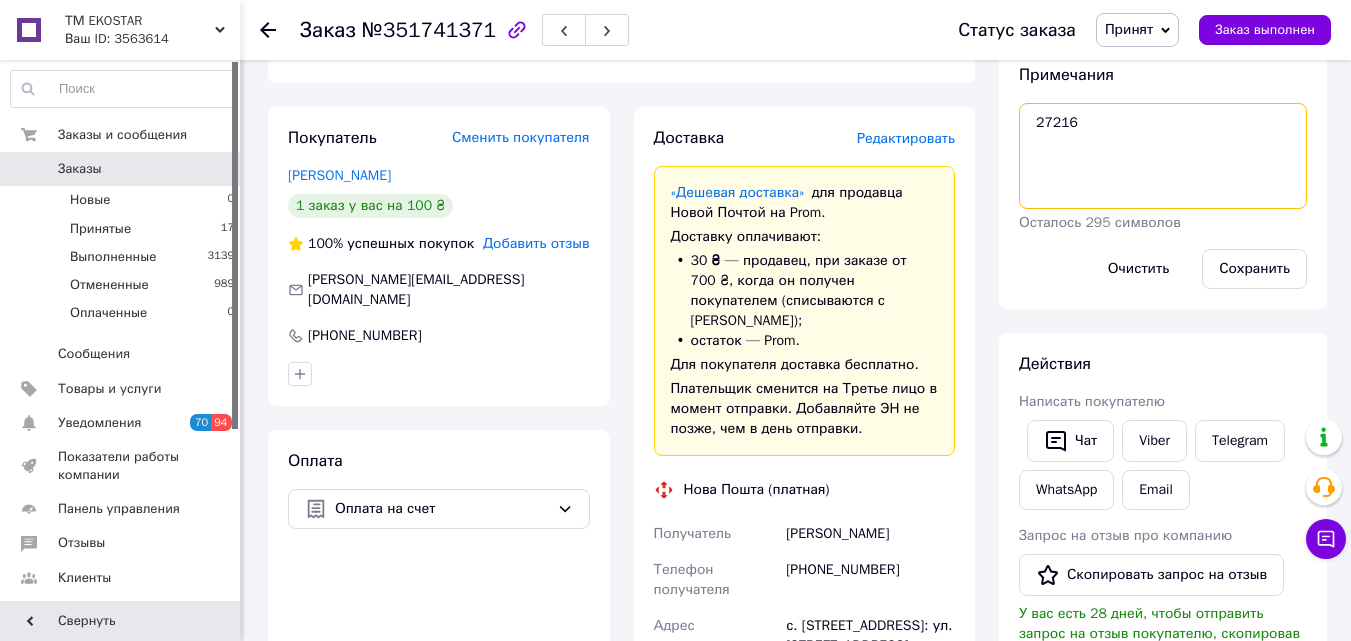scroll, scrollTop: 563, scrollLeft: 0, axis: vertical 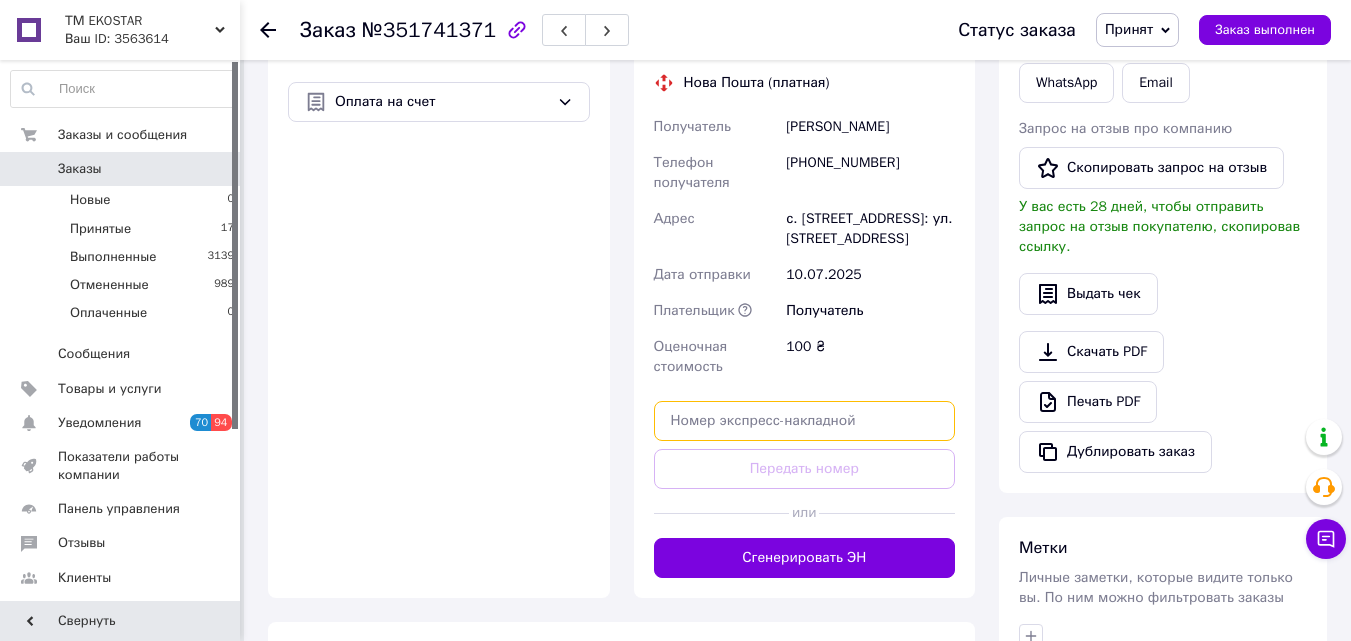 click at bounding box center [805, 421] 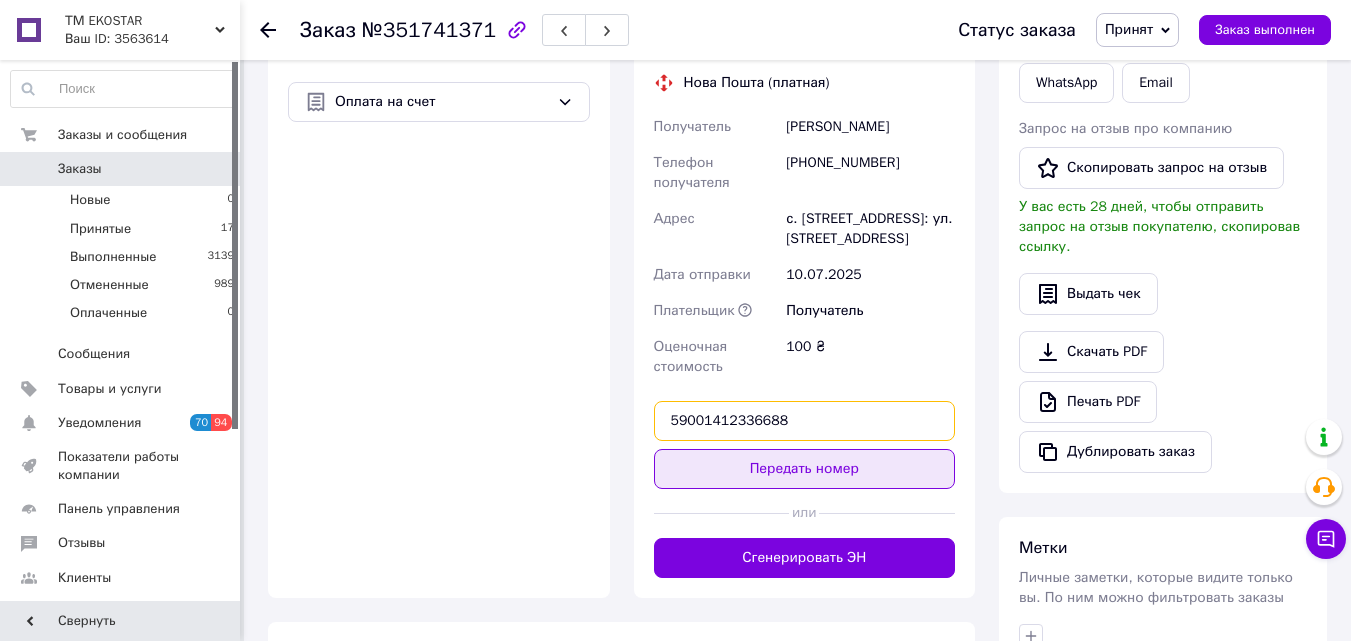 type on "59001412336688" 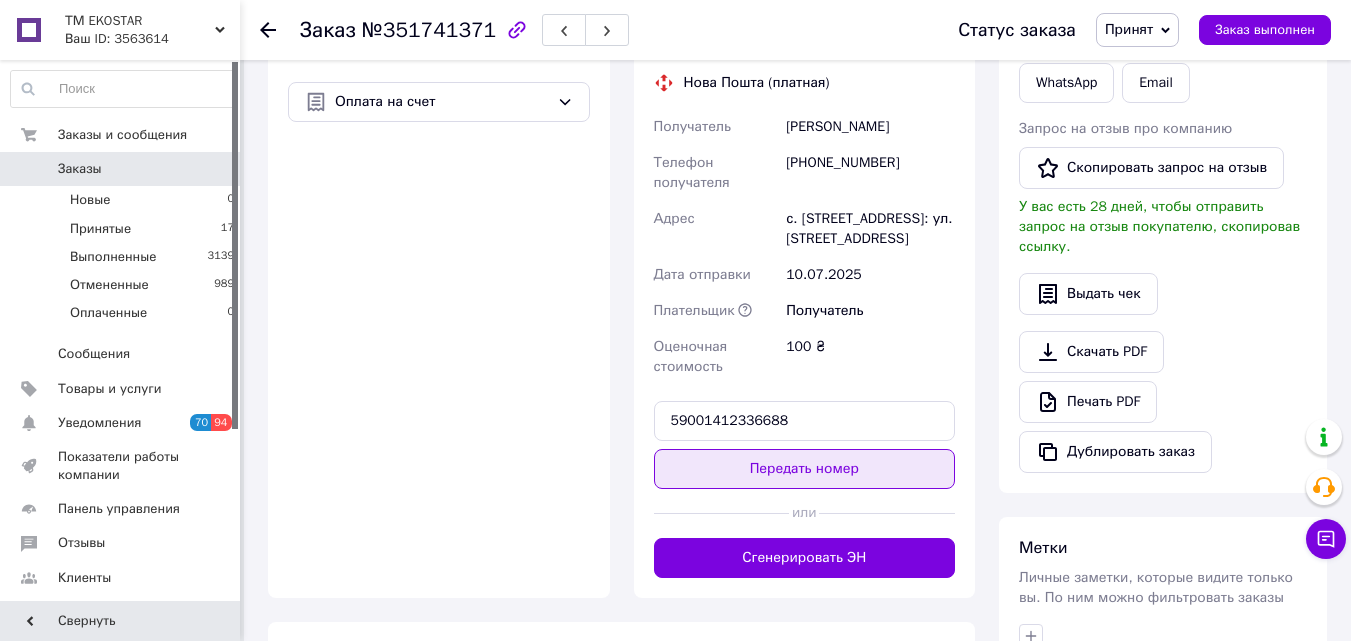 click on "Передать номер" at bounding box center (805, 469) 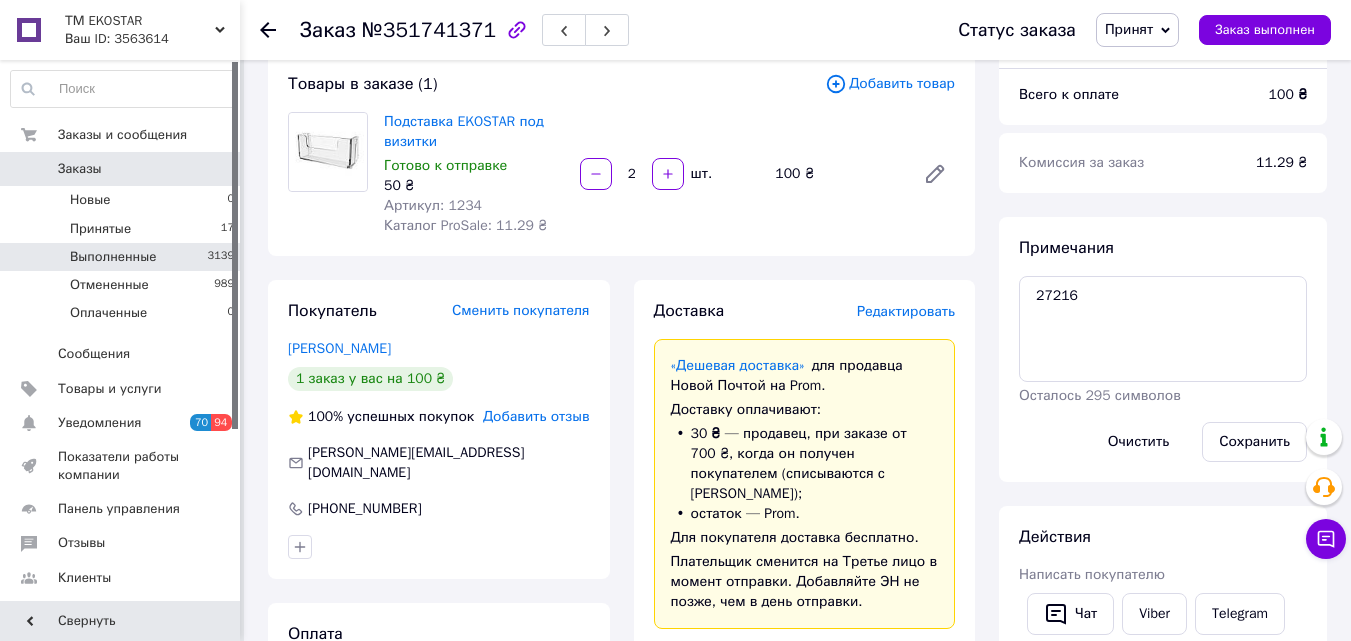 scroll, scrollTop: 0, scrollLeft: 0, axis: both 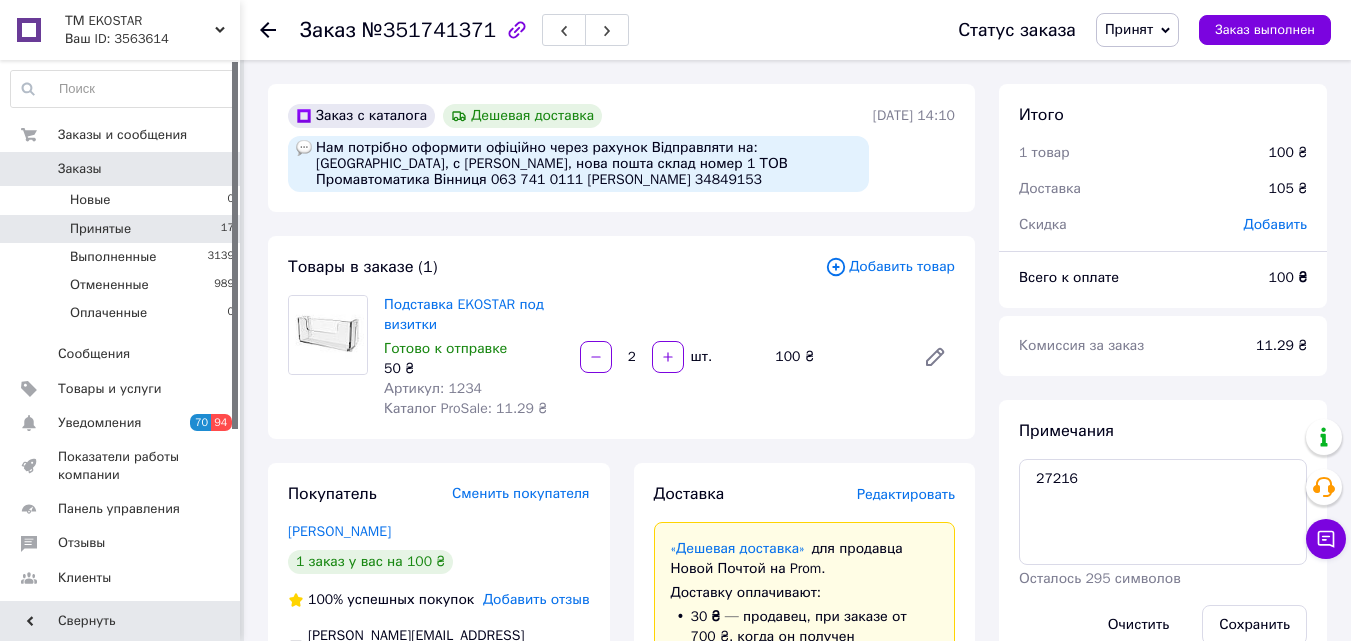 click on "Принятые 17" at bounding box center (123, 229) 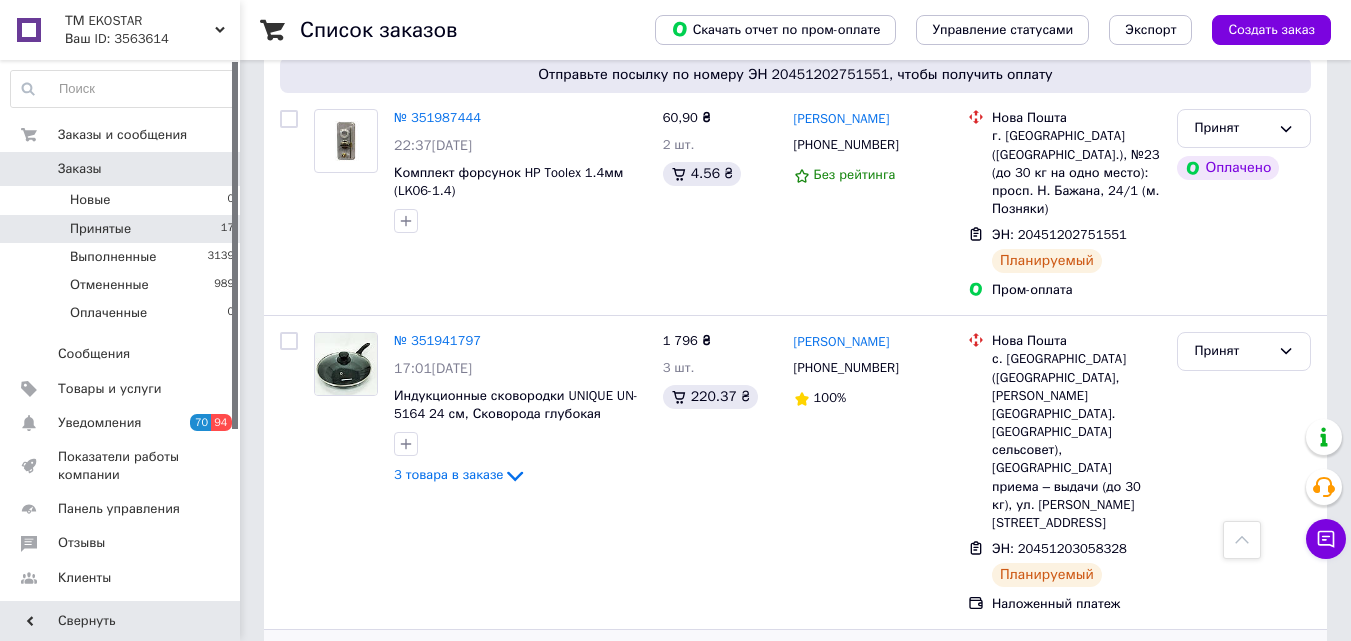 scroll, scrollTop: 0, scrollLeft: 0, axis: both 